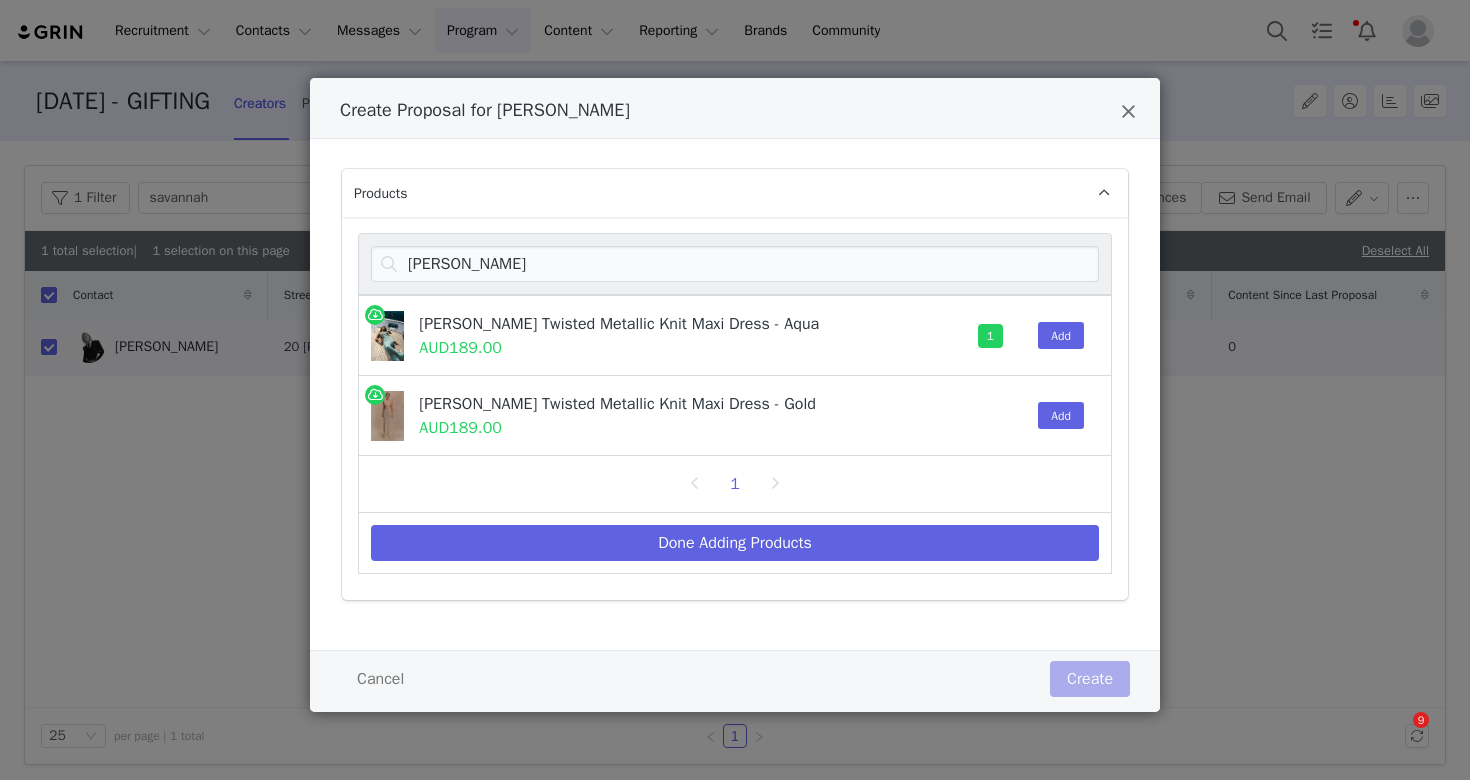 scroll, scrollTop: 0, scrollLeft: 0, axis: both 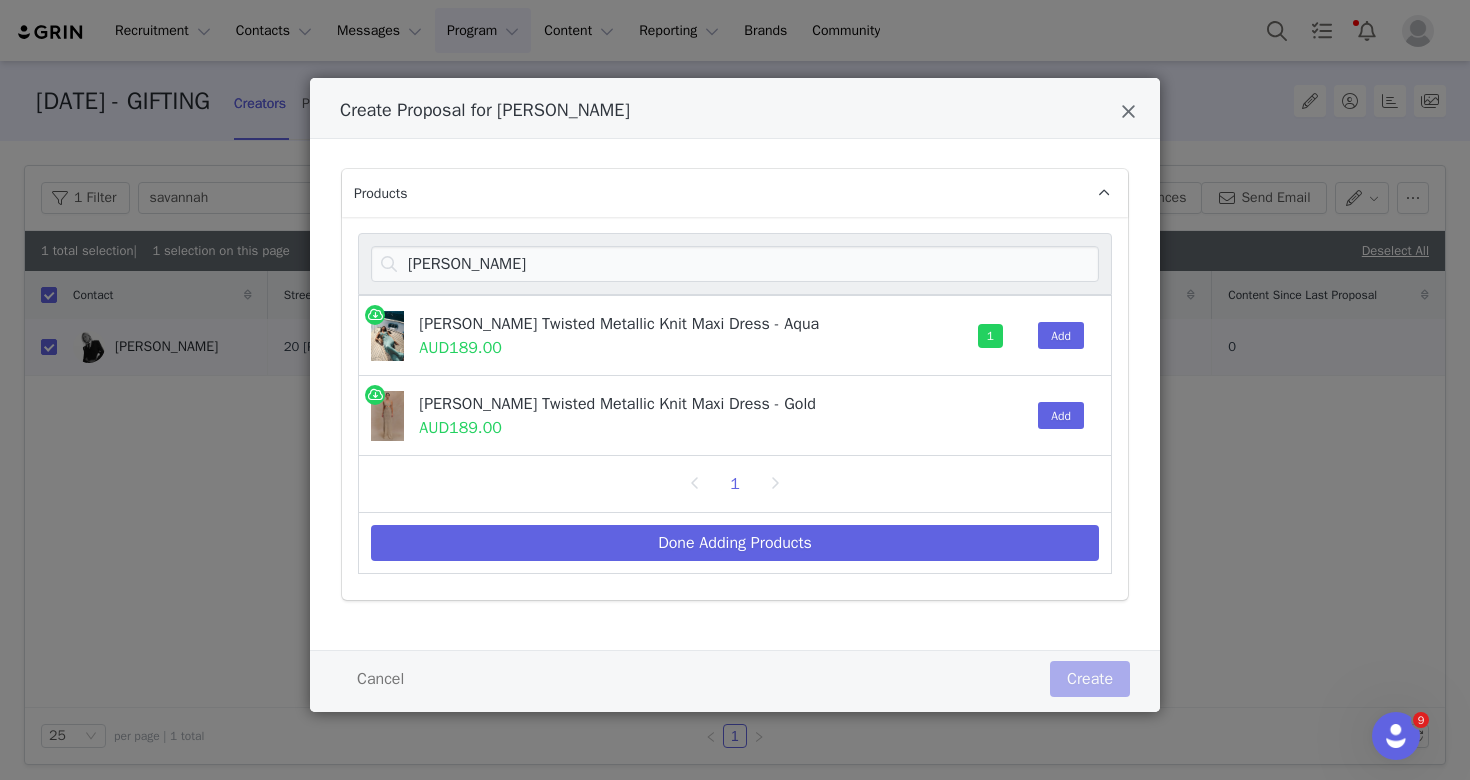 drag, startPoint x: 0, startPoint y: 0, endPoint x: 354, endPoint y: 253, distance: 435.11493 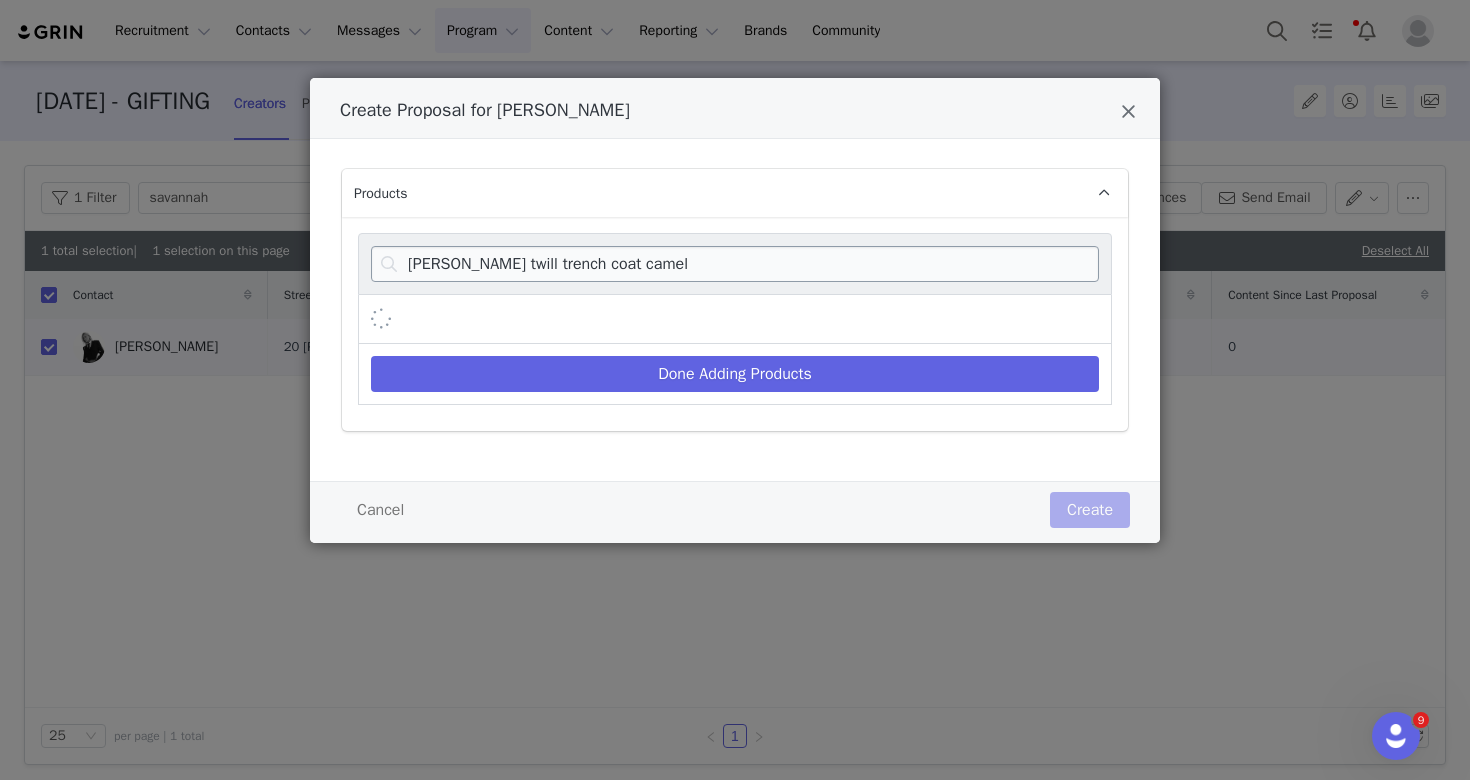 drag, startPoint x: 510, startPoint y: 265, endPoint x: 701, endPoint y: 263, distance: 191.01047 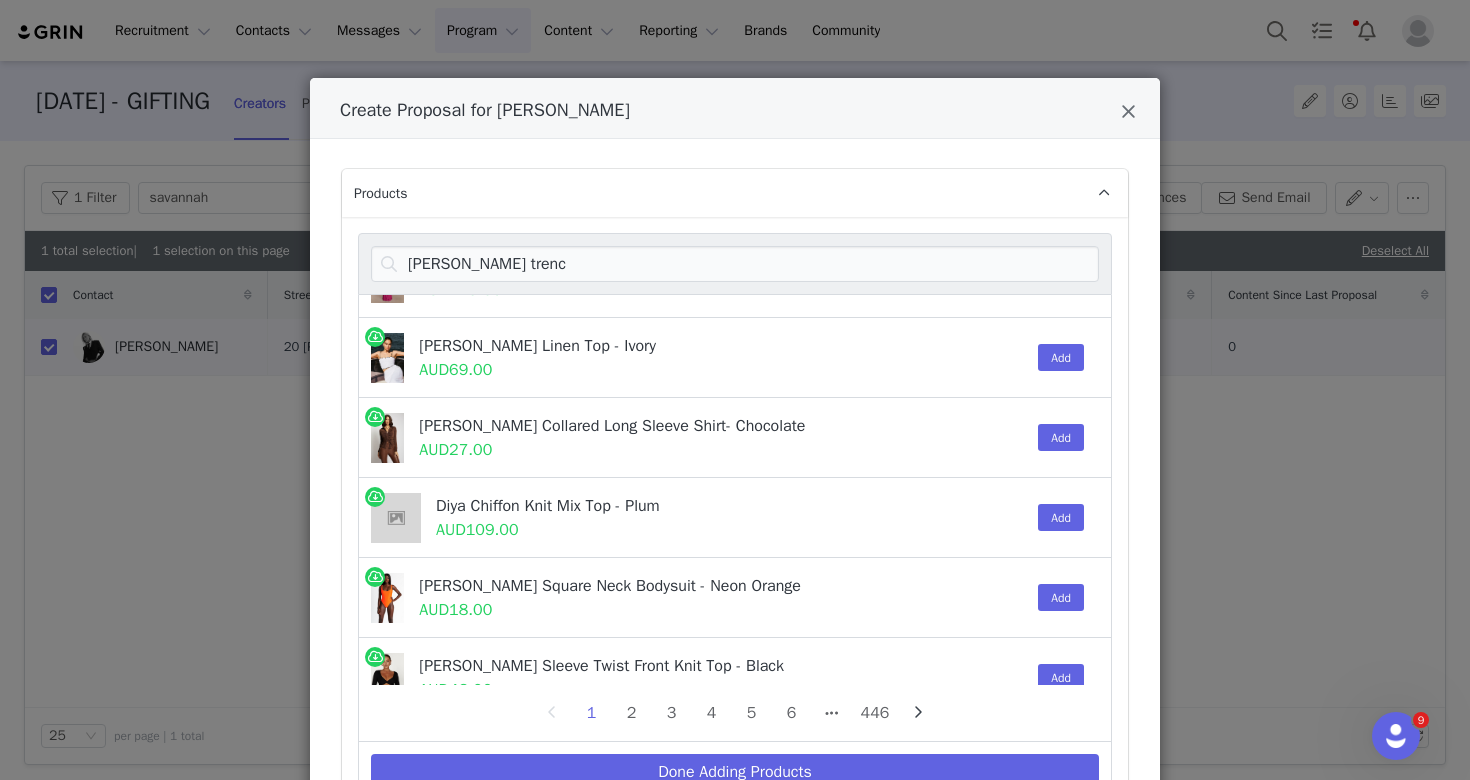scroll, scrollTop: 0, scrollLeft: 0, axis: both 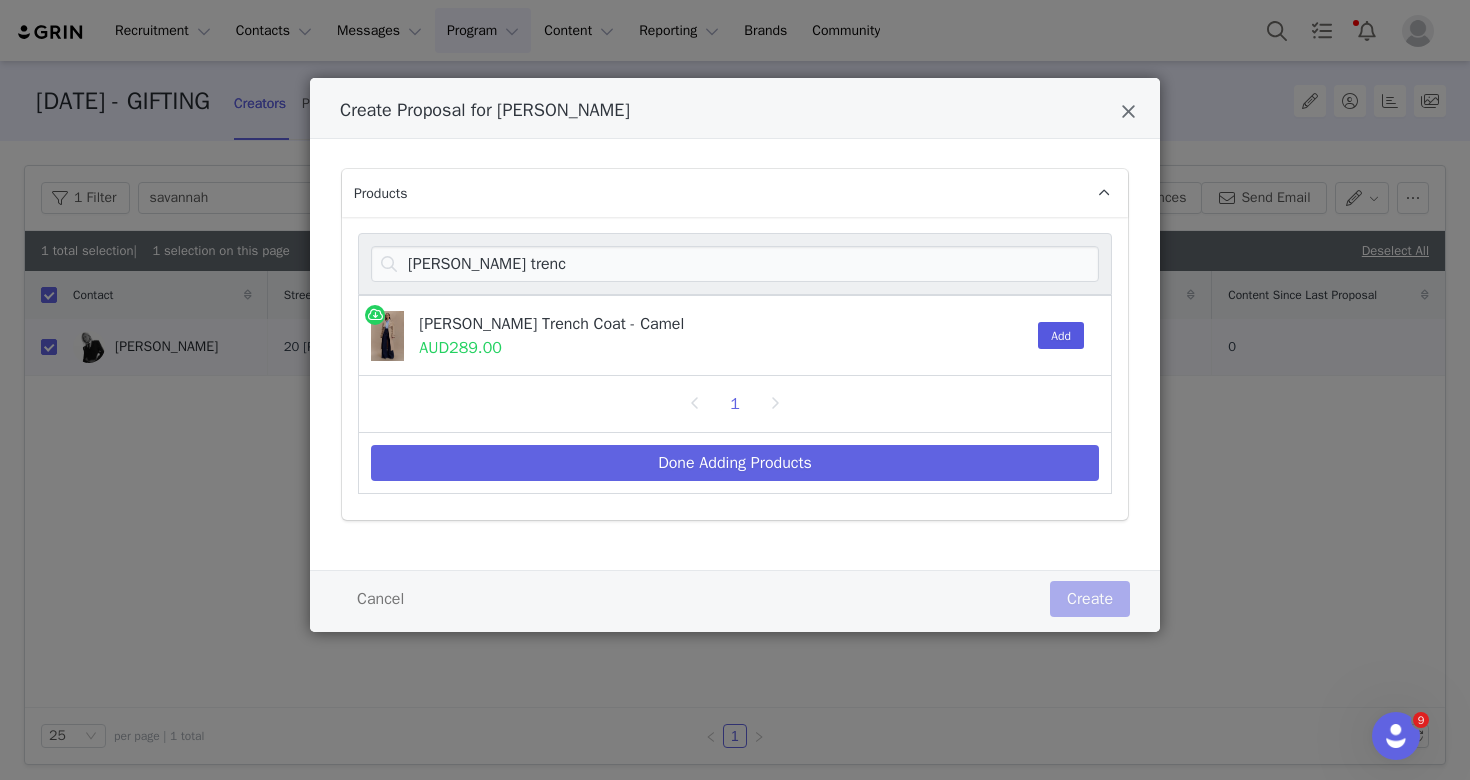 type on "Lois twill trenc" 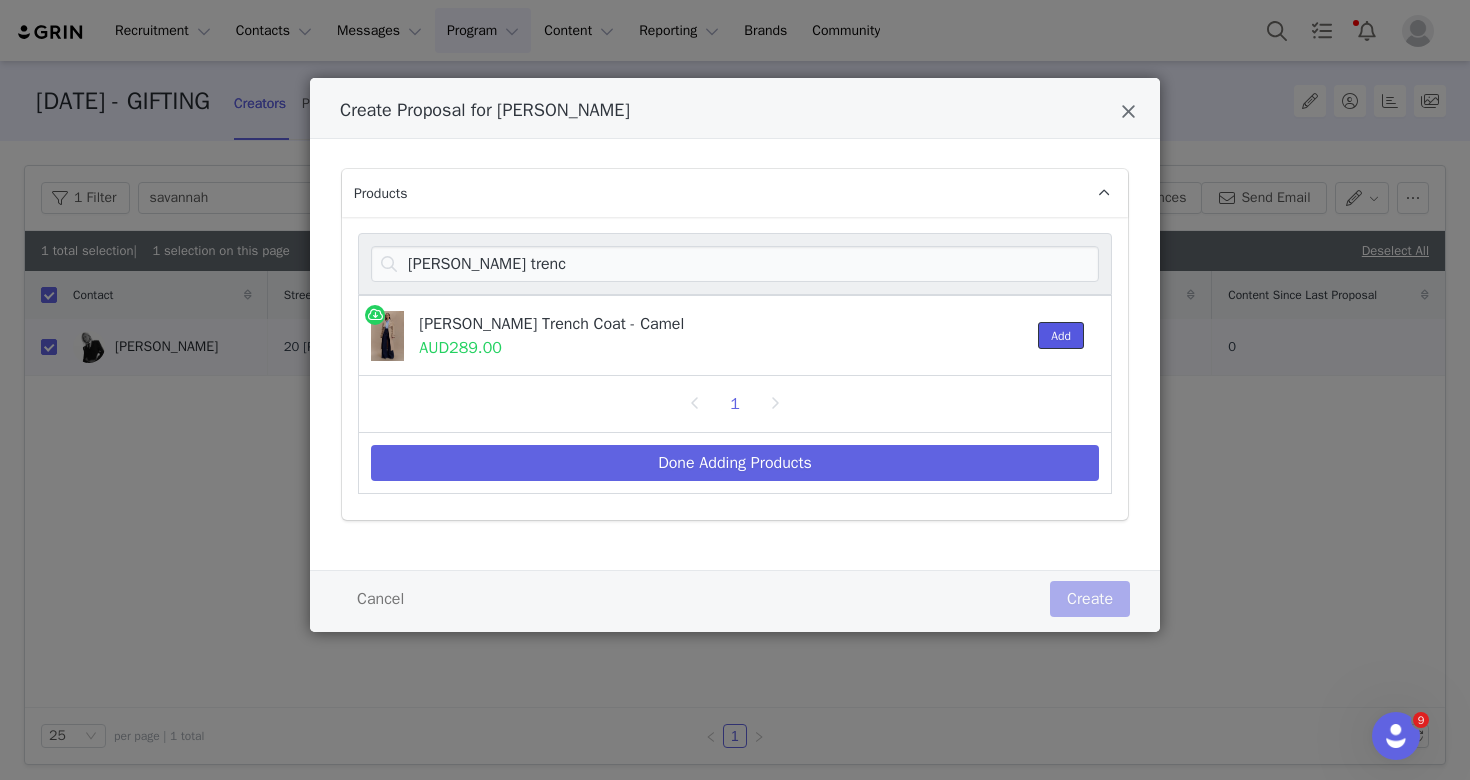 click on "Add" at bounding box center [1061, 335] 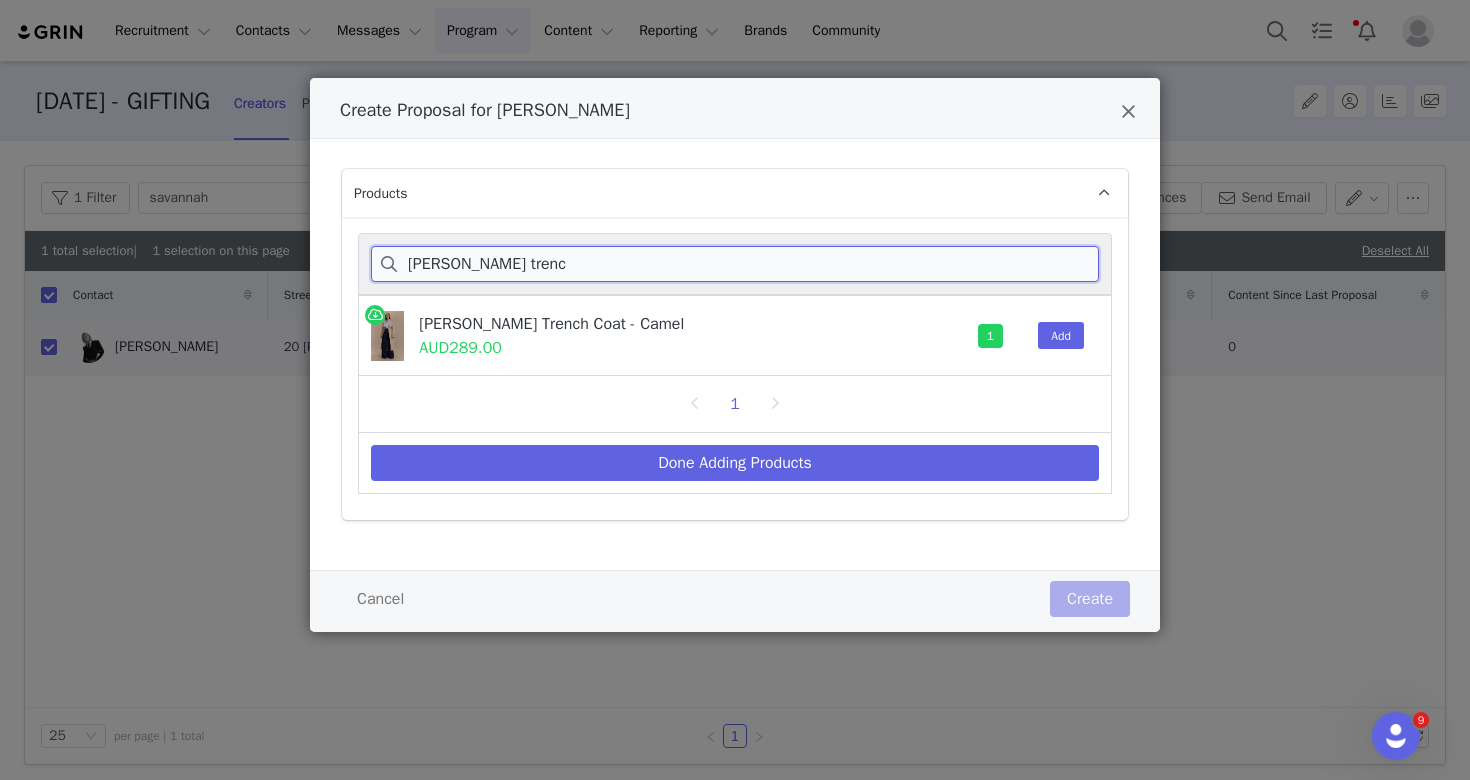 drag, startPoint x: 527, startPoint y: 253, endPoint x: 343, endPoint y: 253, distance: 184 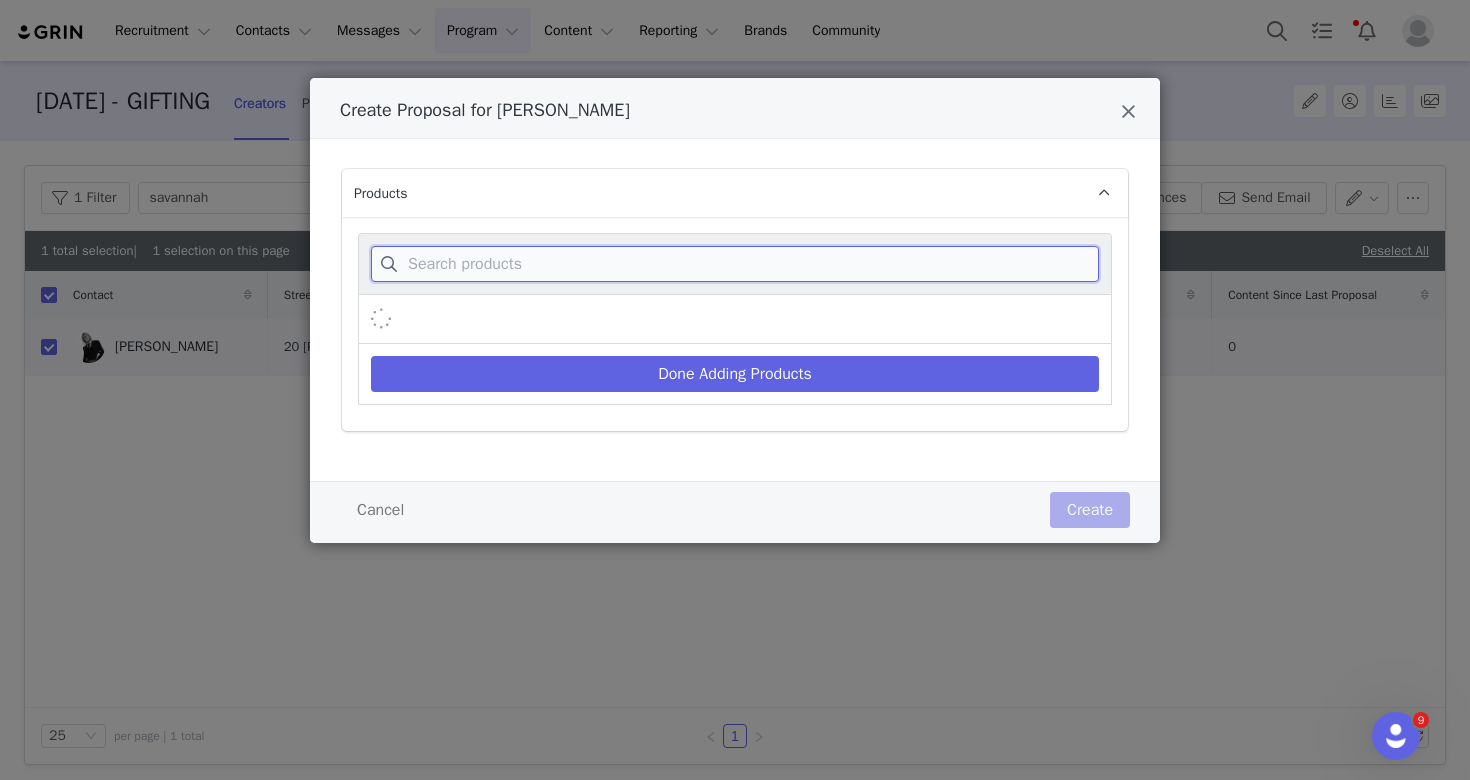 paste on "Preston Modal pant" 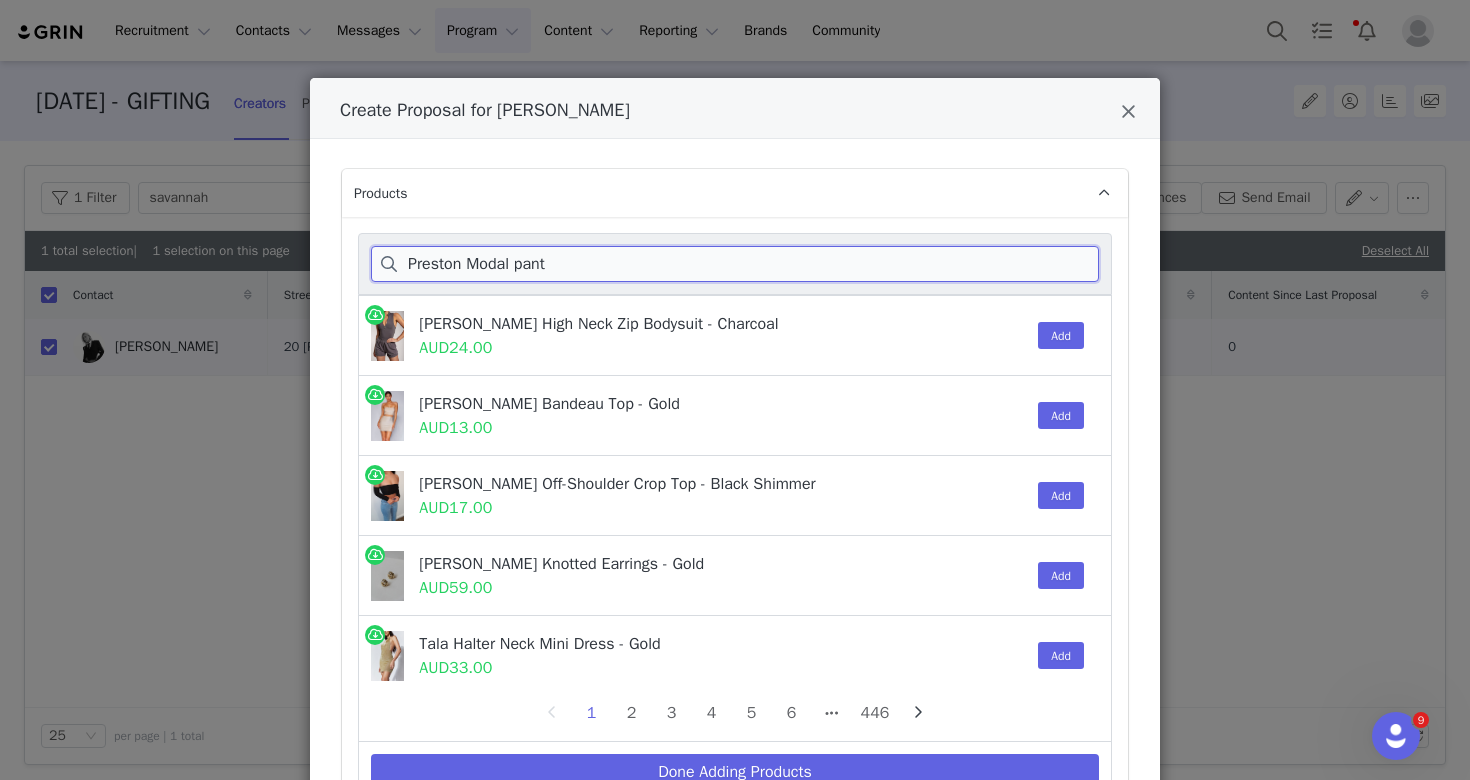 drag, startPoint x: 483, startPoint y: 272, endPoint x: 662, endPoint y: 272, distance: 179 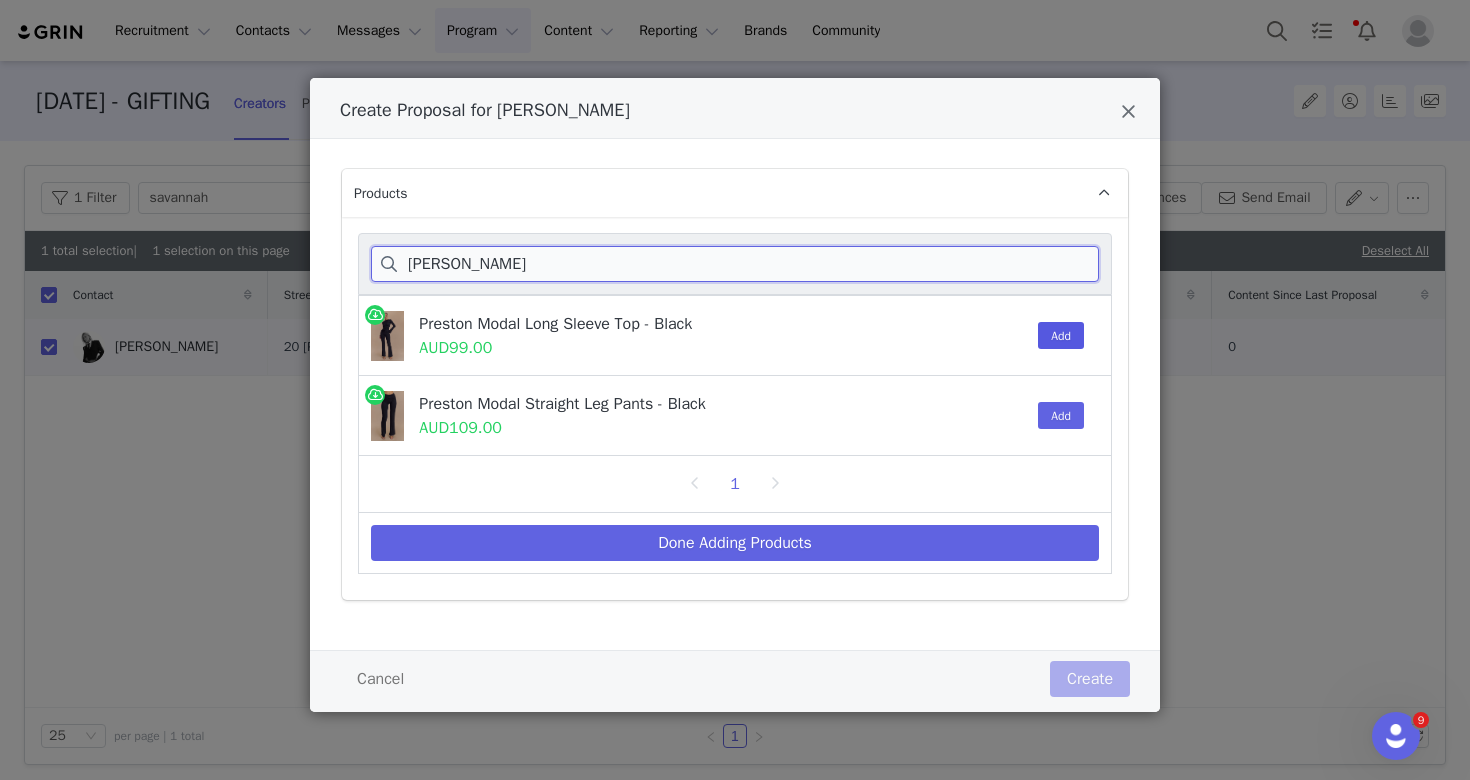 type on "Preston M" 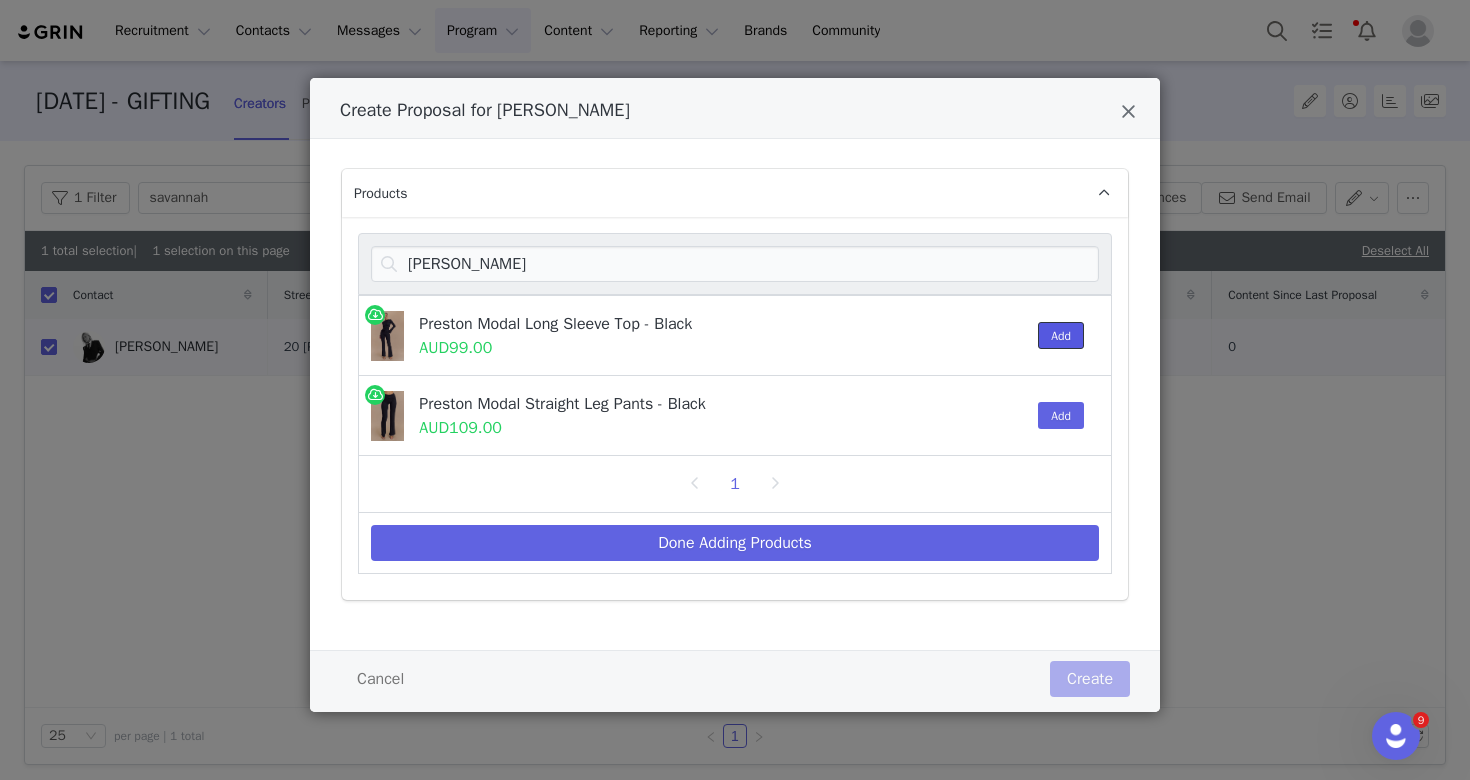 click on "Add" at bounding box center (1061, 335) 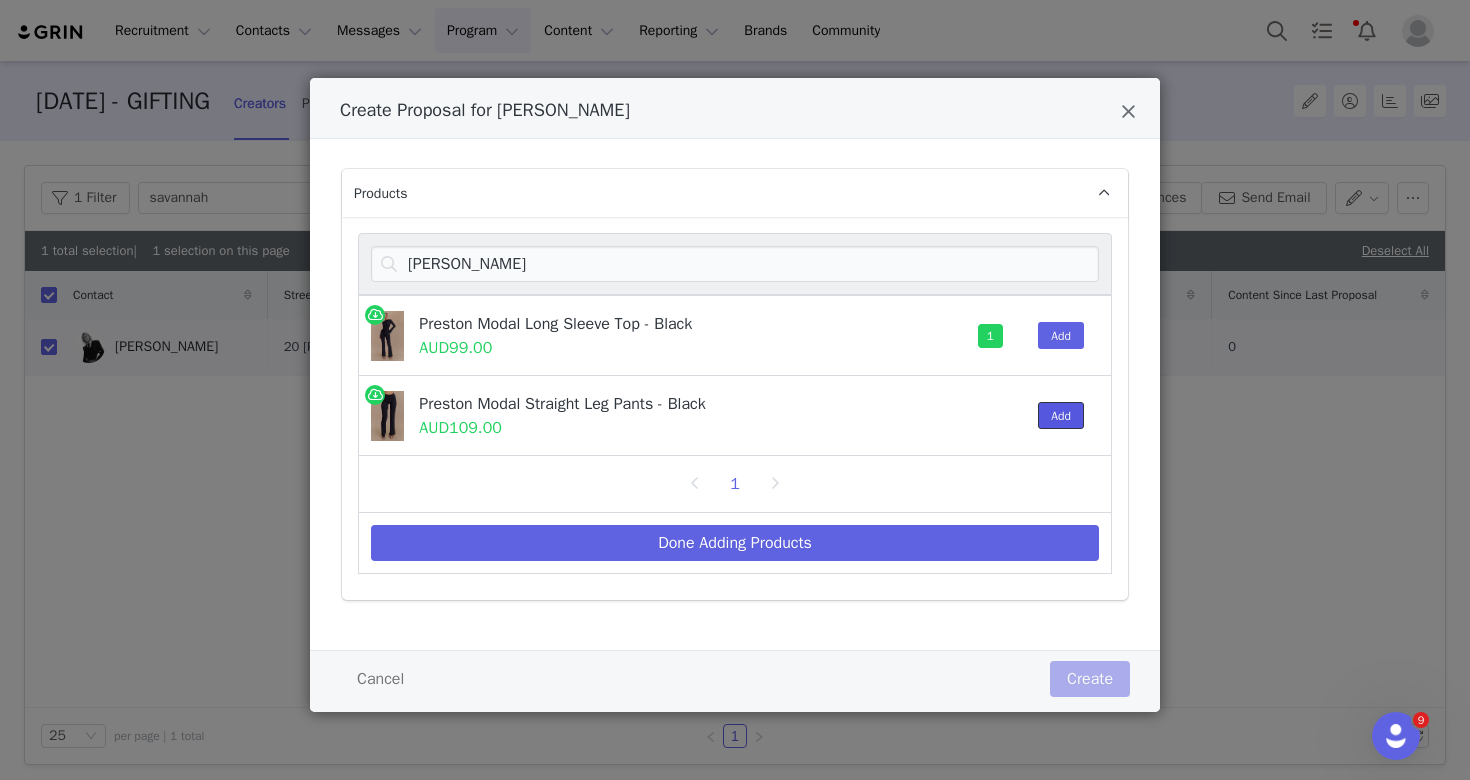 click on "Add" at bounding box center (1061, 415) 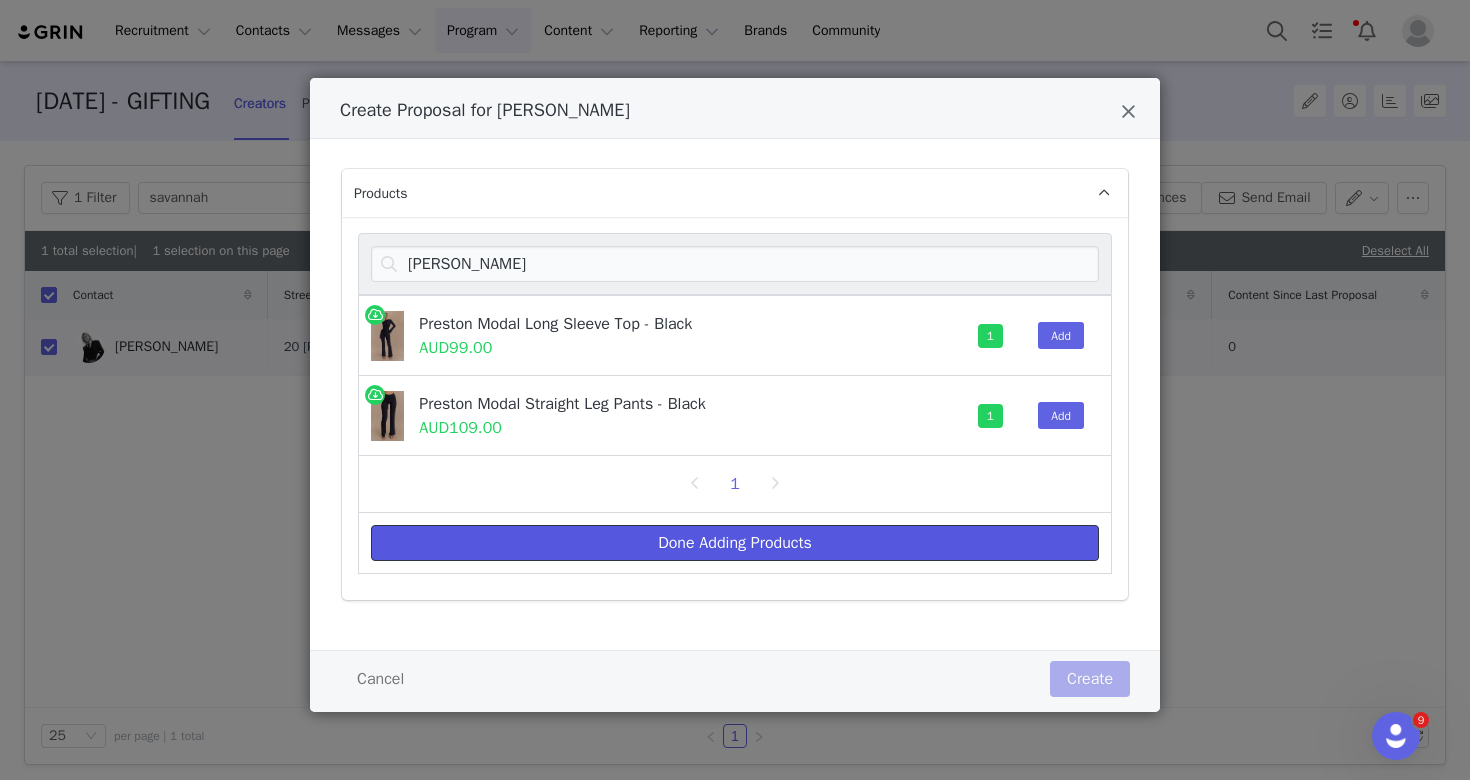click on "Done Adding Products" at bounding box center (735, 543) 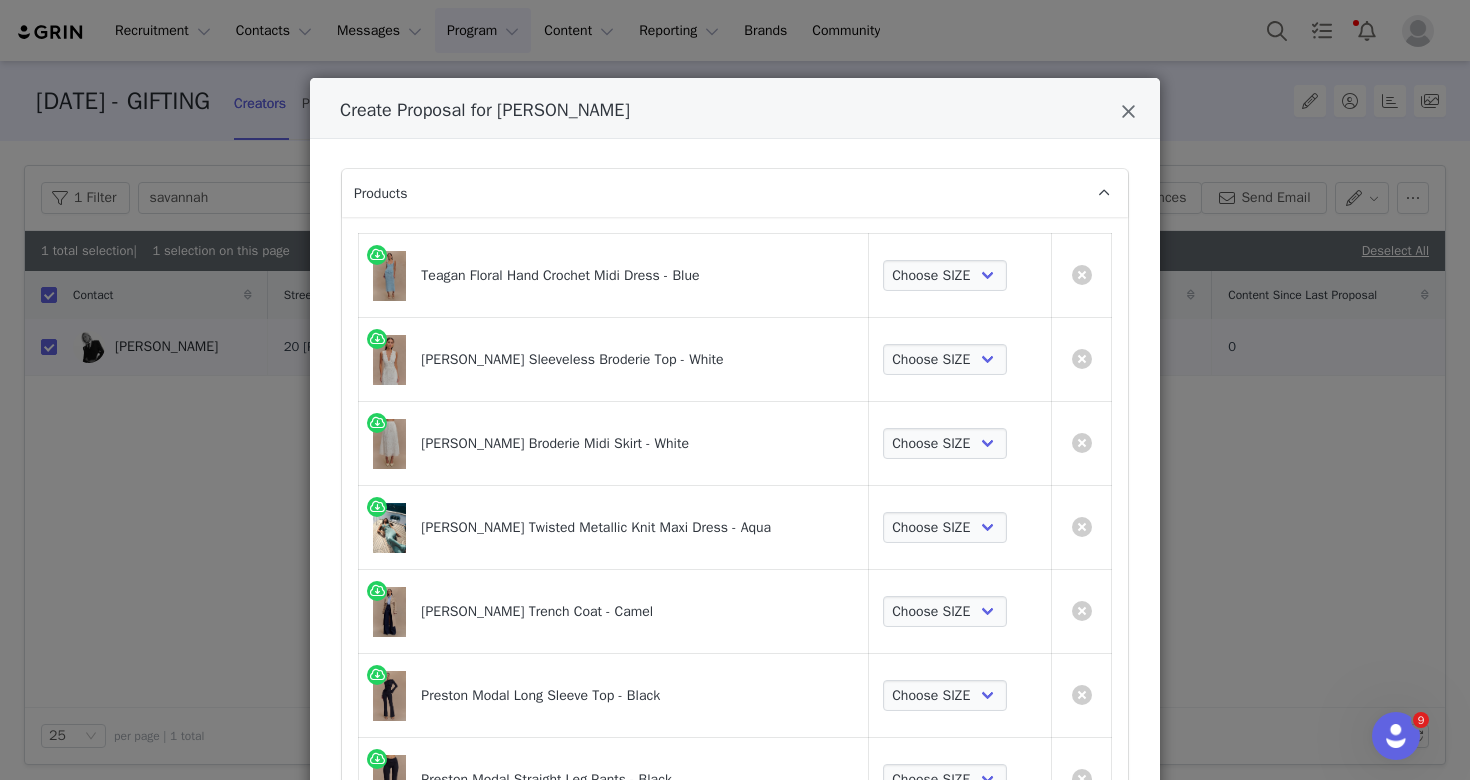 scroll, scrollTop: 11, scrollLeft: 0, axis: vertical 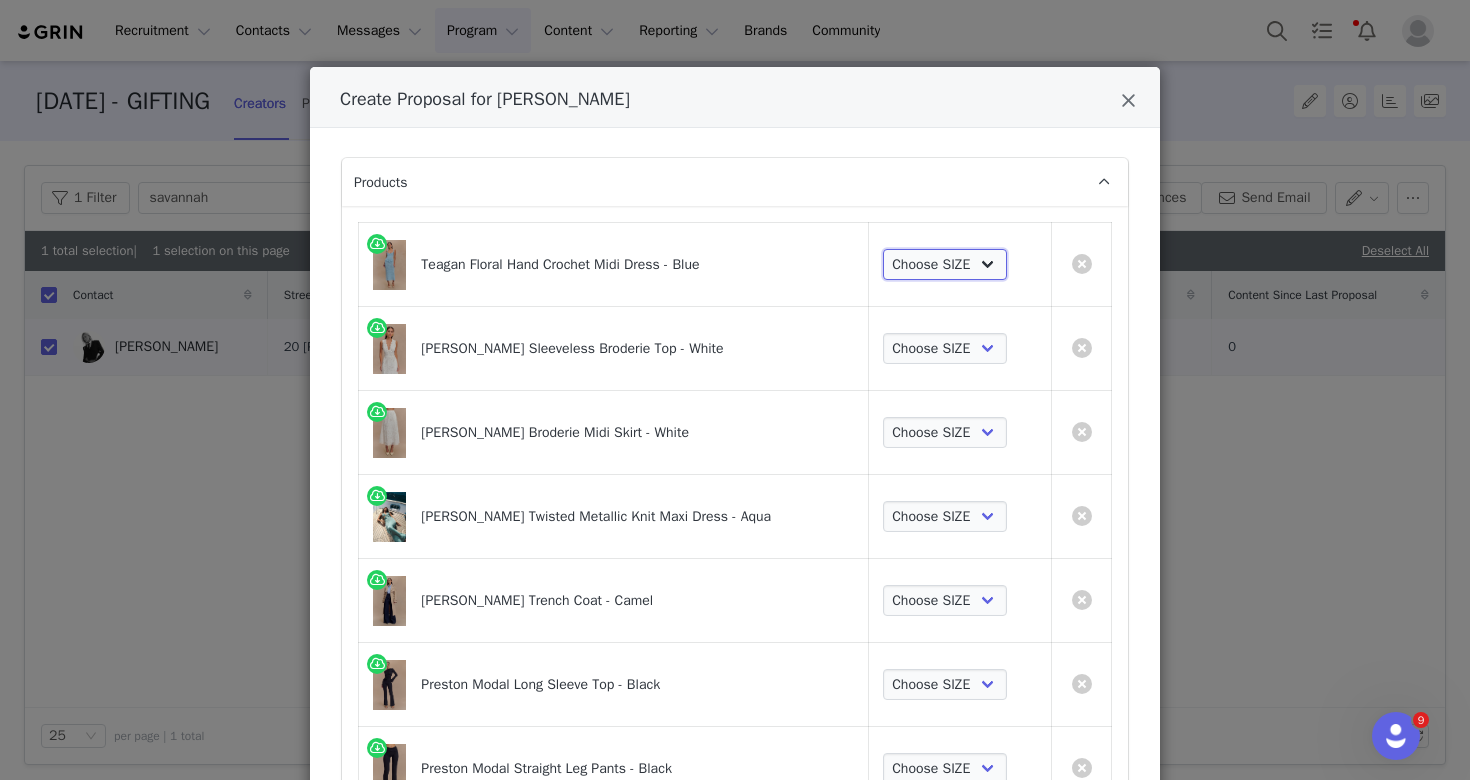 click on "Choose SIZE  XS   S   M   L   XL" at bounding box center (945, 265) 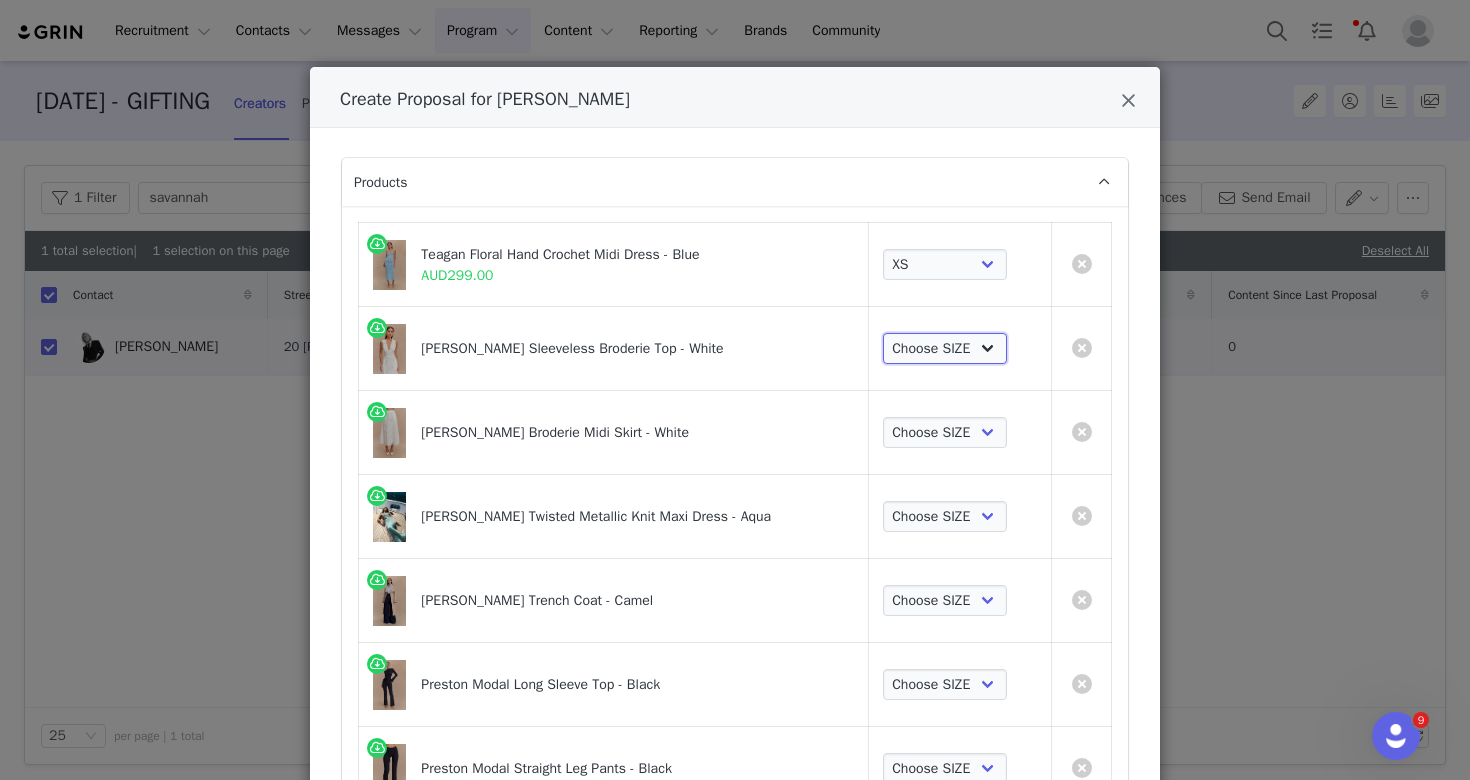 click on "Choose SIZE  XXS   XS   S   M   L   XL   XXL   3XL" at bounding box center (945, 349) 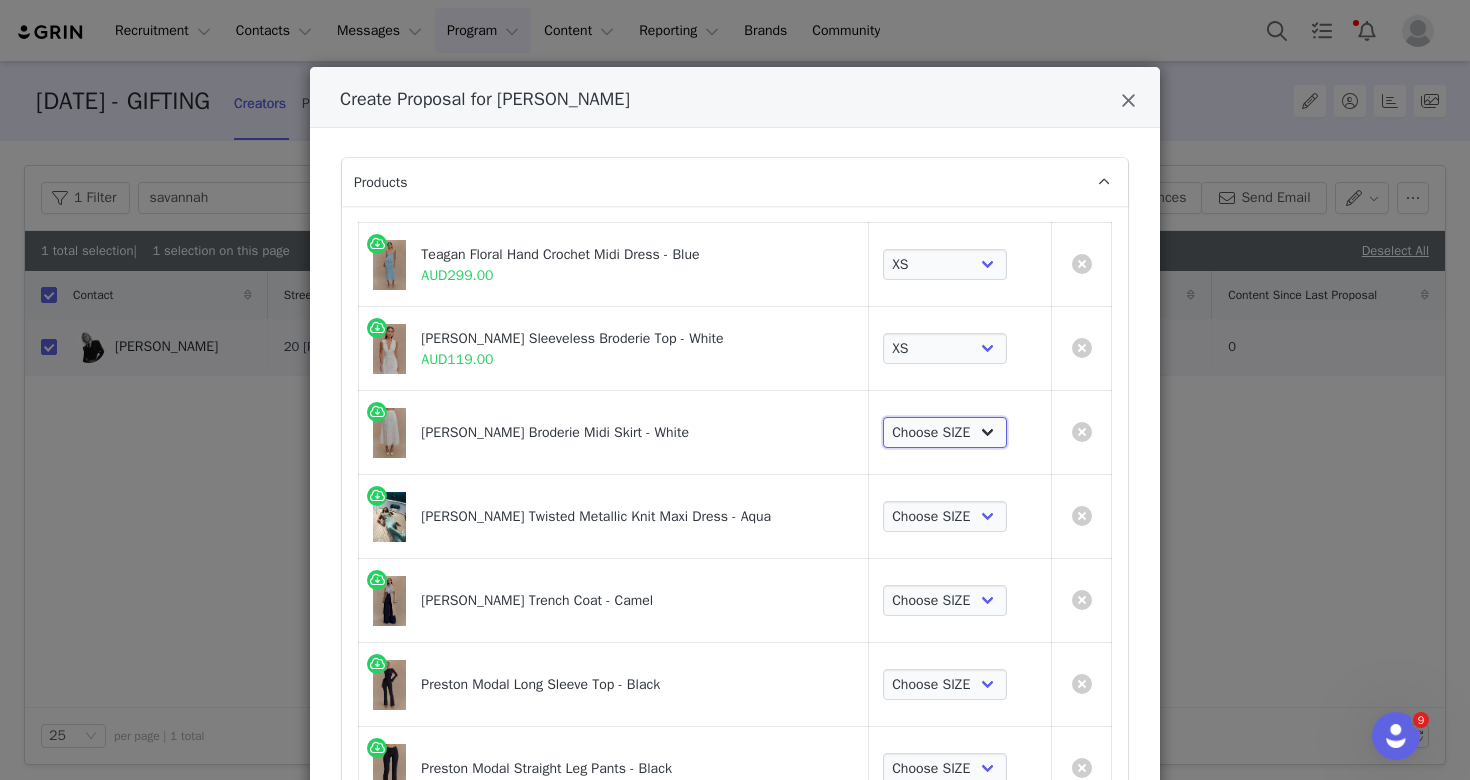 click on "Choose SIZE  XXS   XS   S   M   L   XL   XXL   3XL" at bounding box center [945, 433] 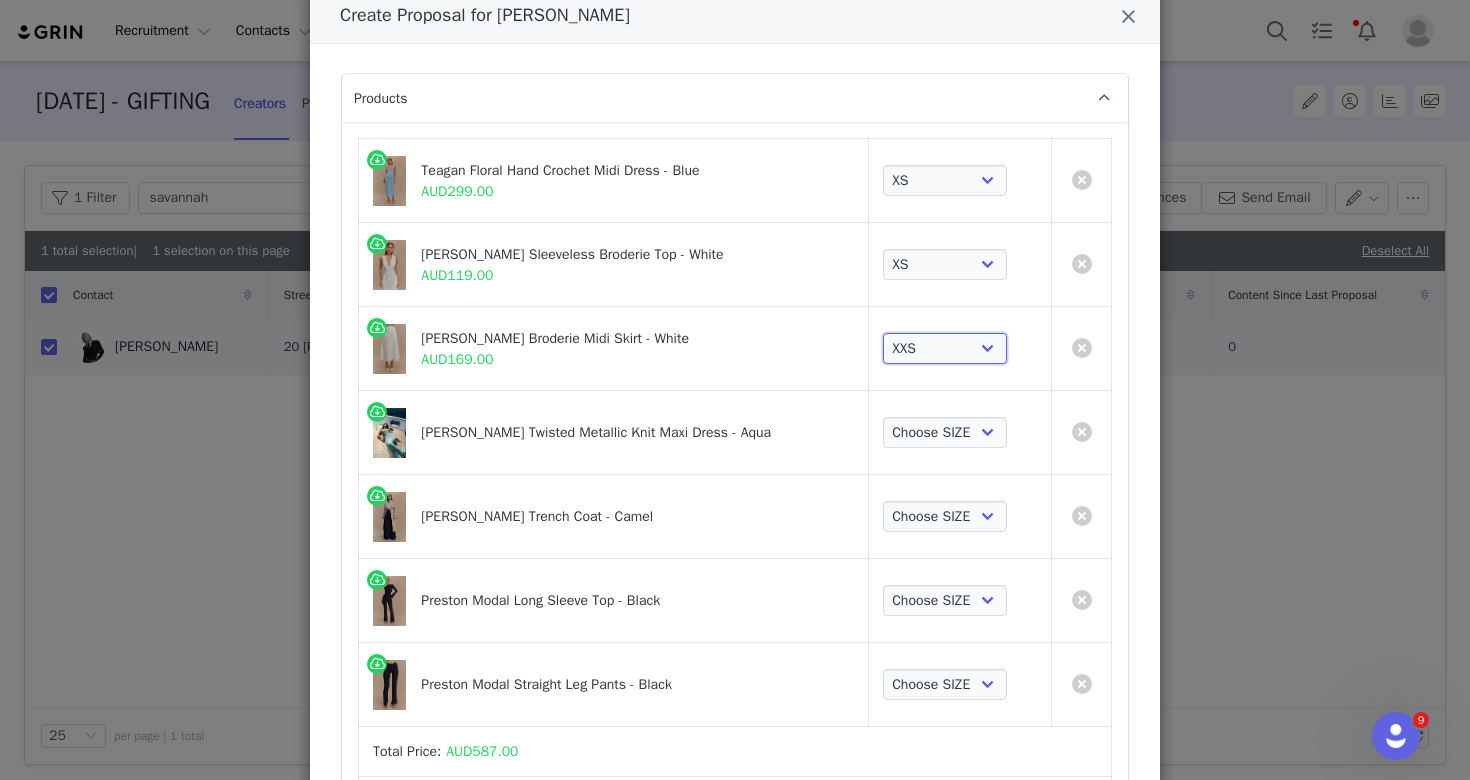 scroll, scrollTop: 194, scrollLeft: 0, axis: vertical 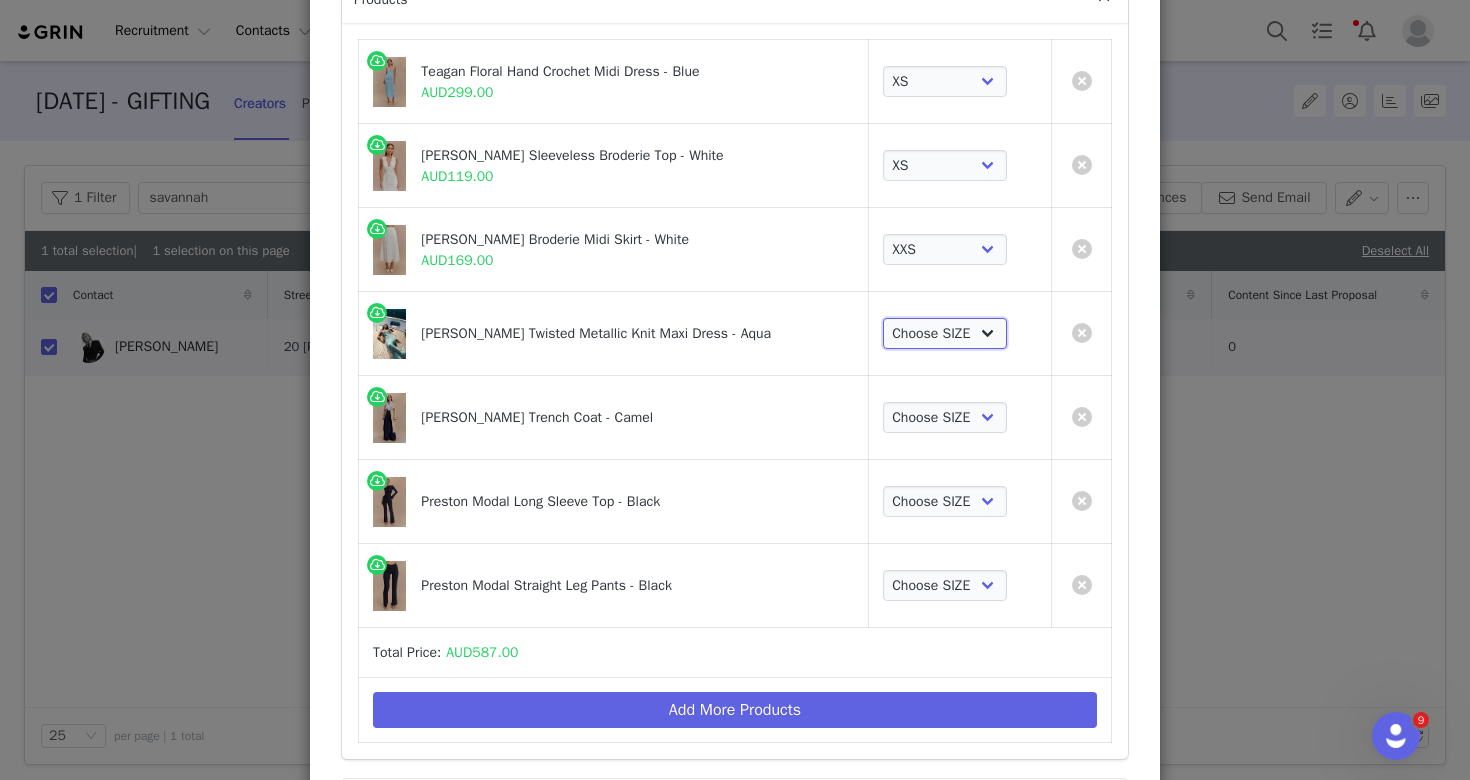 click on "Choose SIZE  XXS   XS   S   M   L   XL   XXL   3XL" at bounding box center [945, 334] 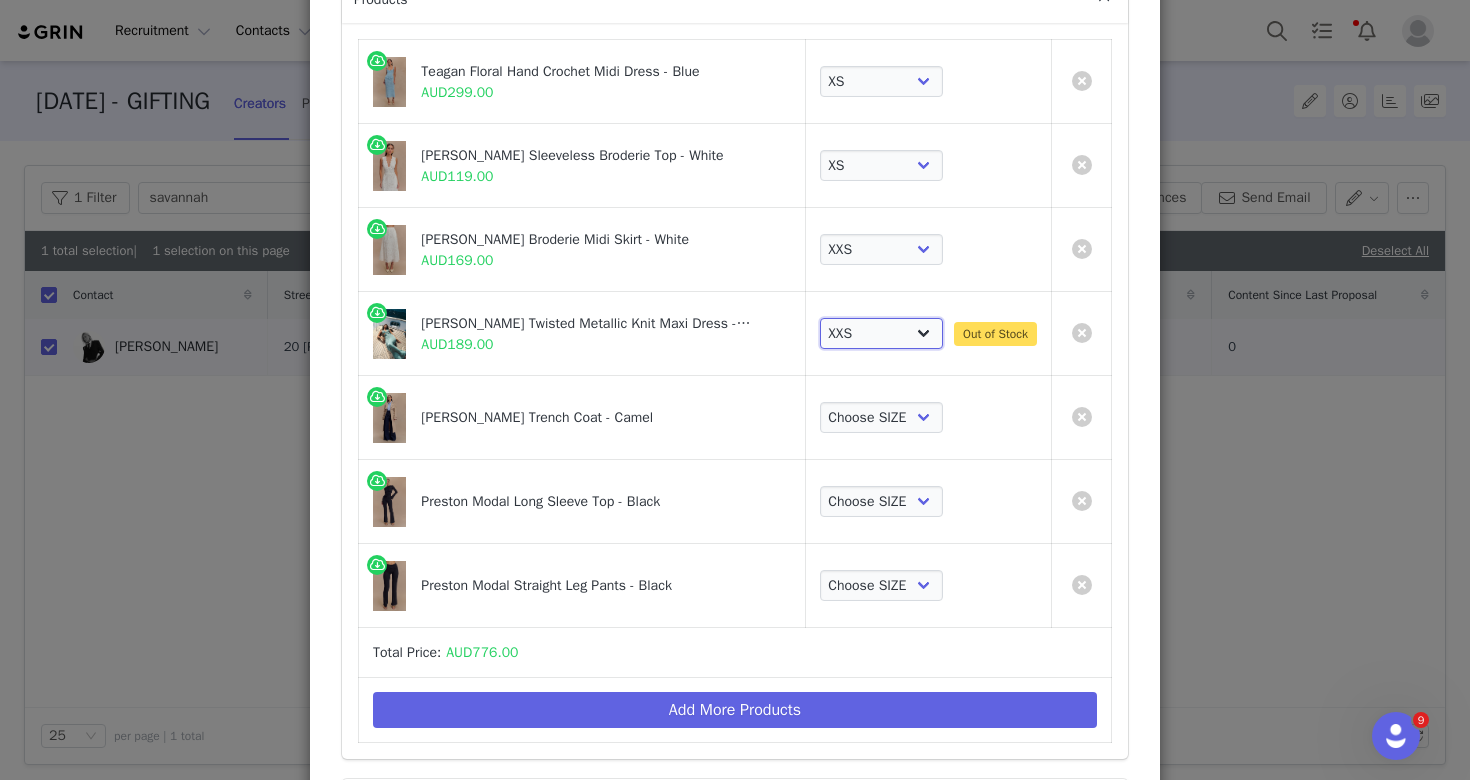 click on "Choose SIZE  XXS   XS   S   M   L   XL   XXL   3XL" at bounding box center [882, 334] 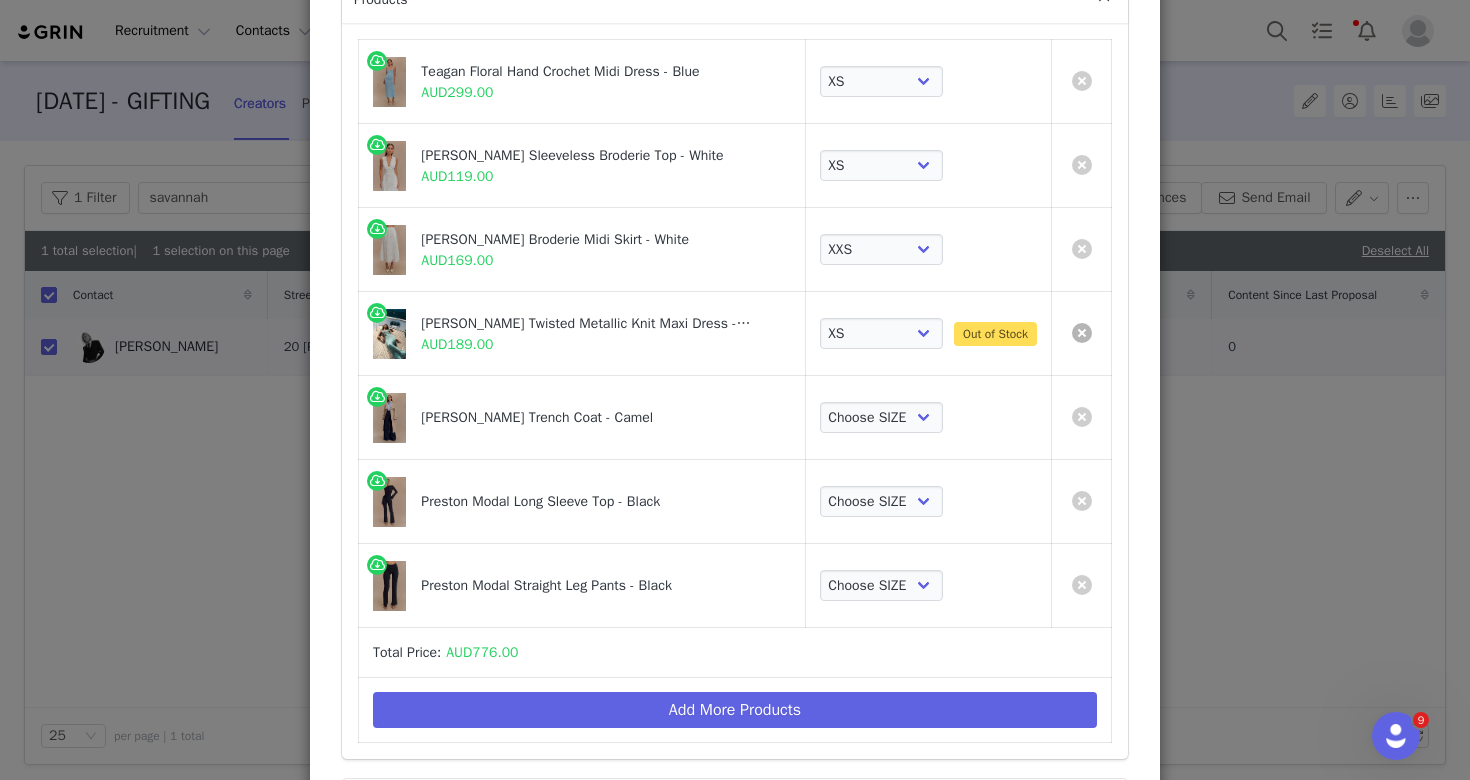 click at bounding box center (1082, 333) 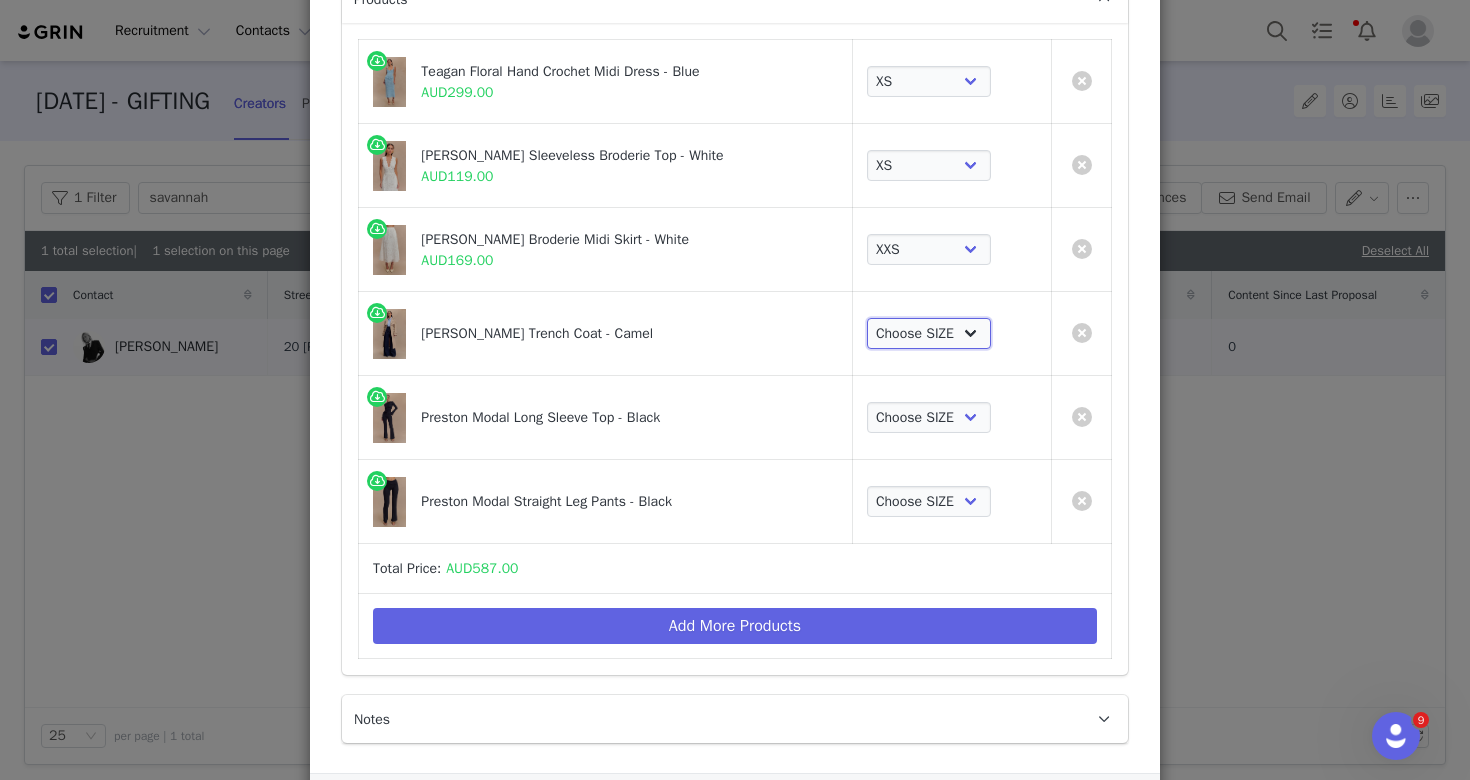 click on "Choose SIZE  XXS   XS   S   M   L   XL   XXL   3XL" at bounding box center (929, 334) 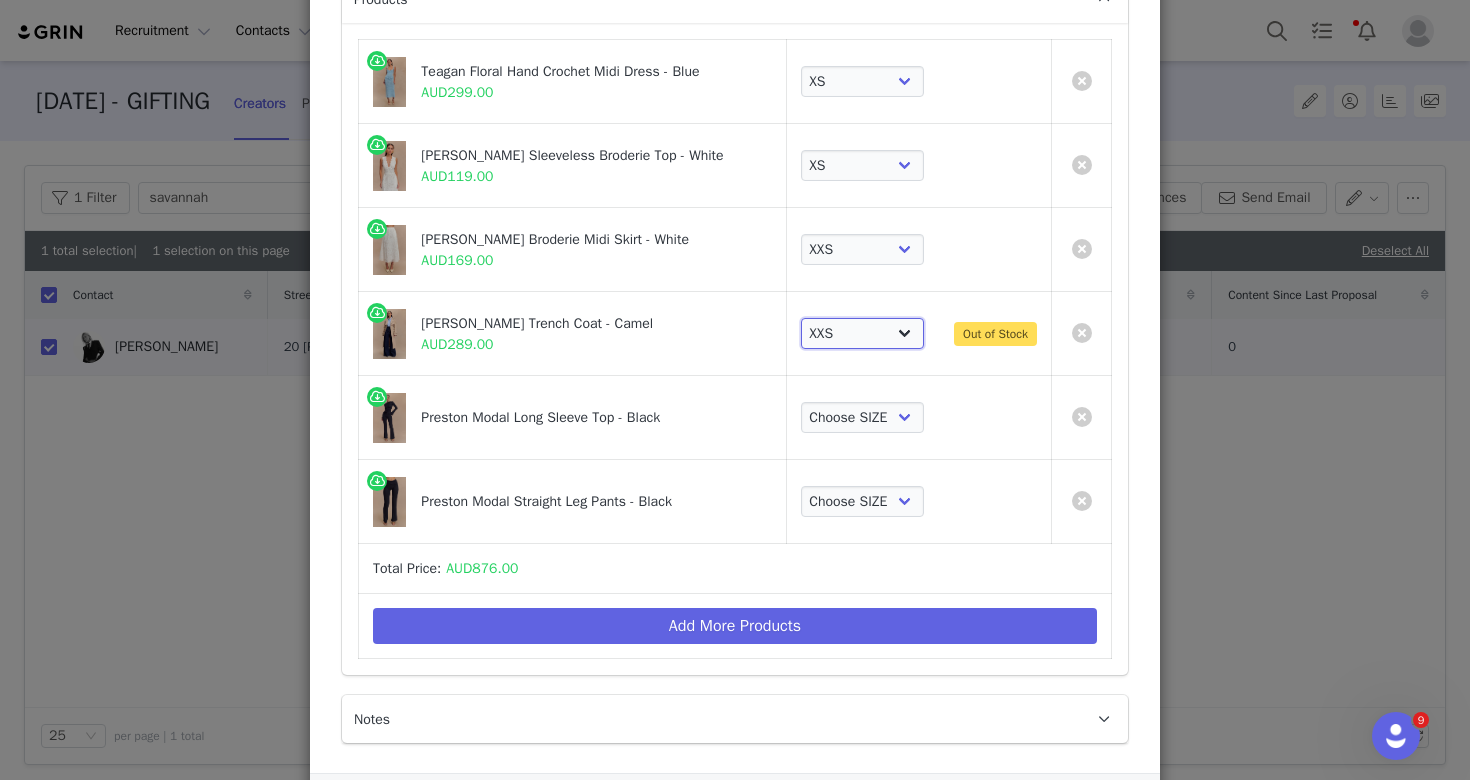 click on "Choose SIZE  XXS   XS   S   M   L   XL   XXL   3XL" at bounding box center (863, 334) 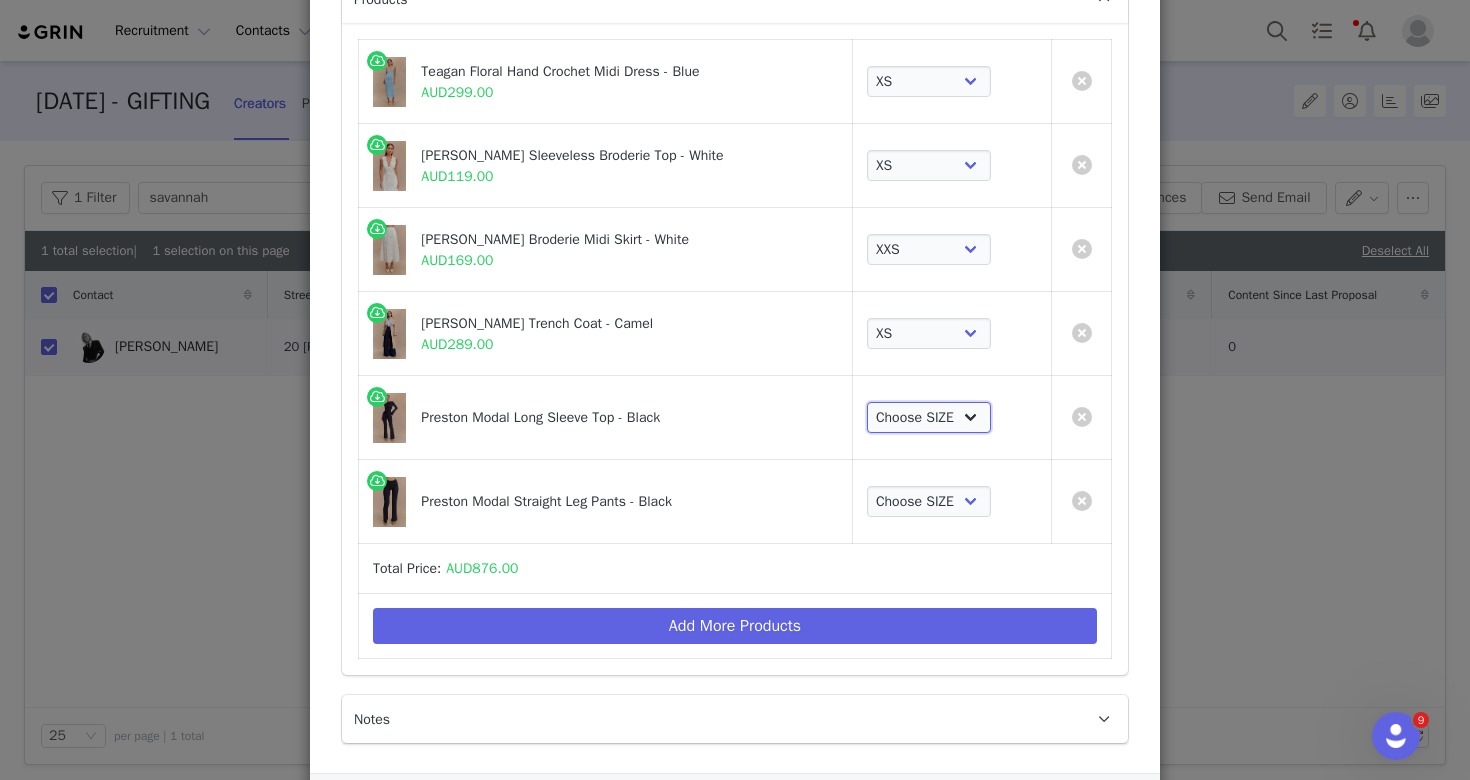 click on "Choose SIZE  XXS   XS   S   M   L   XL   XXL   3XL" at bounding box center [929, 418] 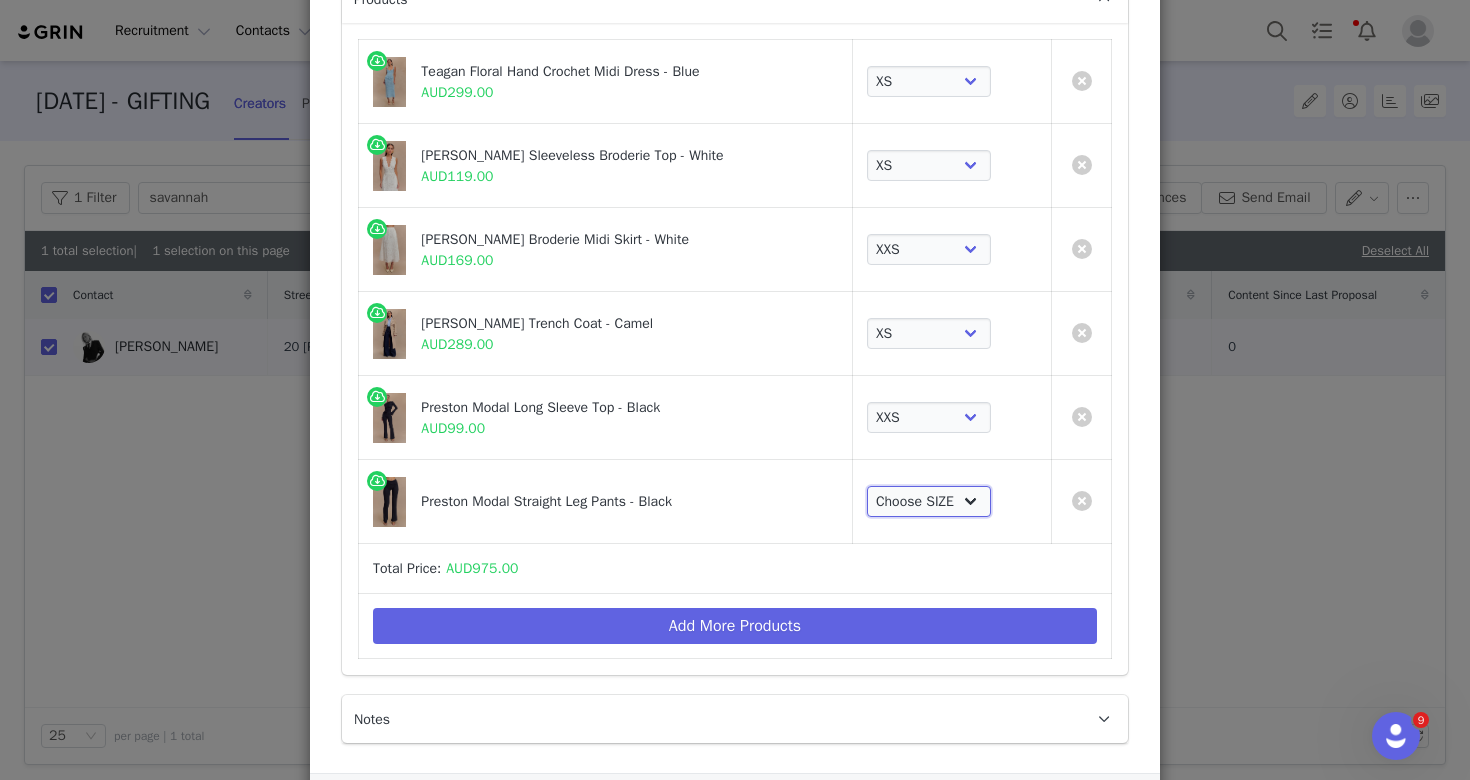click on "Choose SIZE  XXS   XS   S   M   L   XL   XXL   3XL" at bounding box center [929, 502] 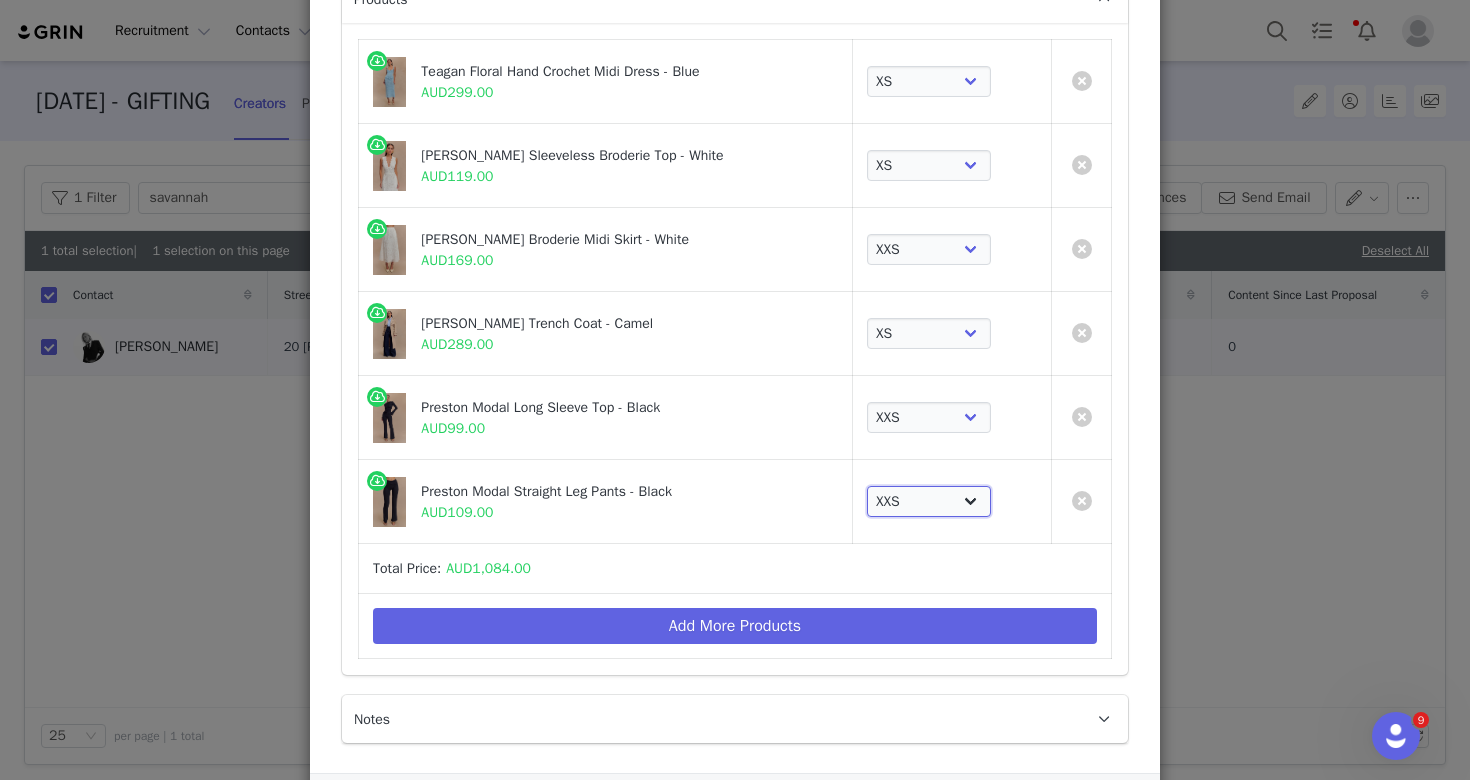 click on "Choose SIZE  XXS   XS   S   M   L   XL   XXL   3XL" at bounding box center (929, 502) 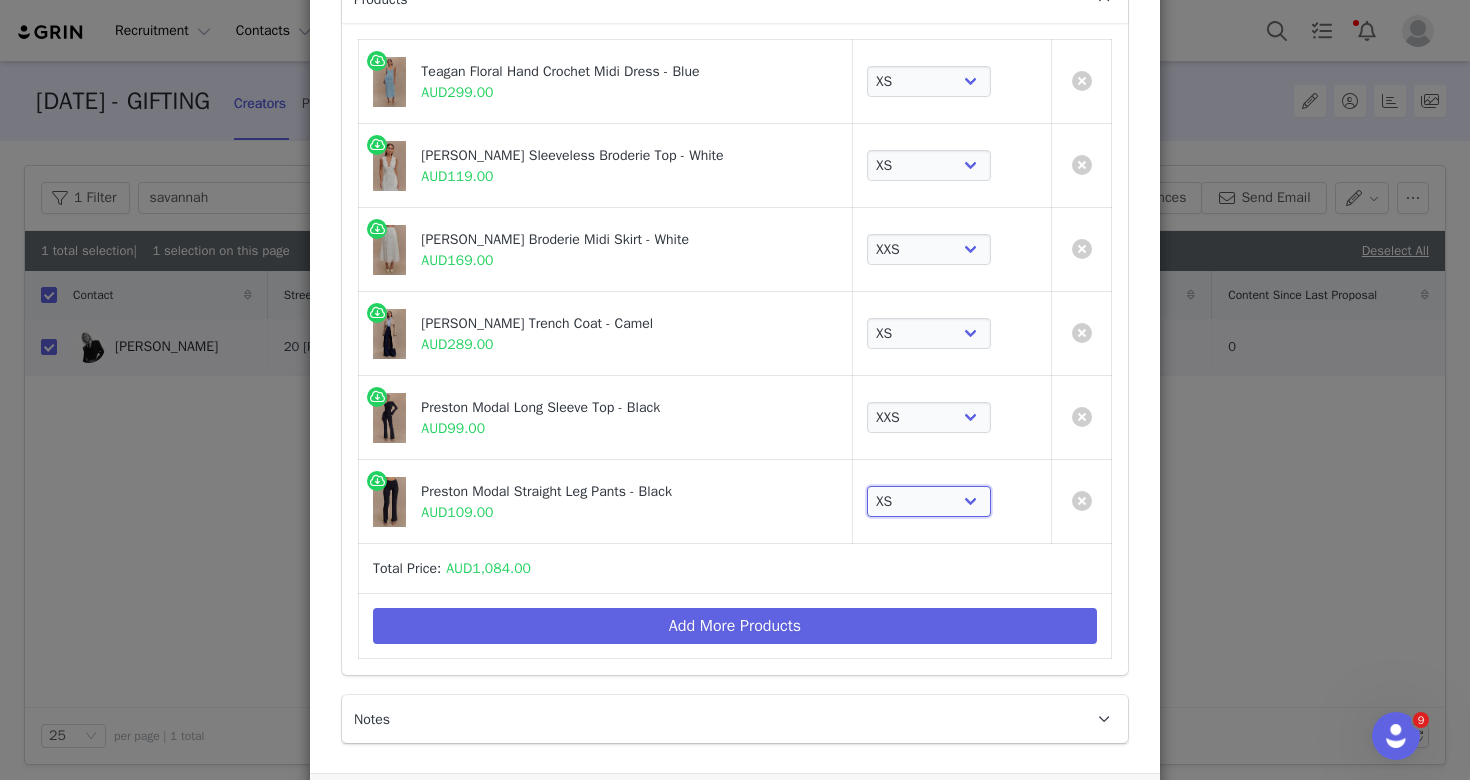scroll, scrollTop: 299, scrollLeft: 0, axis: vertical 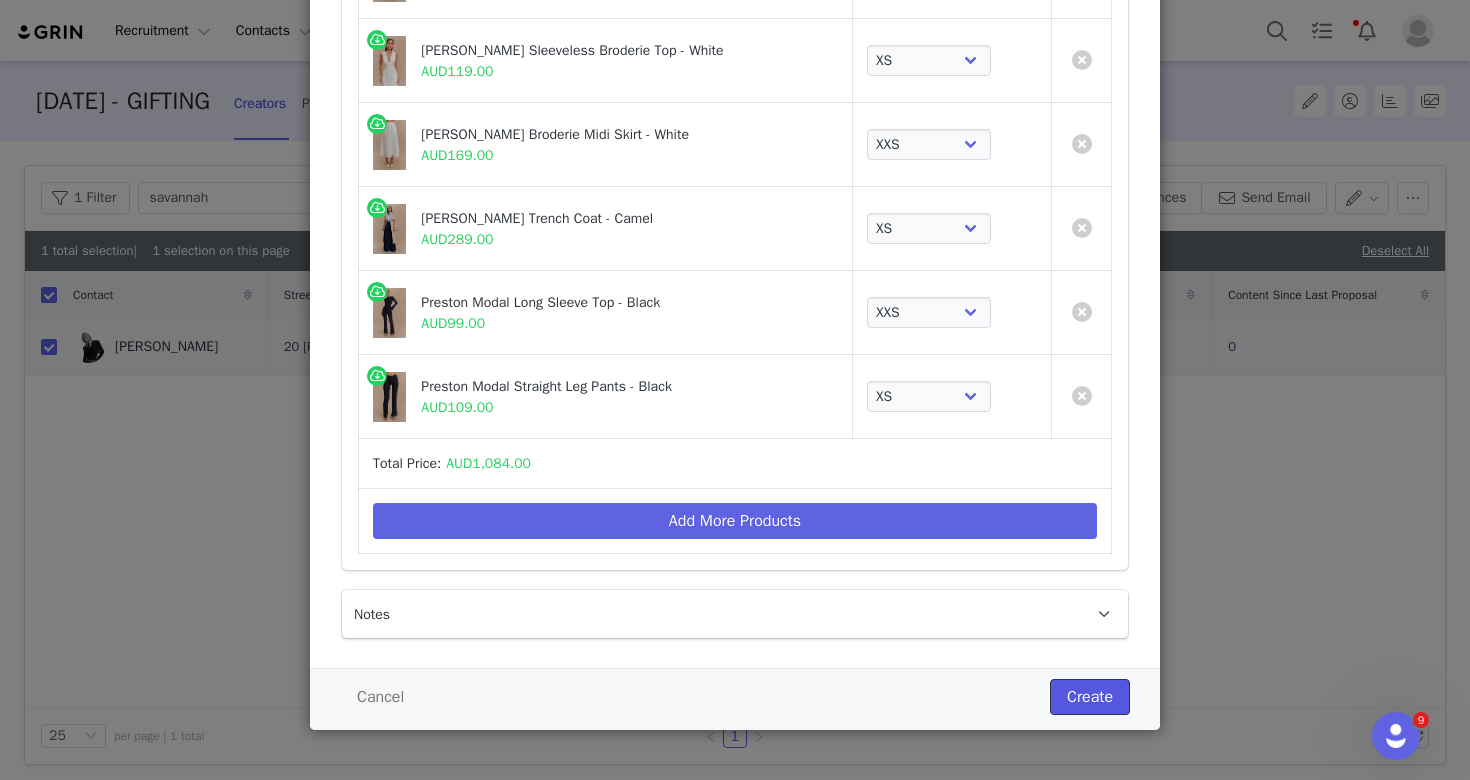 click on "Create" at bounding box center (1090, 697) 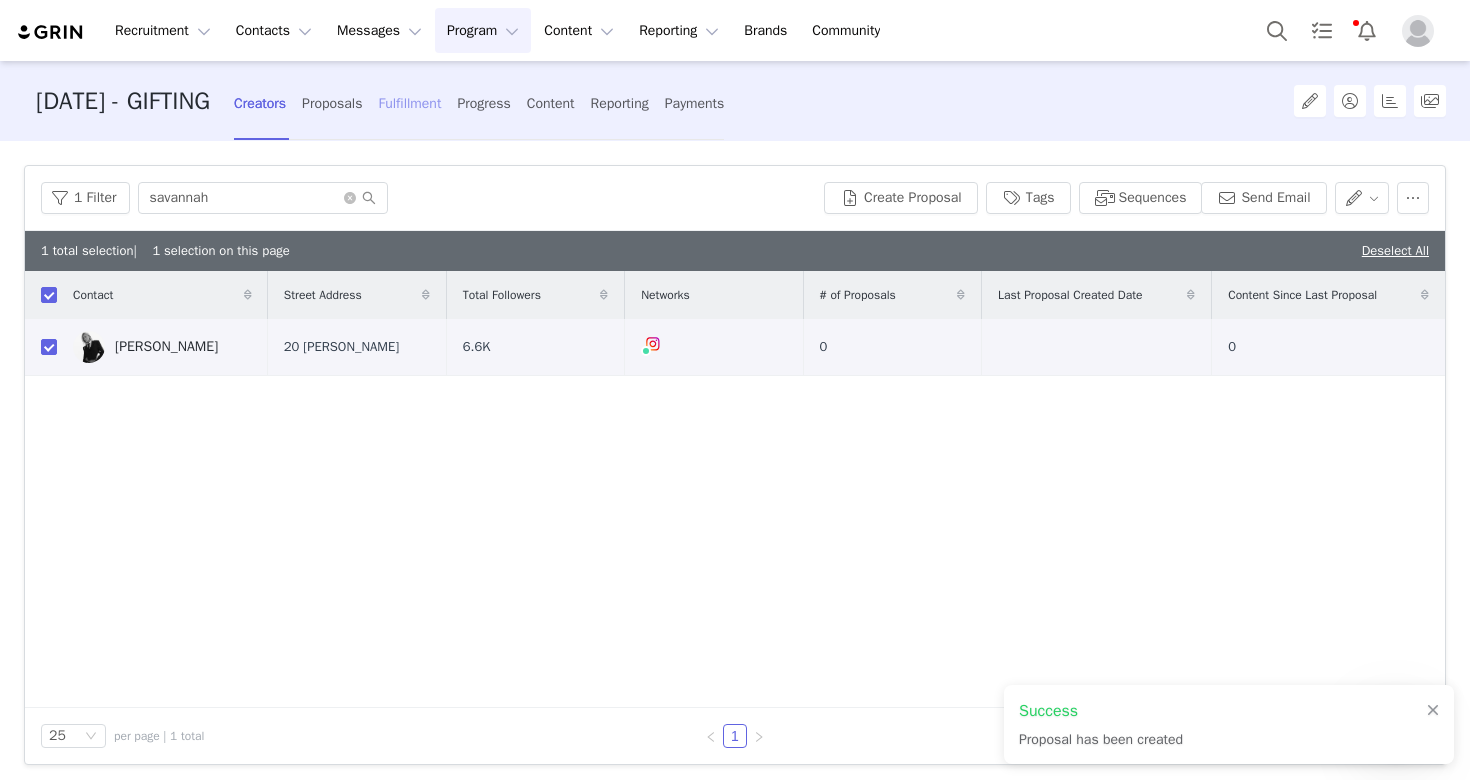 click on "Fulfillment" at bounding box center [409, 103] 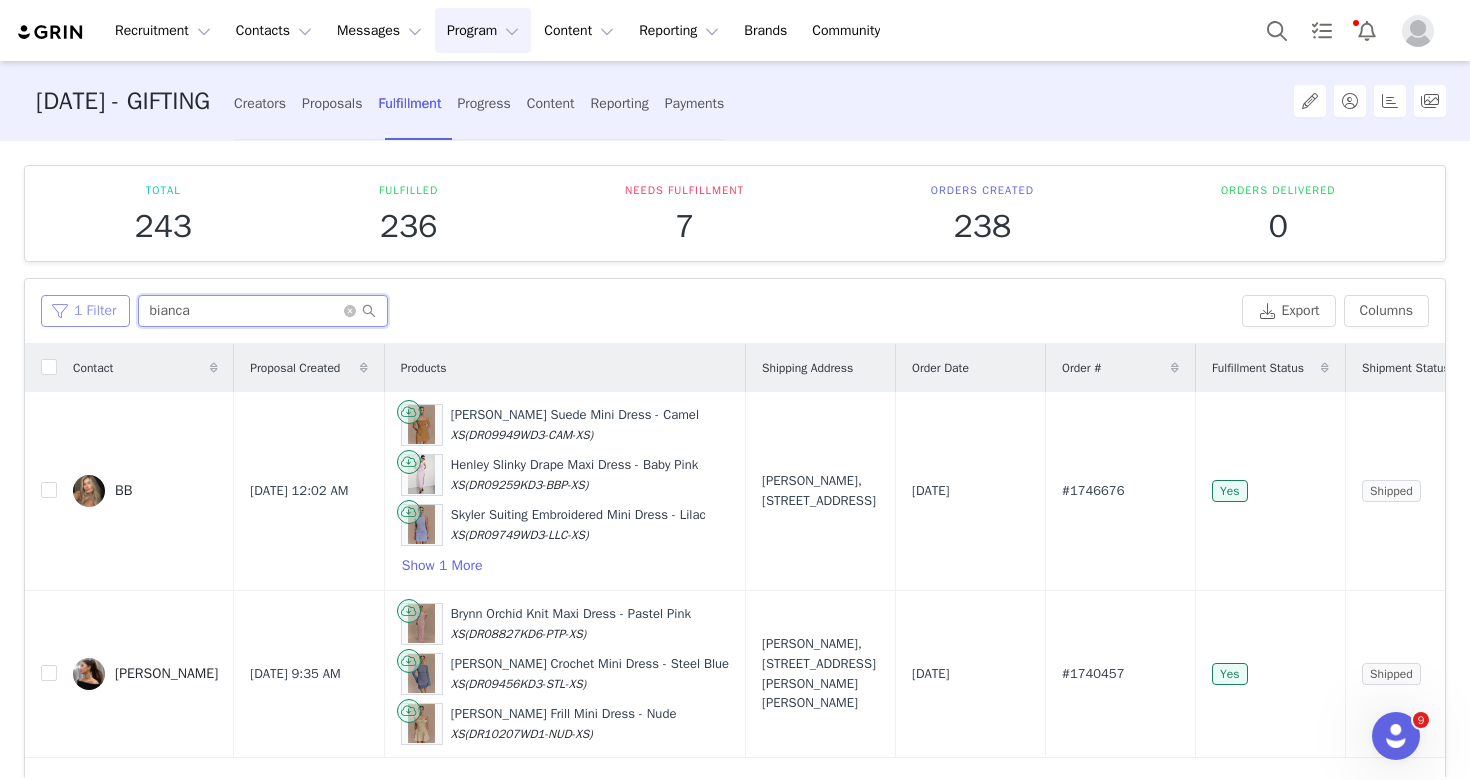 drag, startPoint x: 225, startPoint y: 304, endPoint x: 97, endPoint y: 307, distance: 128.03516 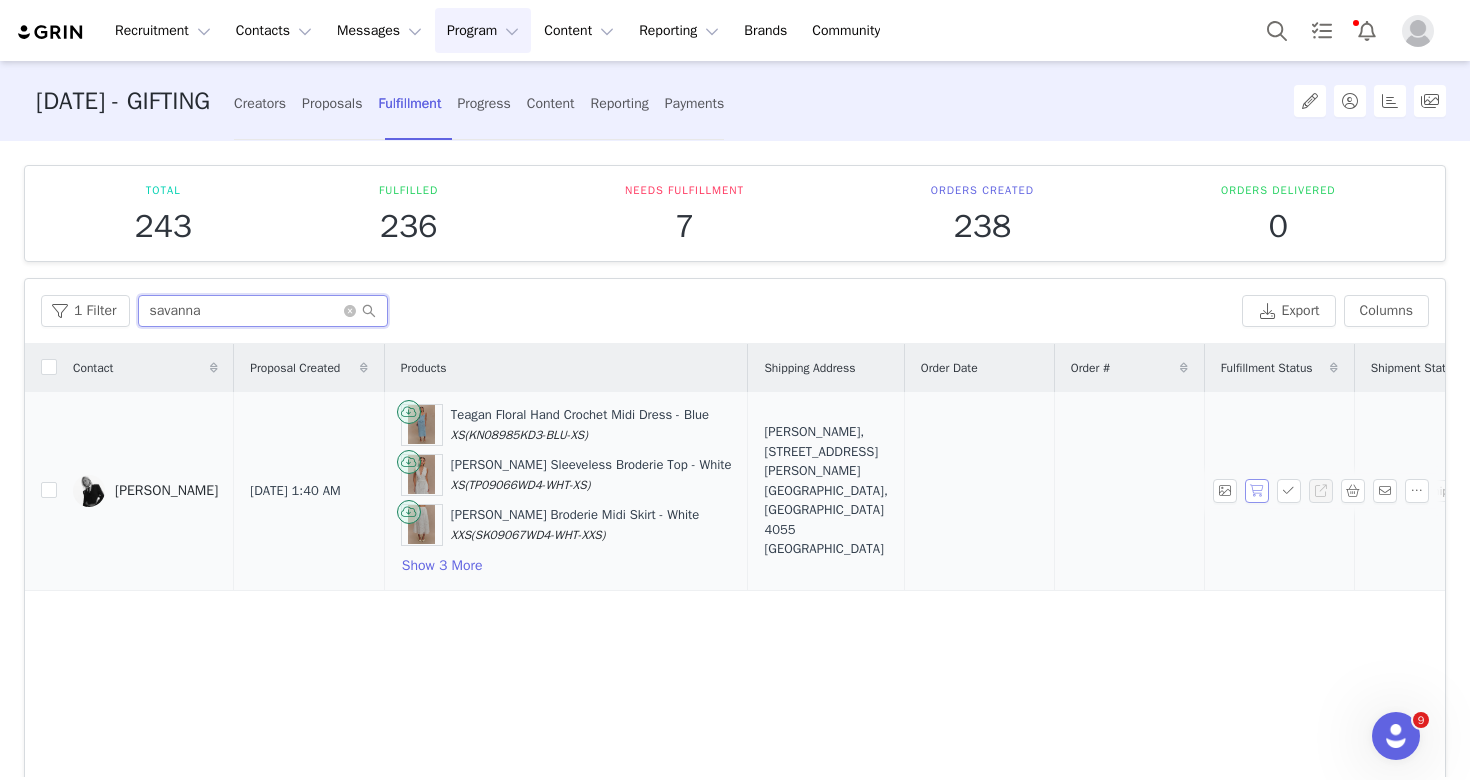 type on "savanna" 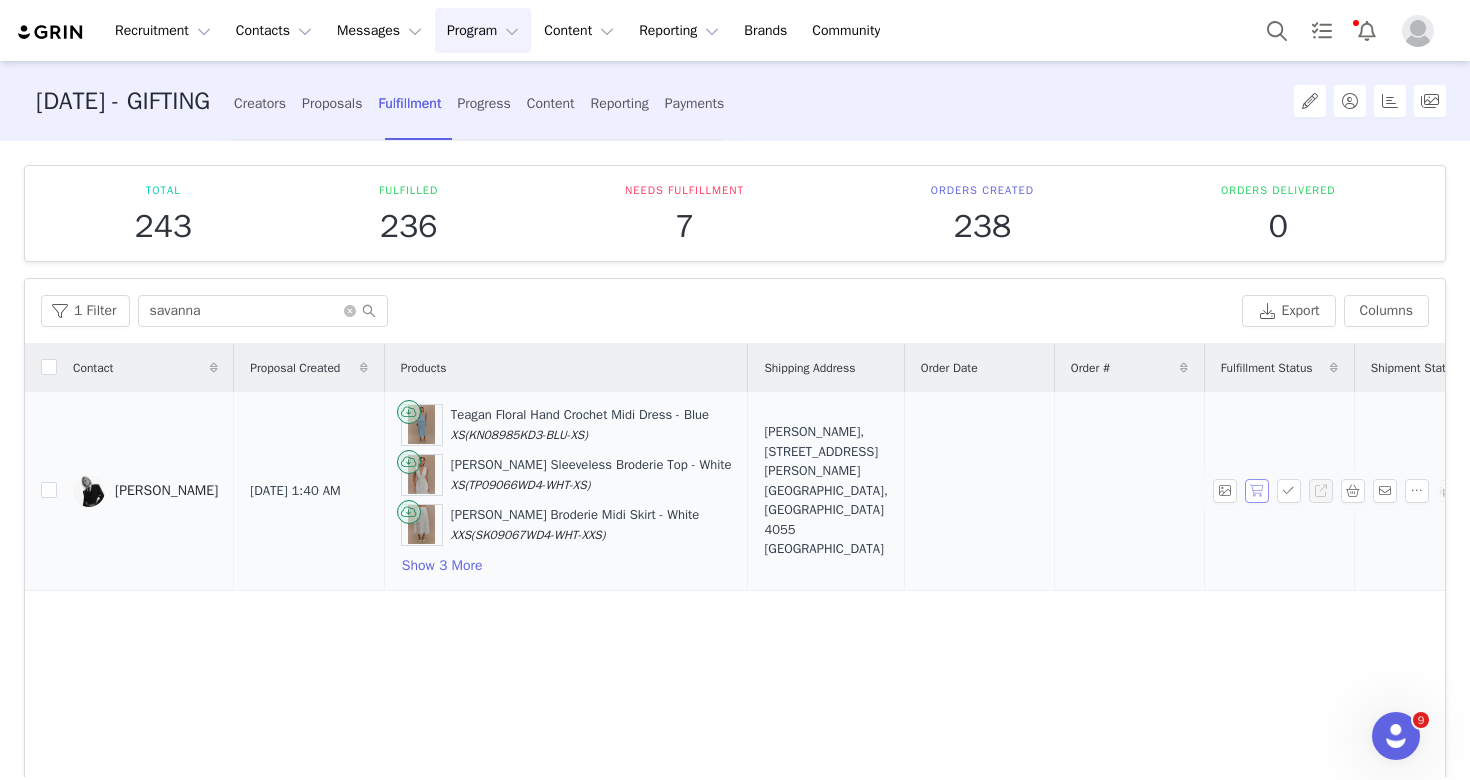click at bounding box center [1257, 491] 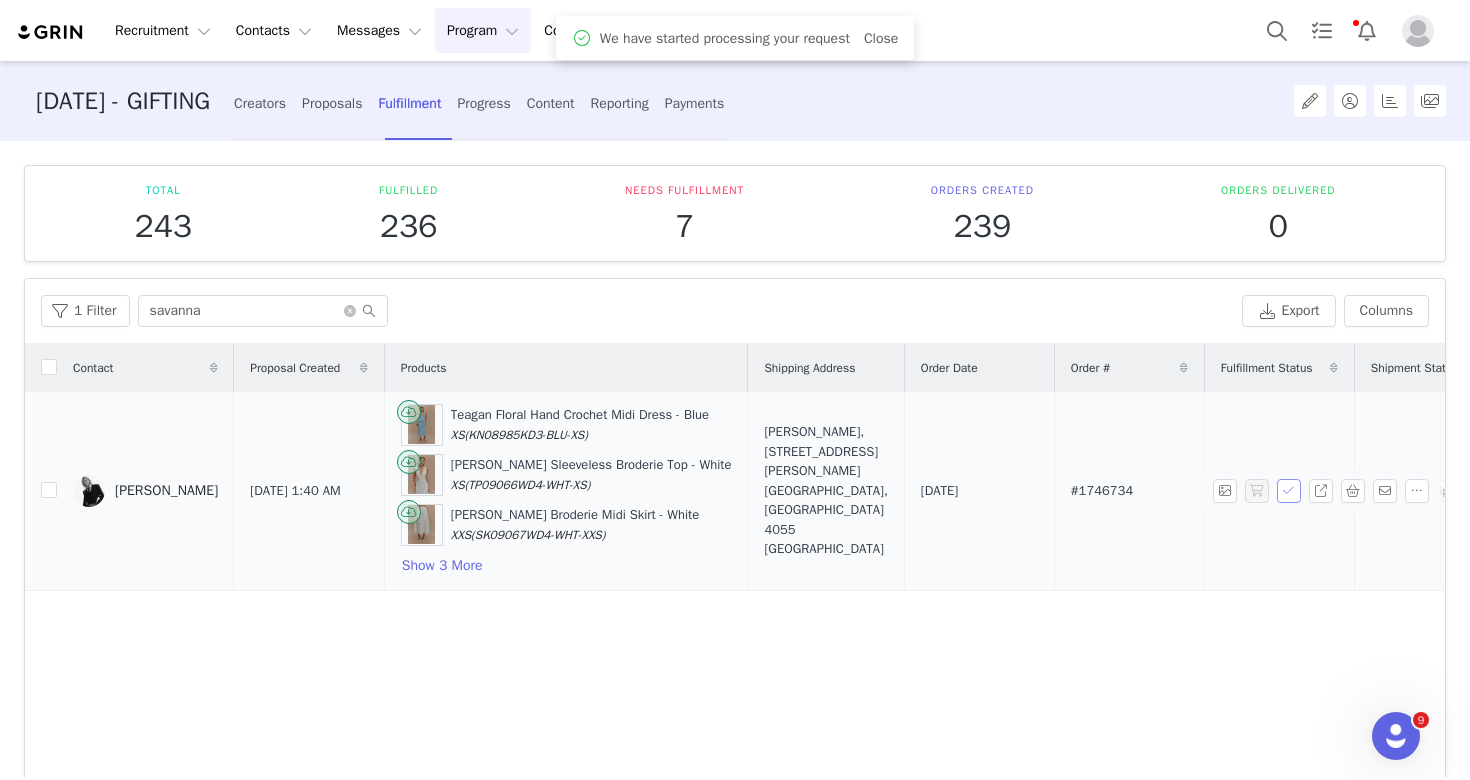 click at bounding box center (1289, 491) 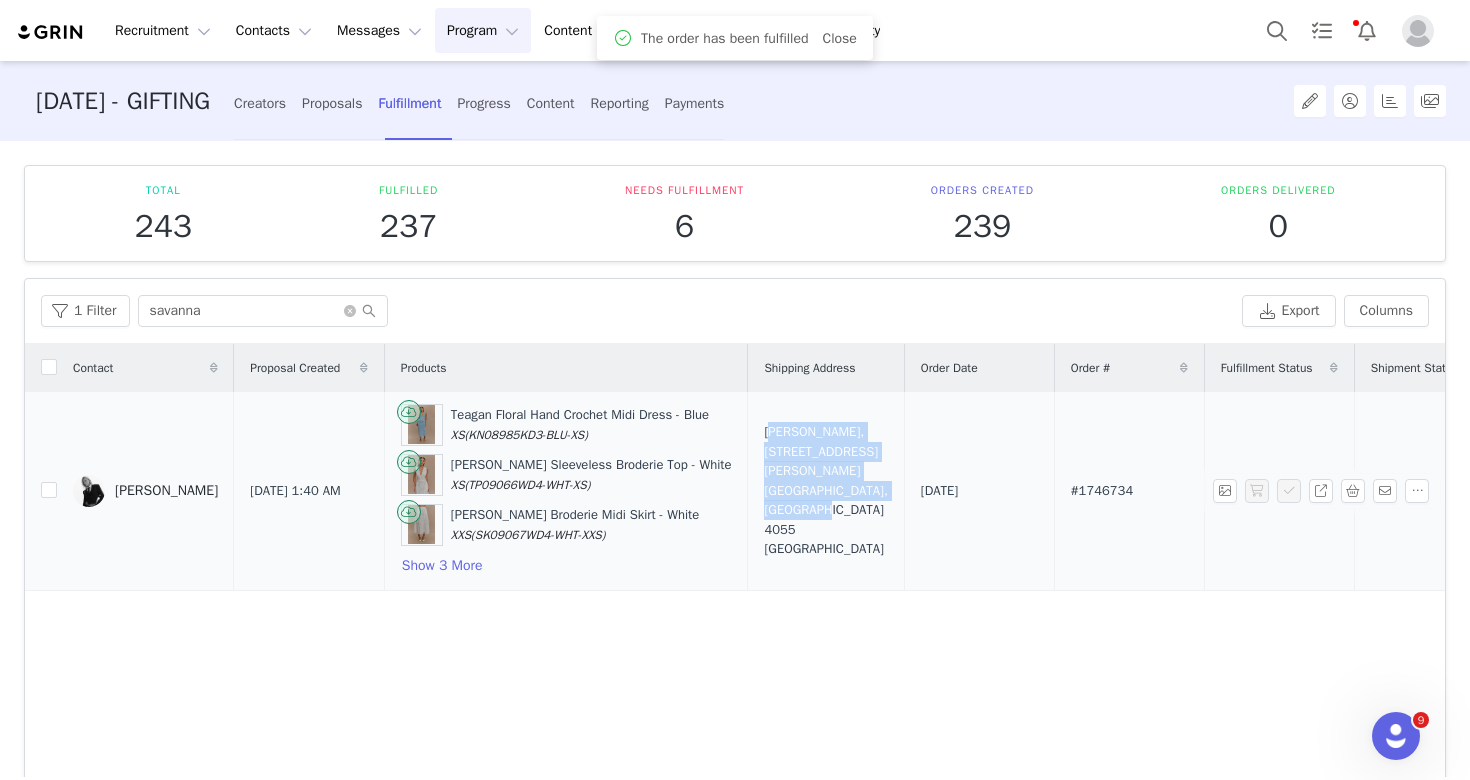 drag, startPoint x: 877, startPoint y: 545, endPoint x: 797, endPoint y: 442, distance: 130.41856 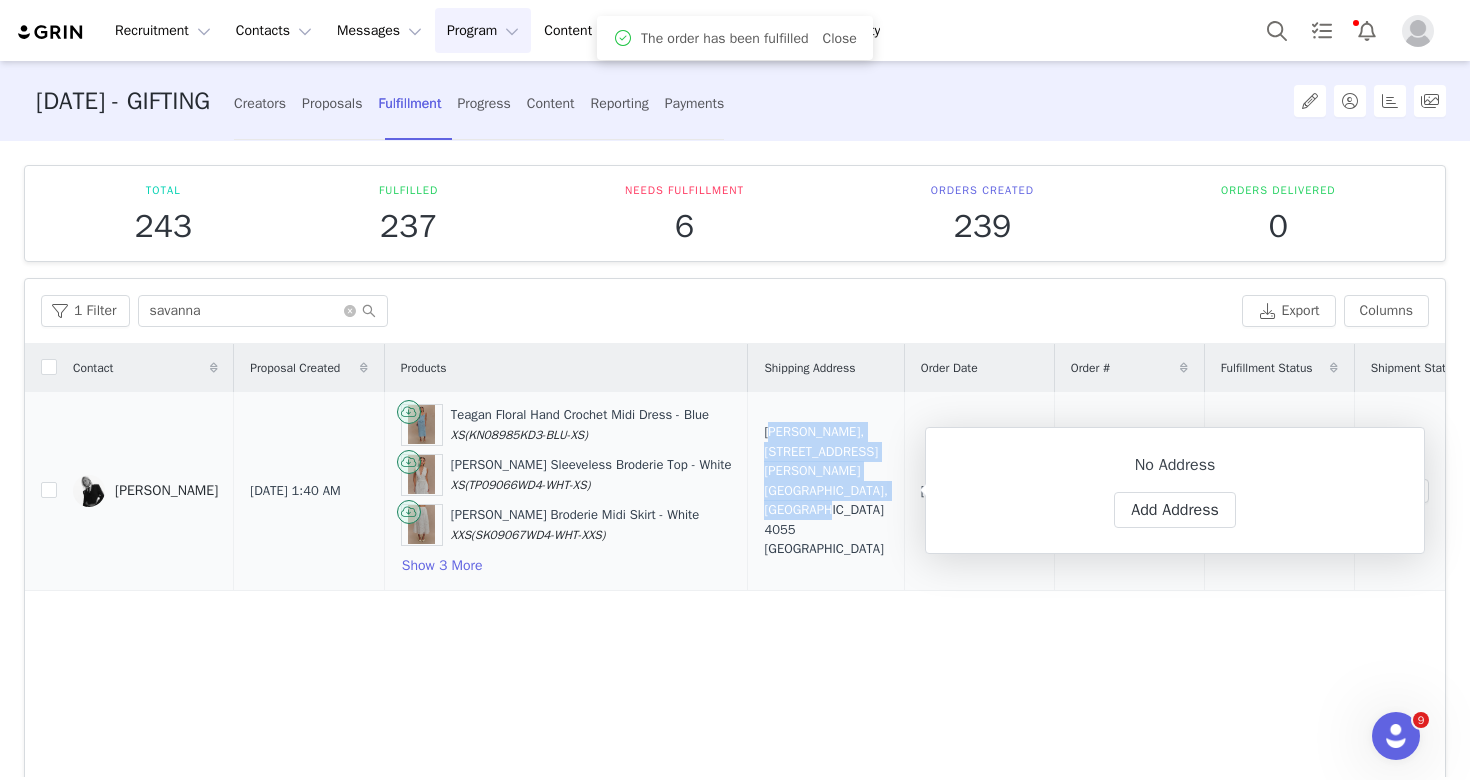 copy on "Savannah Townsend, 20 Thomas Pl. Upper Kedron, Queensland 4055 Australia" 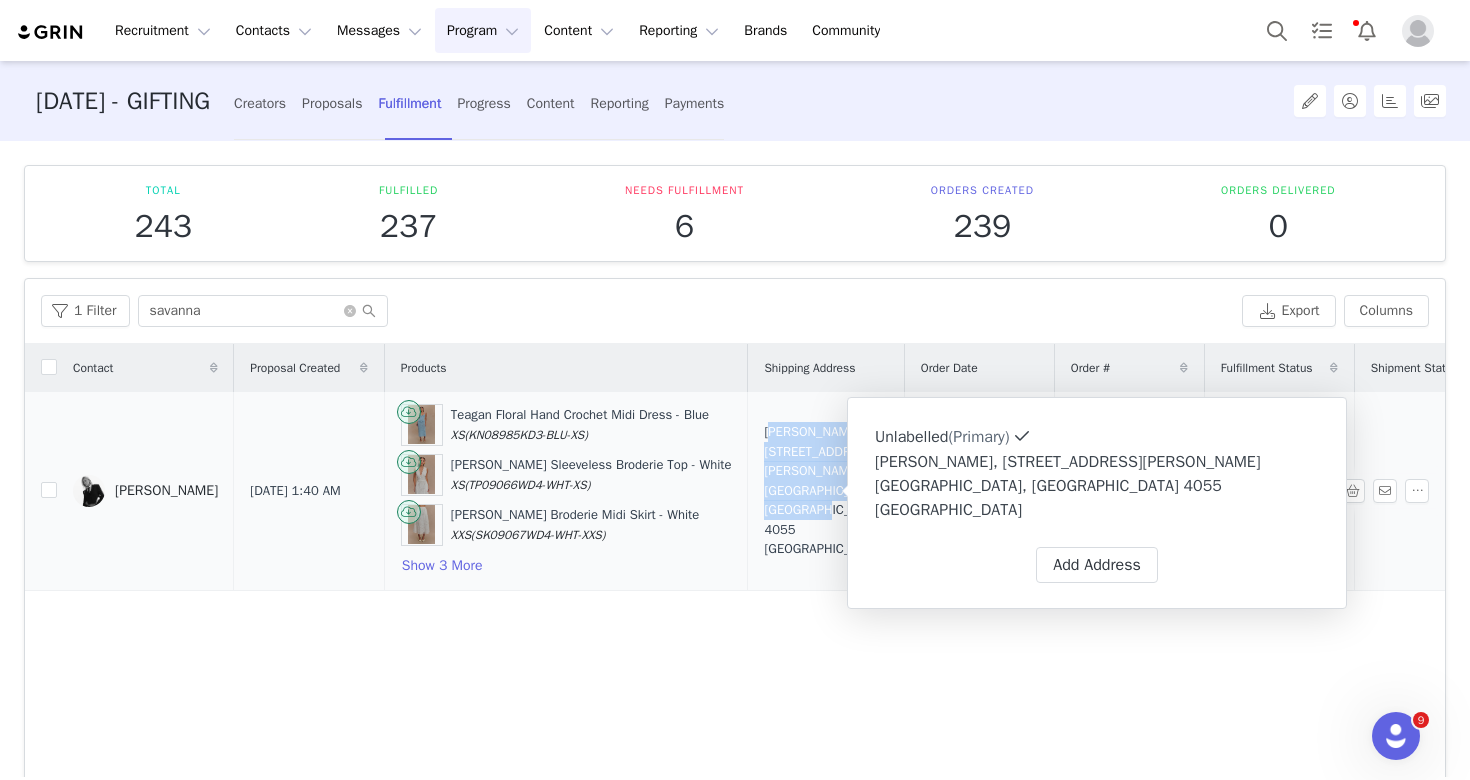 scroll, scrollTop: 0, scrollLeft: 241, axis: horizontal 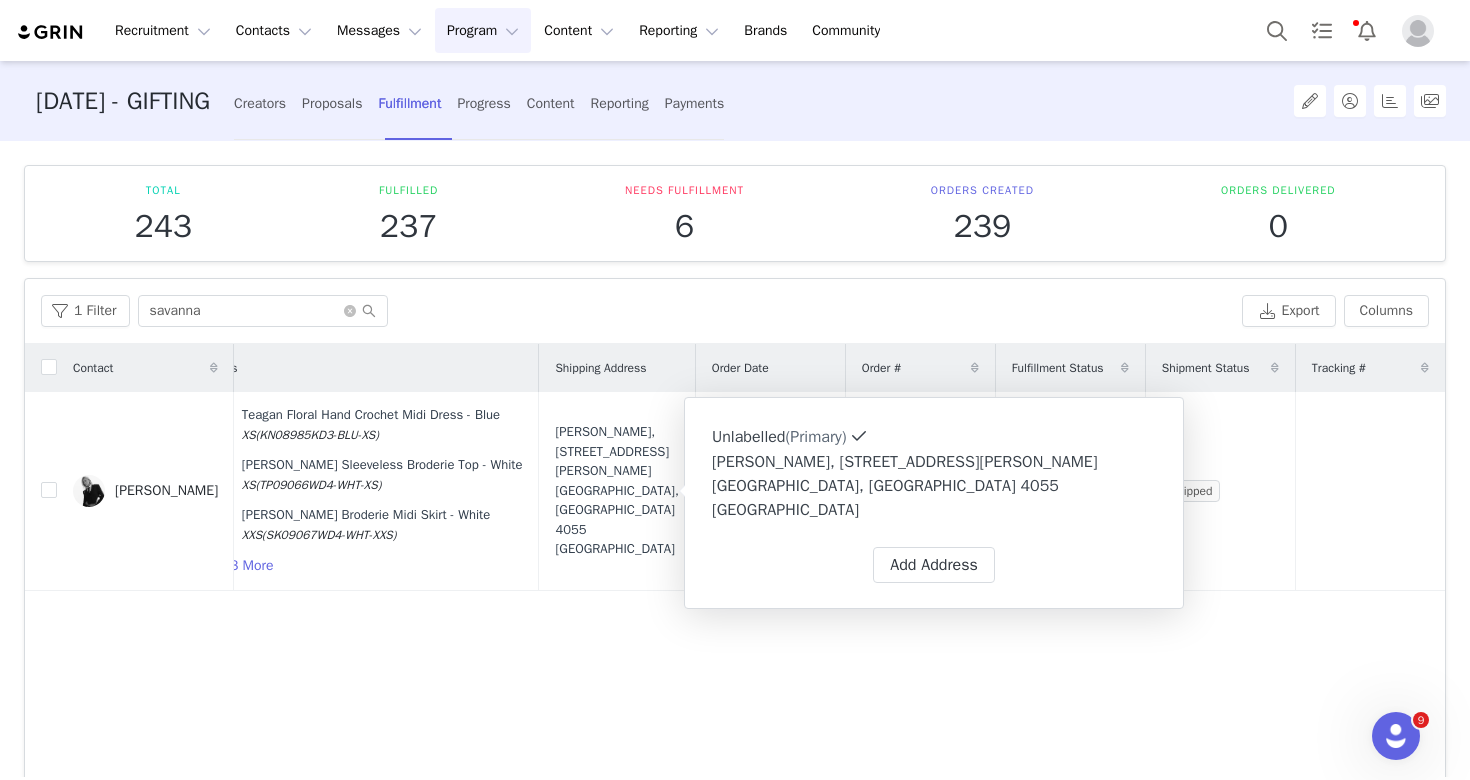 click on "Contact   Proposal Created   Products   Shipping Address   Order Date   Order #   Fulfillment Status   Shipment Status   Tracking #   Savannah Townsend  Jul 14, 2025 1:40 AM  Teagan Floral Hand Crochet Midi Dress - Blue XS (KN08985KD3-BLU-XS)  Arla Sleeveless Broderie Top - White XS (TP09066WD4-WHT-XS)  Arla Broderie Midi Skirt - White XXS (SK09067WD4-WHT-XXS) Show 3 More  Savannah Townsend, 20 Thomas Pl. Upper Kedron, Queensland 4055 Australia   Jul 14, 2025  #1746734  Yes   Shipped" at bounding box center [735, 582] 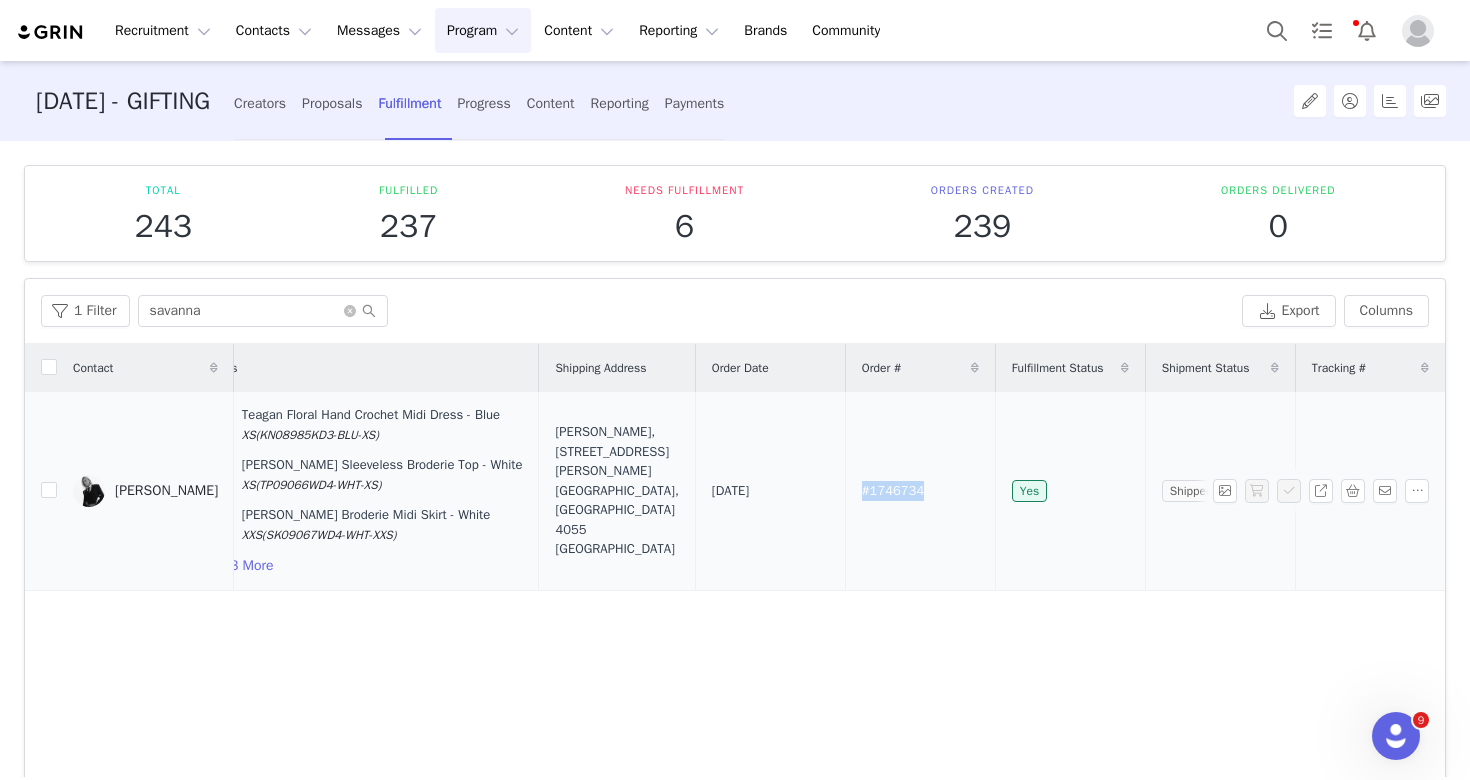drag, startPoint x: 928, startPoint y: 496, endPoint x: 855, endPoint y: 495, distance: 73.00685 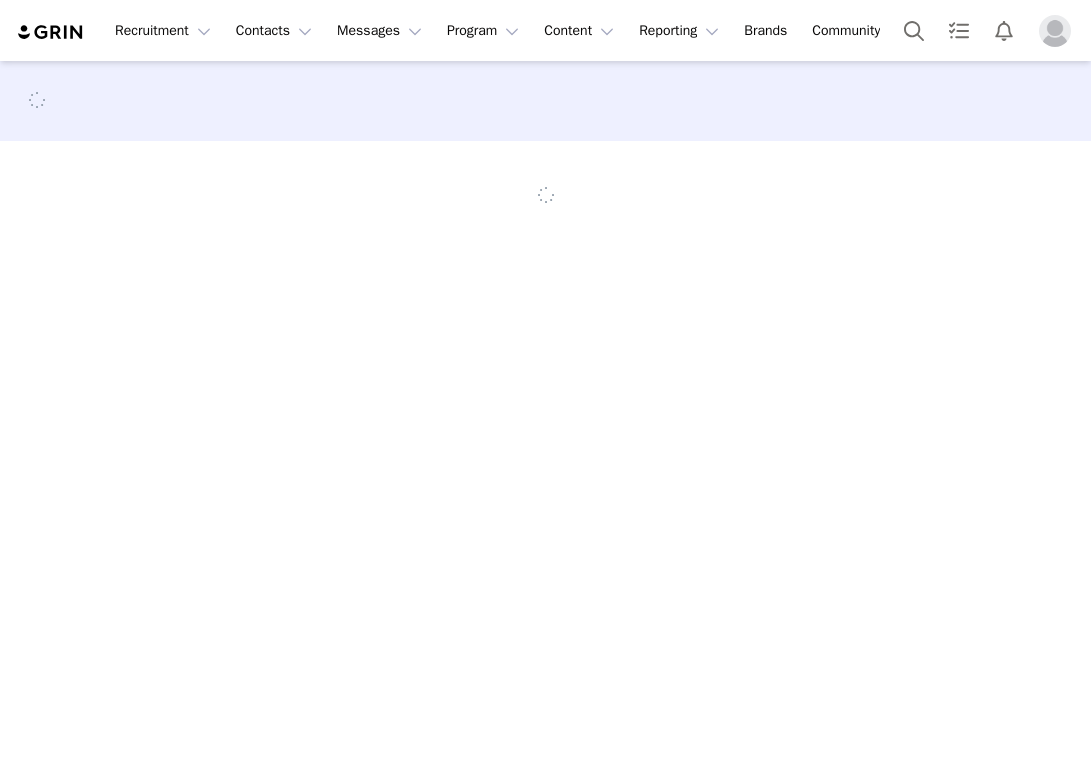 scroll, scrollTop: 0, scrollLeft: 0, axis: both 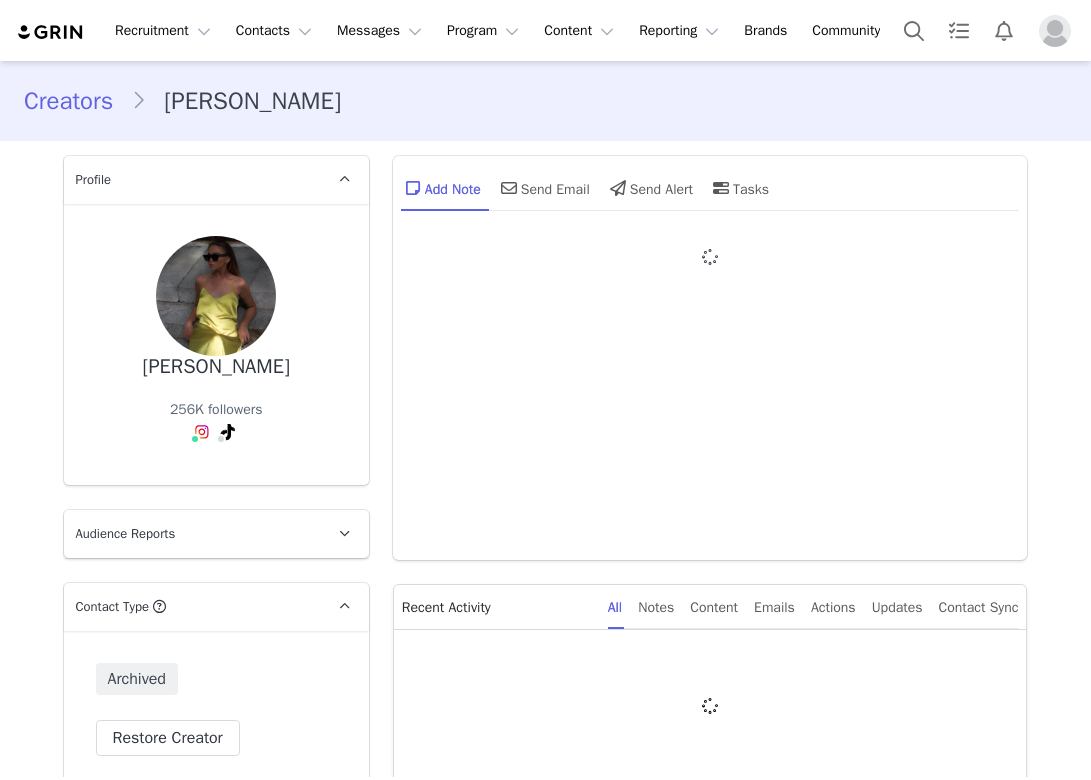 type on "+1 ([GEOGRAPHIC_DATA])" 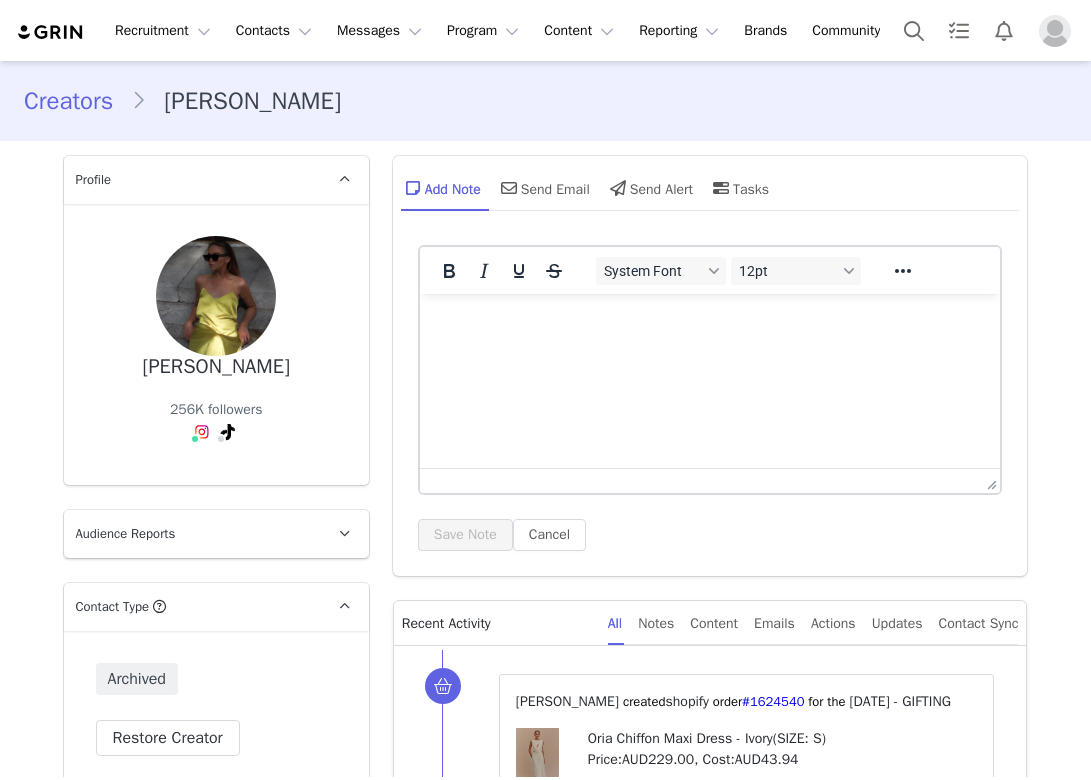 scroll, scrollTop: 0, scrollLeft: 0, axis: both 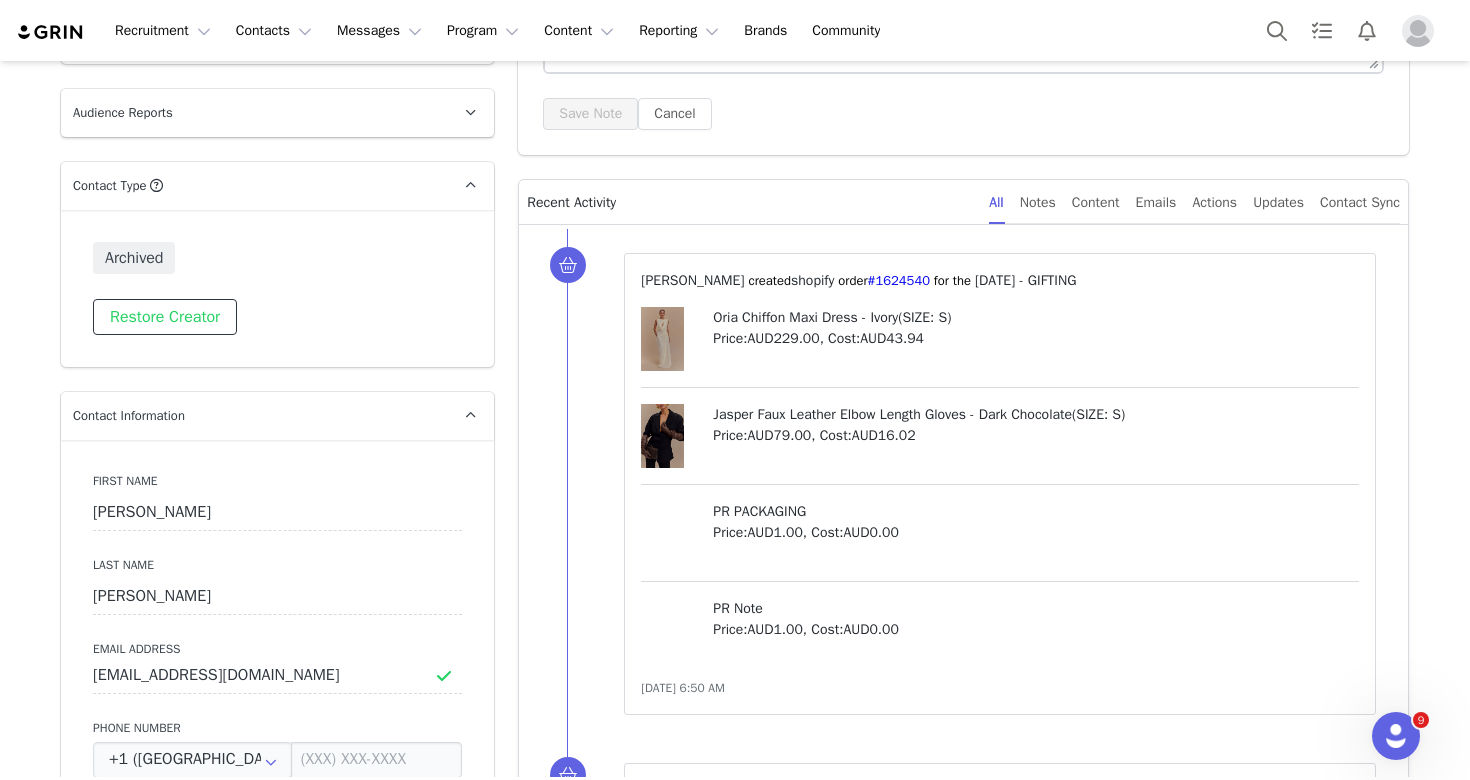 click on "Restore Creator" at bounding box center [165, 317] 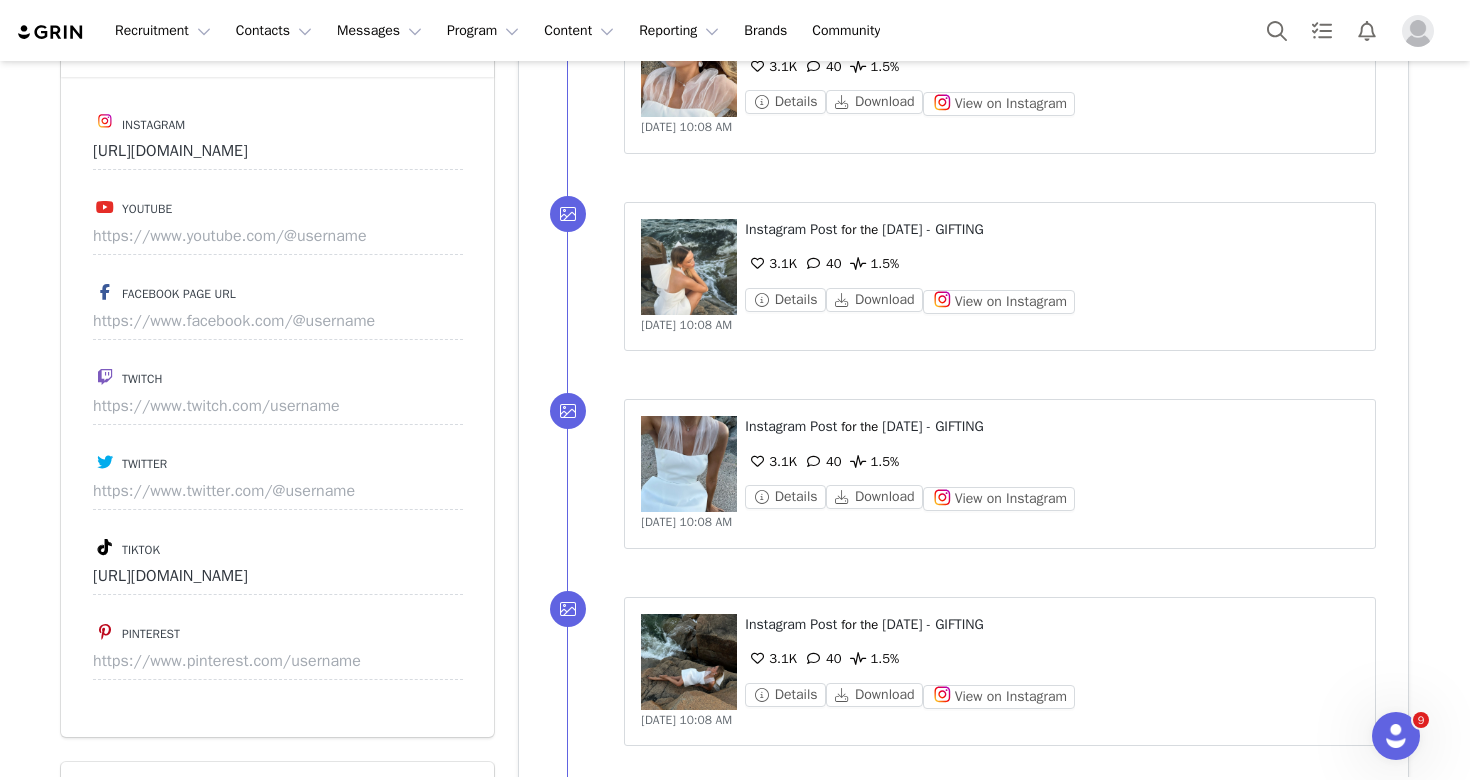 scroll, scrollTop: 2869, scrollLeft: 0, axis: vertical 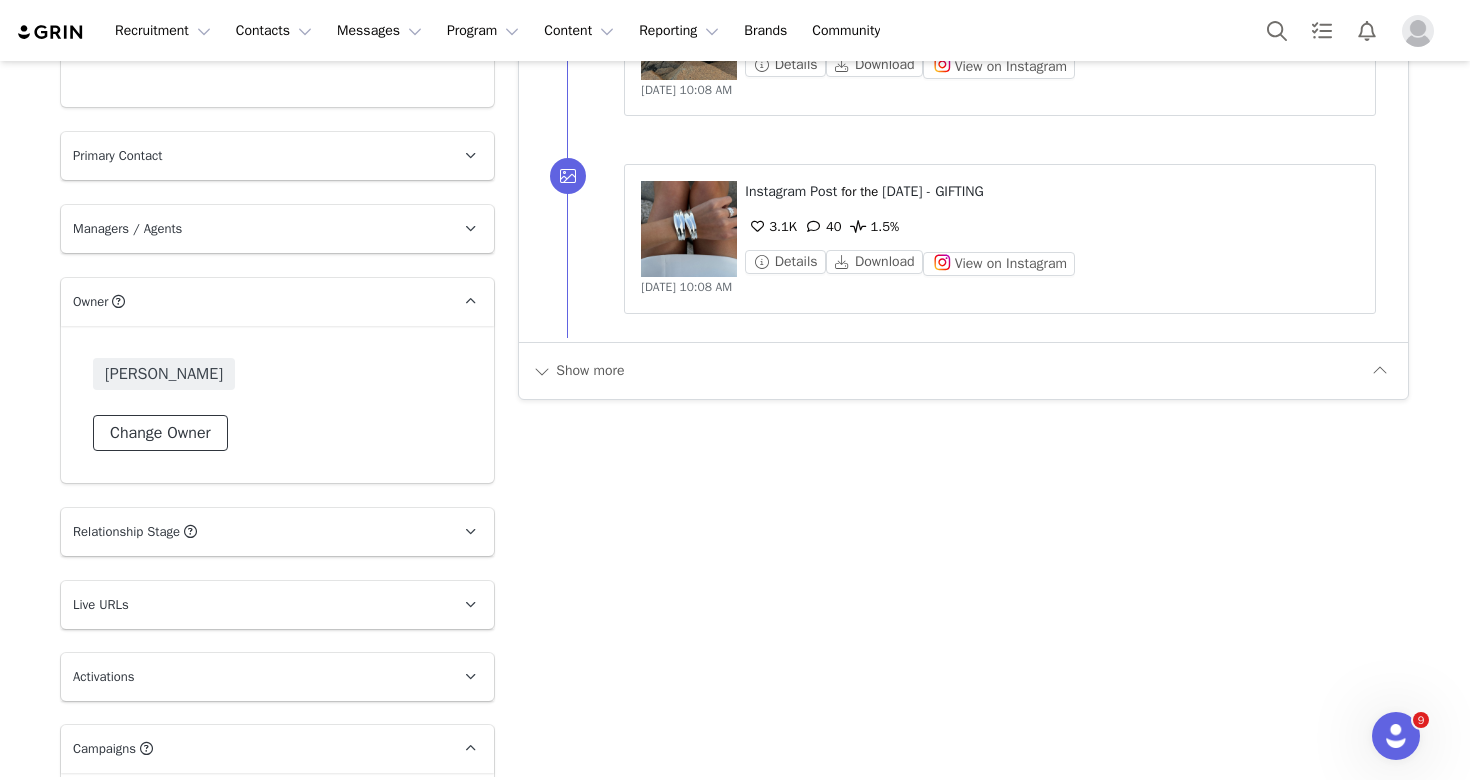 click on "Change Owner" at bounding box center [160, 433] 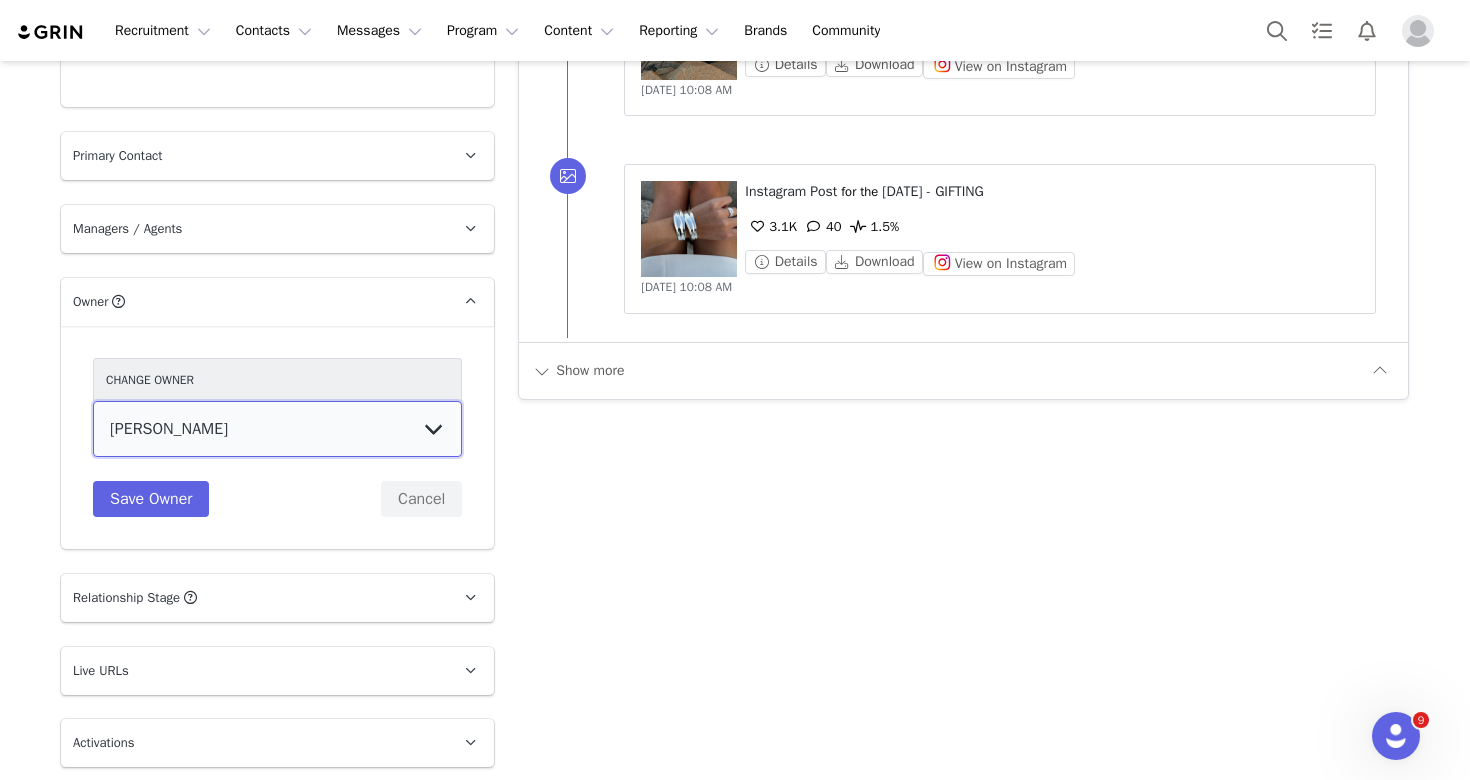 click on "[PERSON_NAME]   [US_STATE][PERSON_NAME]   [PERSON_NAME]   [PERSON_NAME] [PERSON_NAME] [PERSON_NAME] [PERSON_NAME]   [PERSON_NAME]   [PERSON_NAME]   [PERSON_NAME]   [PERSON_NAME]   [PERSON_NAME]" at bounding box center [277, 429] 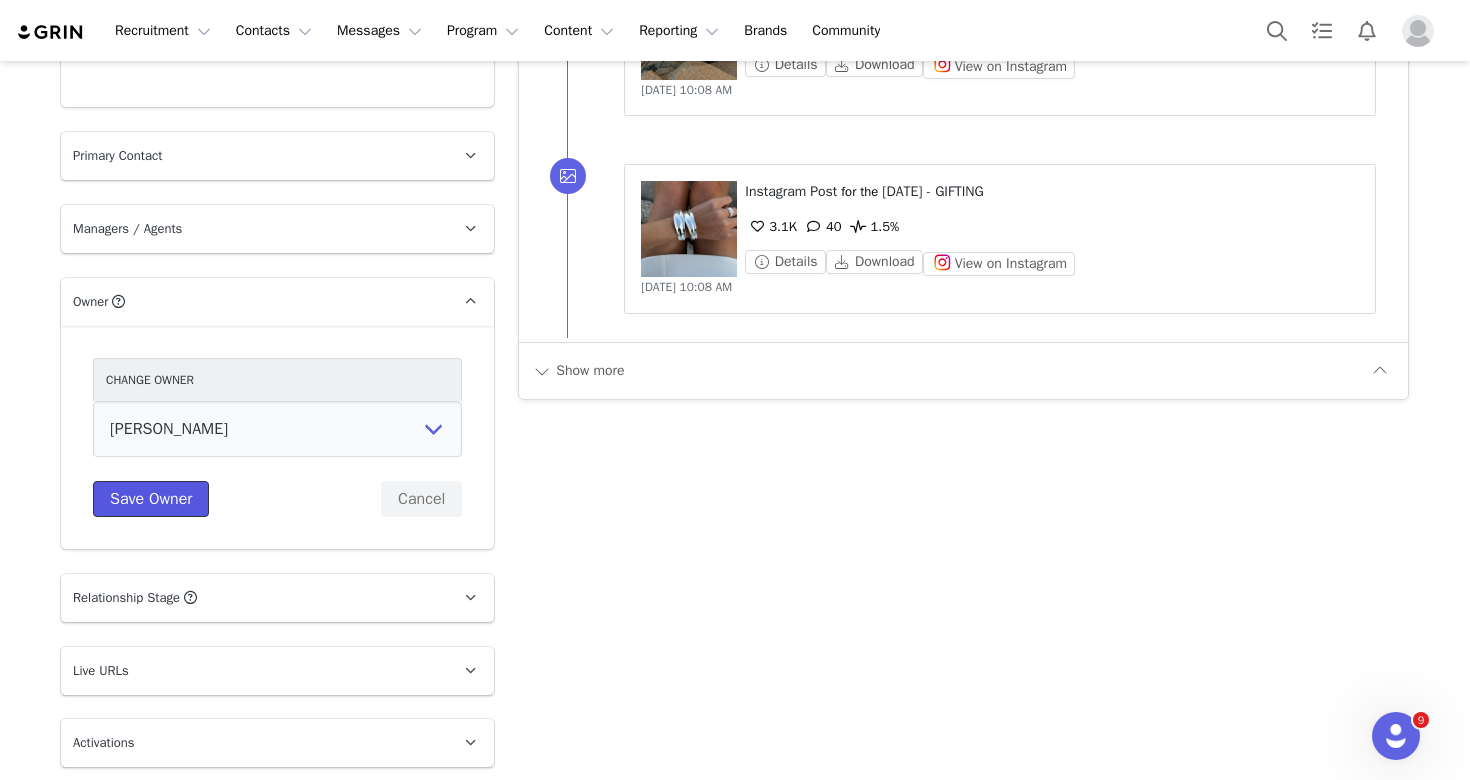 click on "Save Owner" at bounding box center (151, 499) 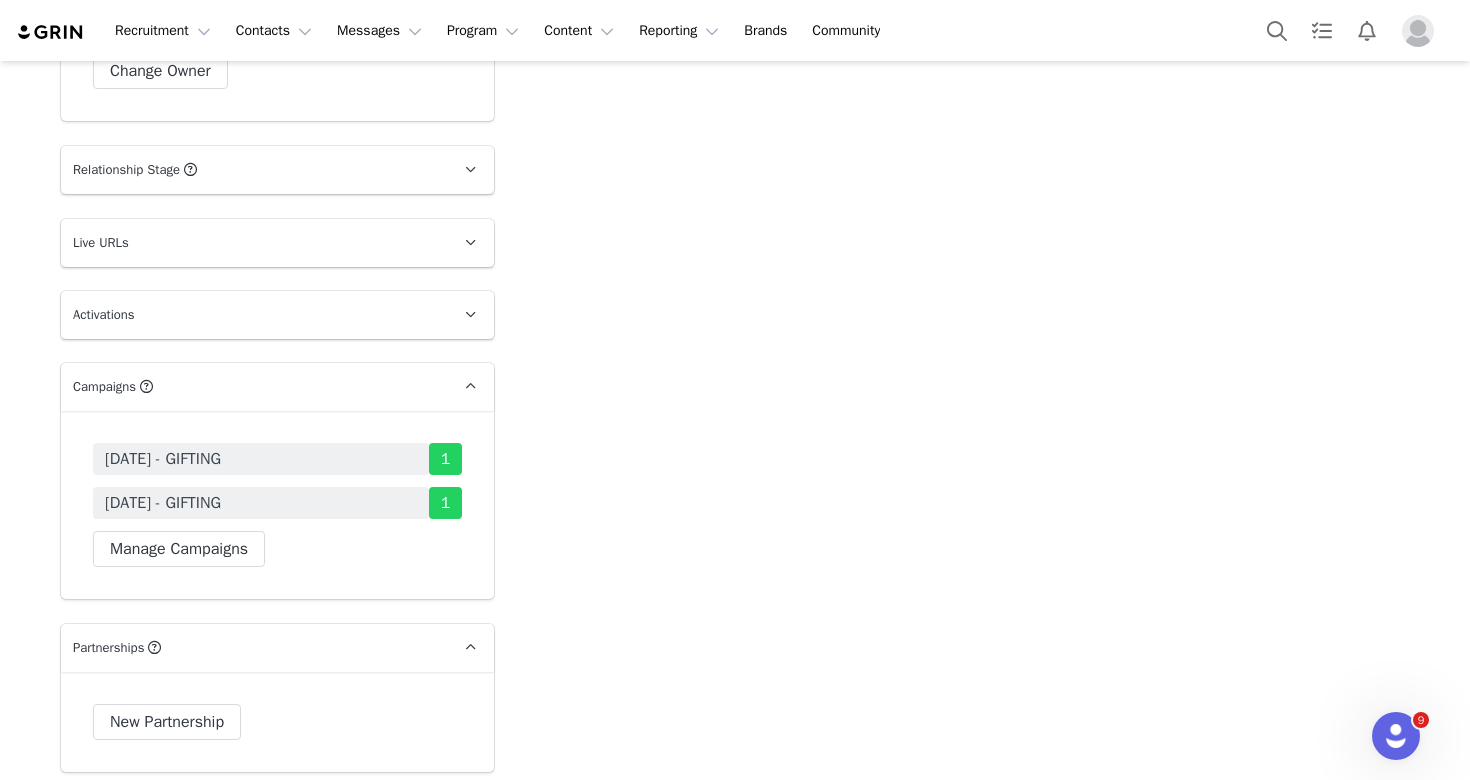 scroll, scrollTop: 3327, scrollLeft: 0, axis: vertical 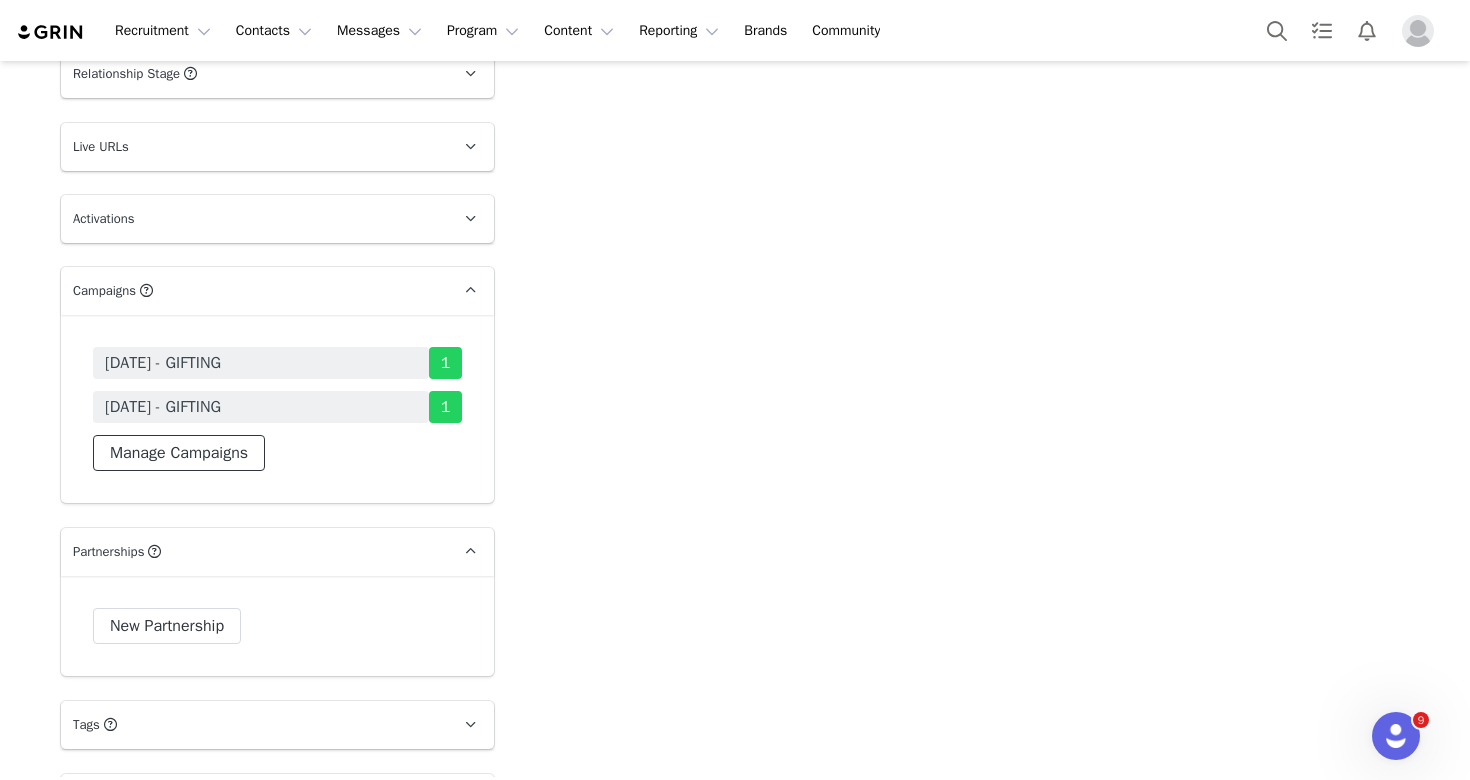 click on "Manage Campaigns" at bounding box center [179, 453] 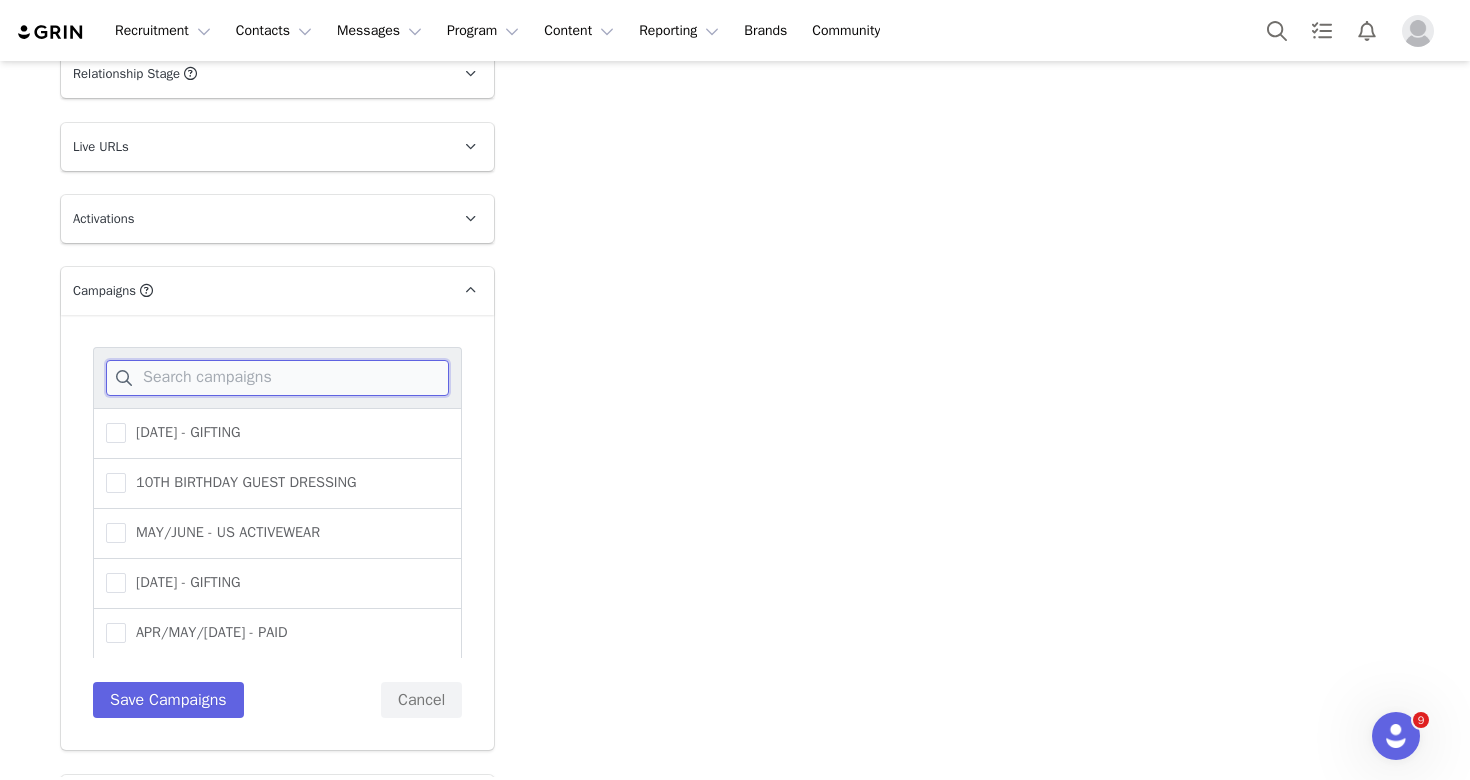 click at bounding box center (277, 378) 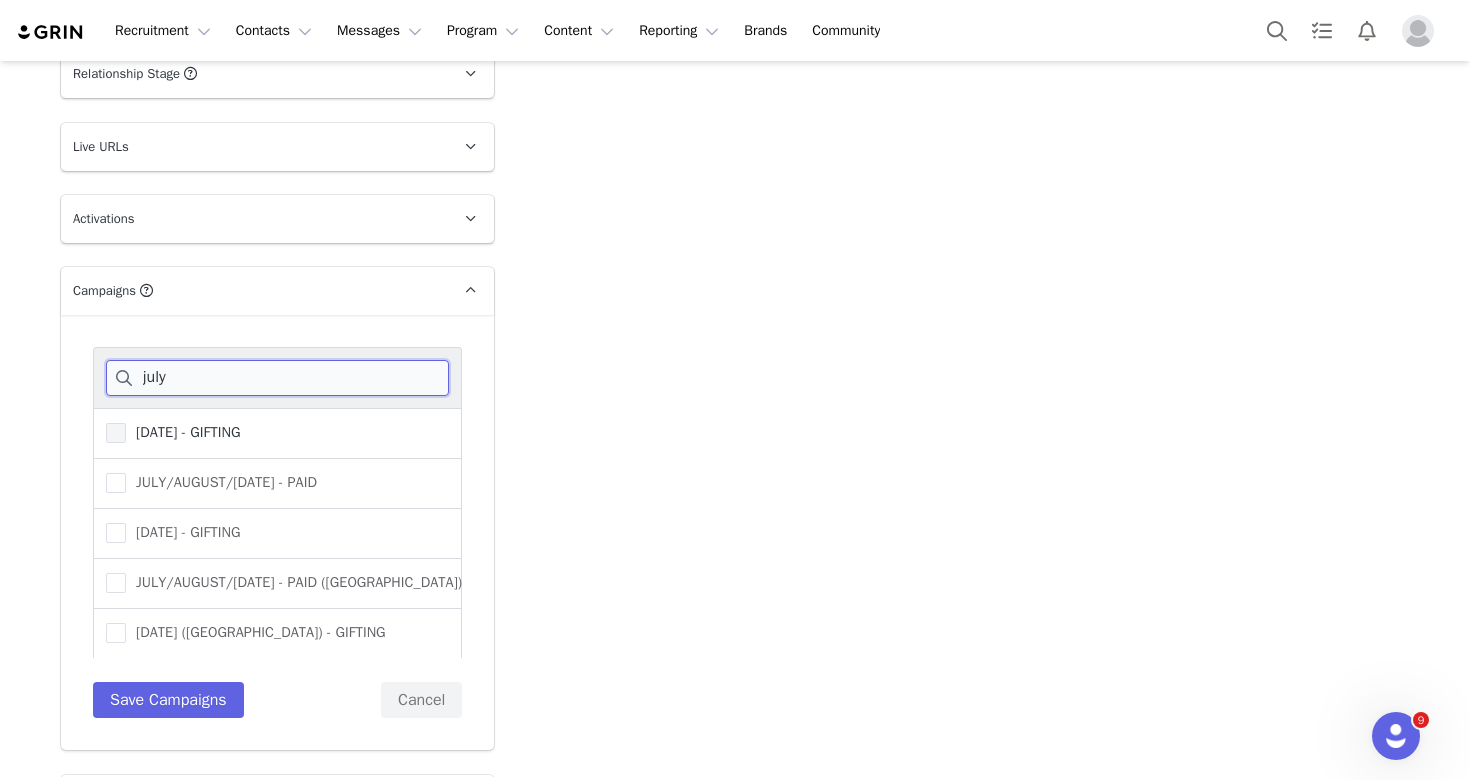 type on "july" 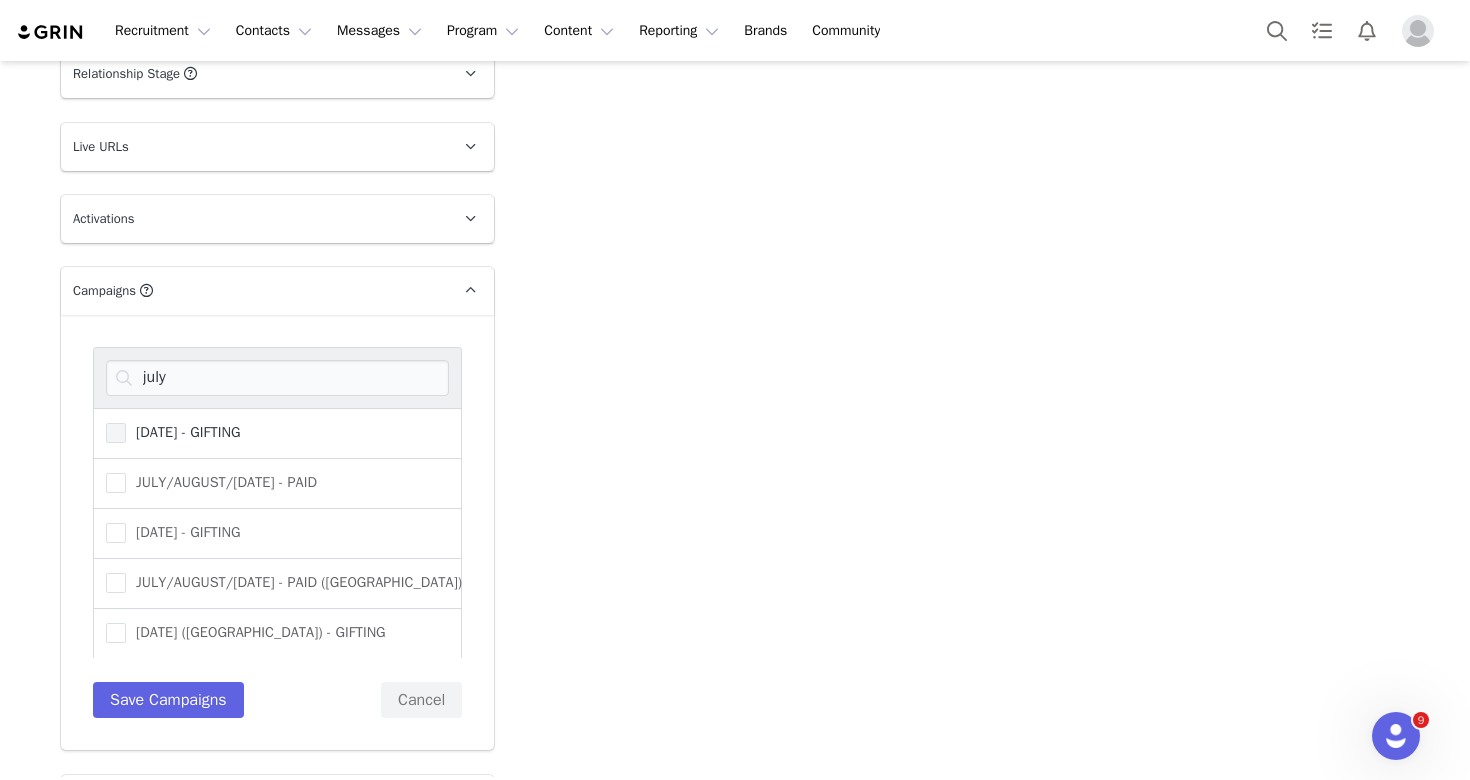 click on "[DATE] - GIFTING" at bounding box center (183, 432) 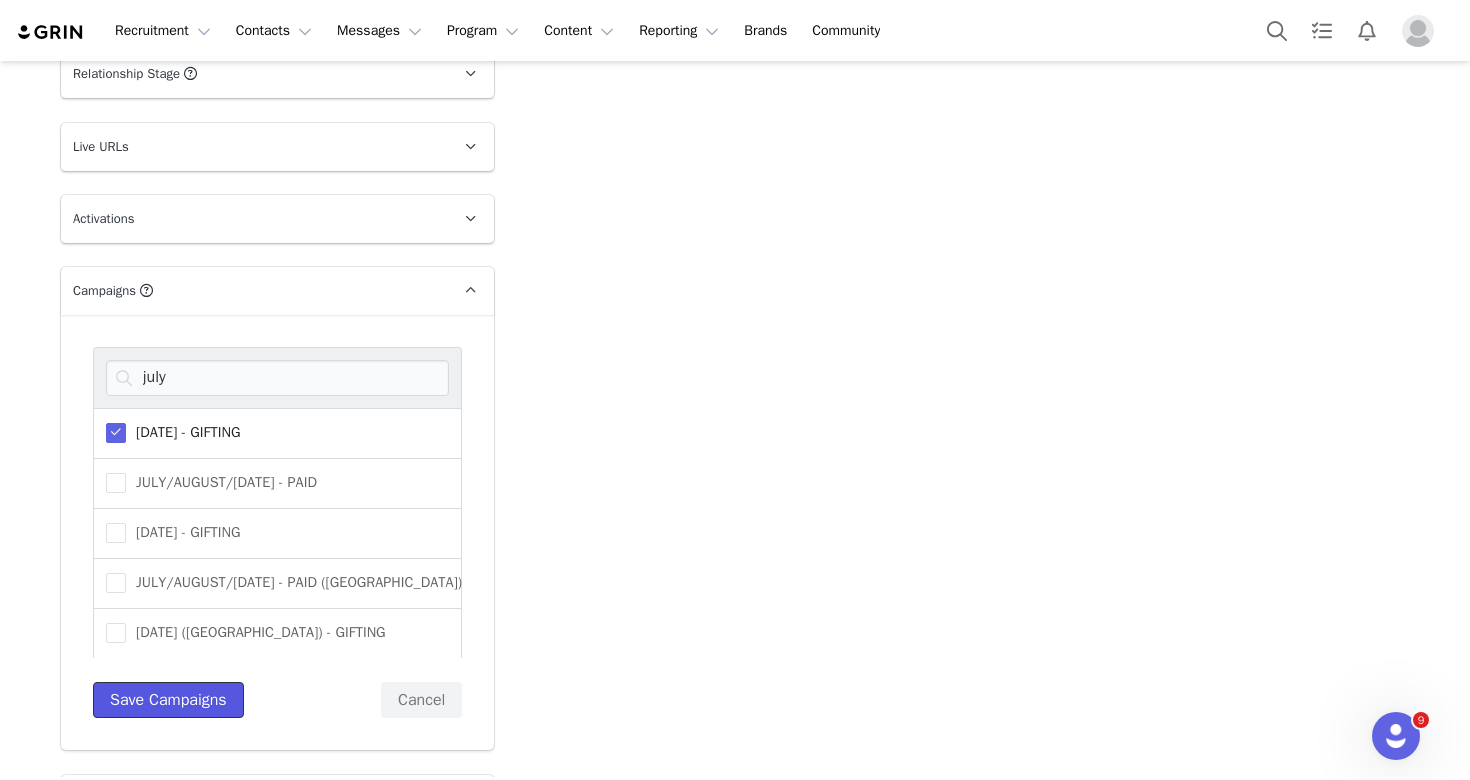 click on "Save Campaigns" at bounding box center [168, 700] 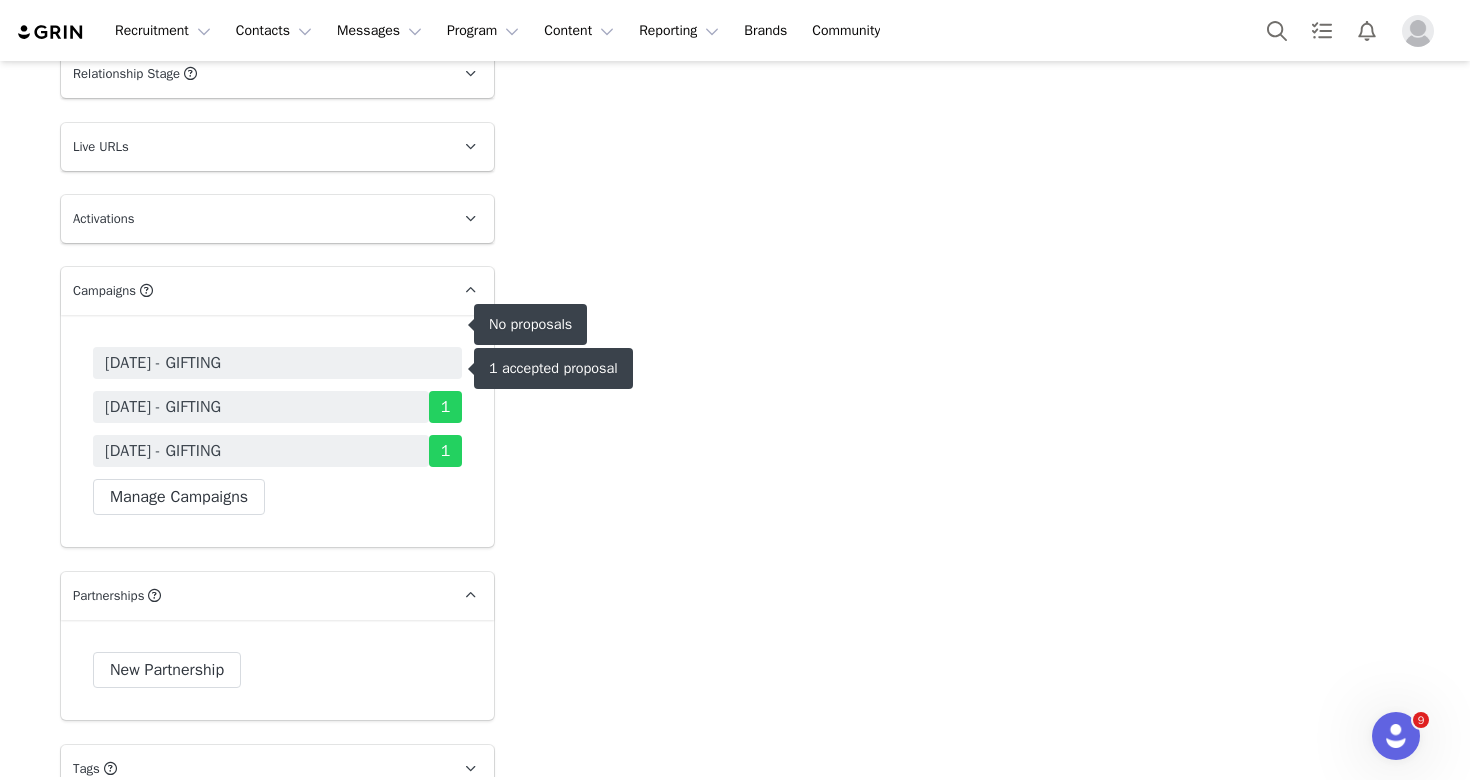 click on "[DATE] - GIFTING" at bounding box center [277, 363] 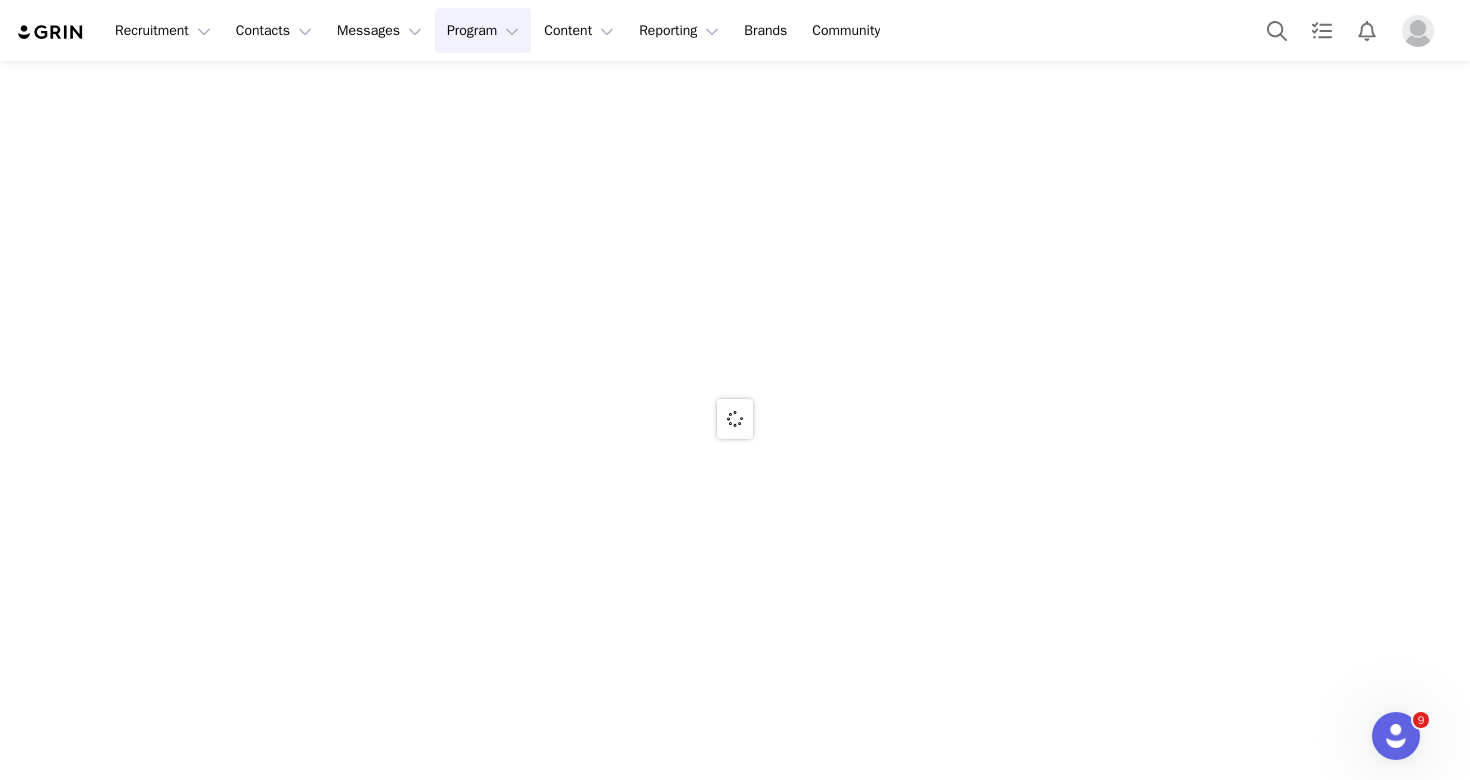 scroll, scrollTop: 0, scrollLeft: 0, axis: both 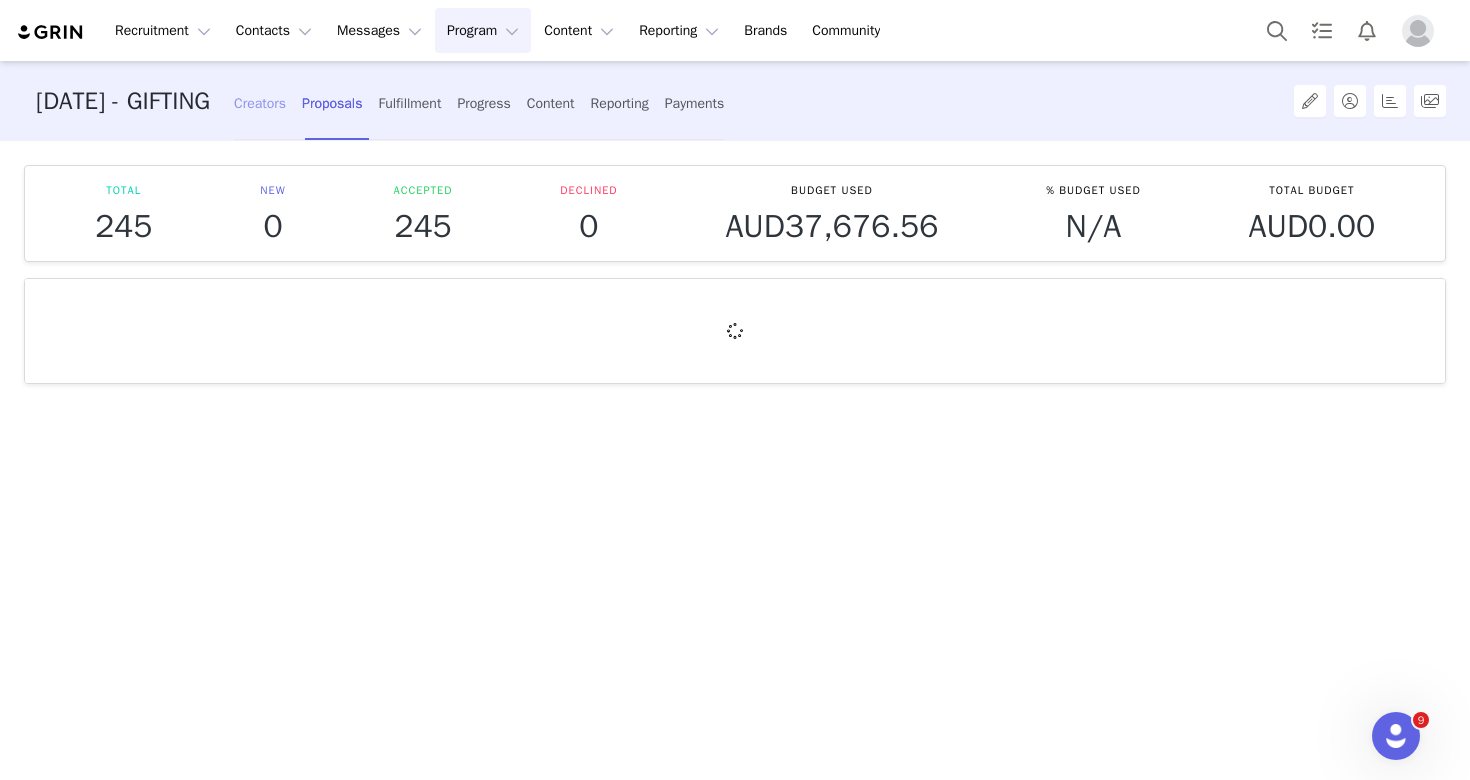 click on "Creators" at bounding box center [260, 103] 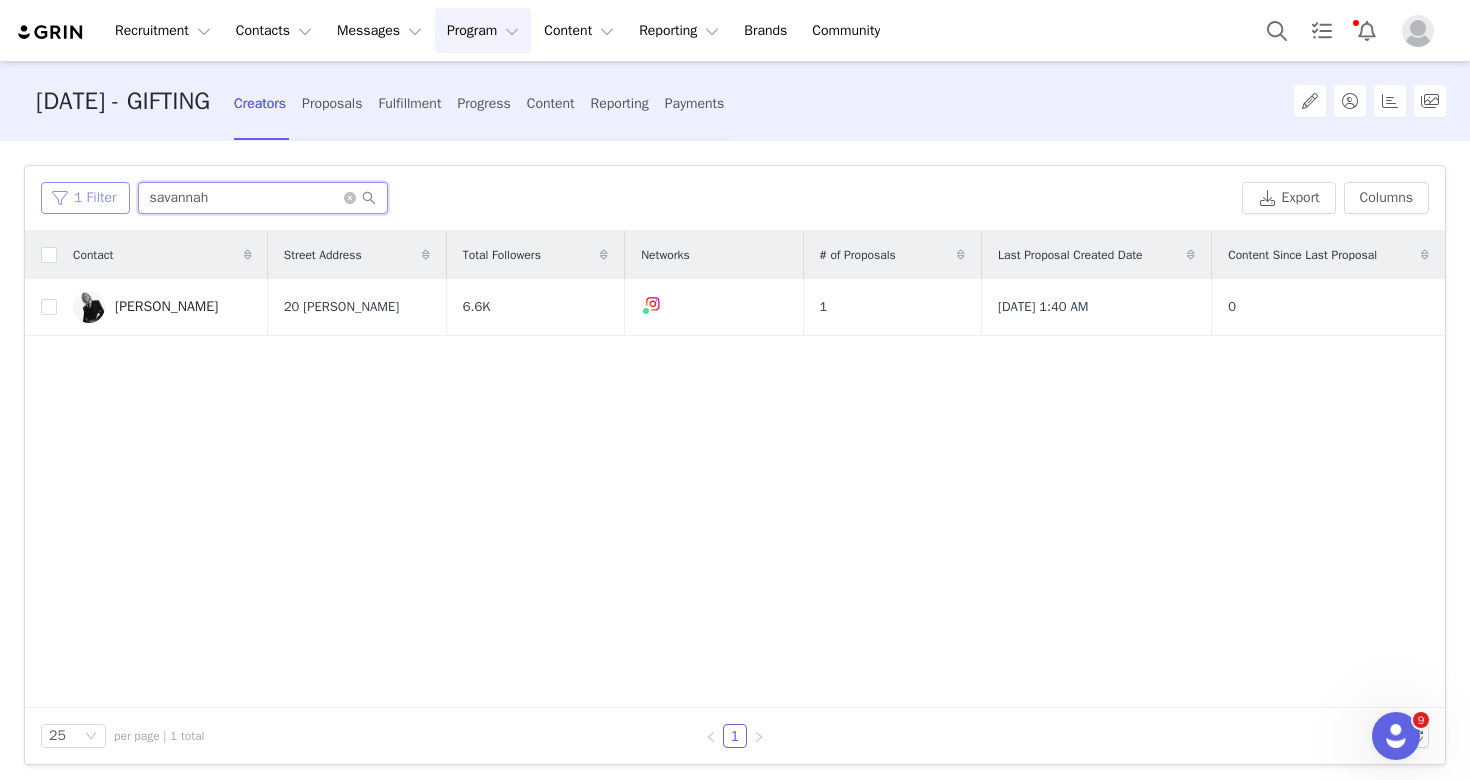 drag, startPoint x: 225, startPoint y: 196, endPoint x: 97, endPoint y: 196, distance: 128 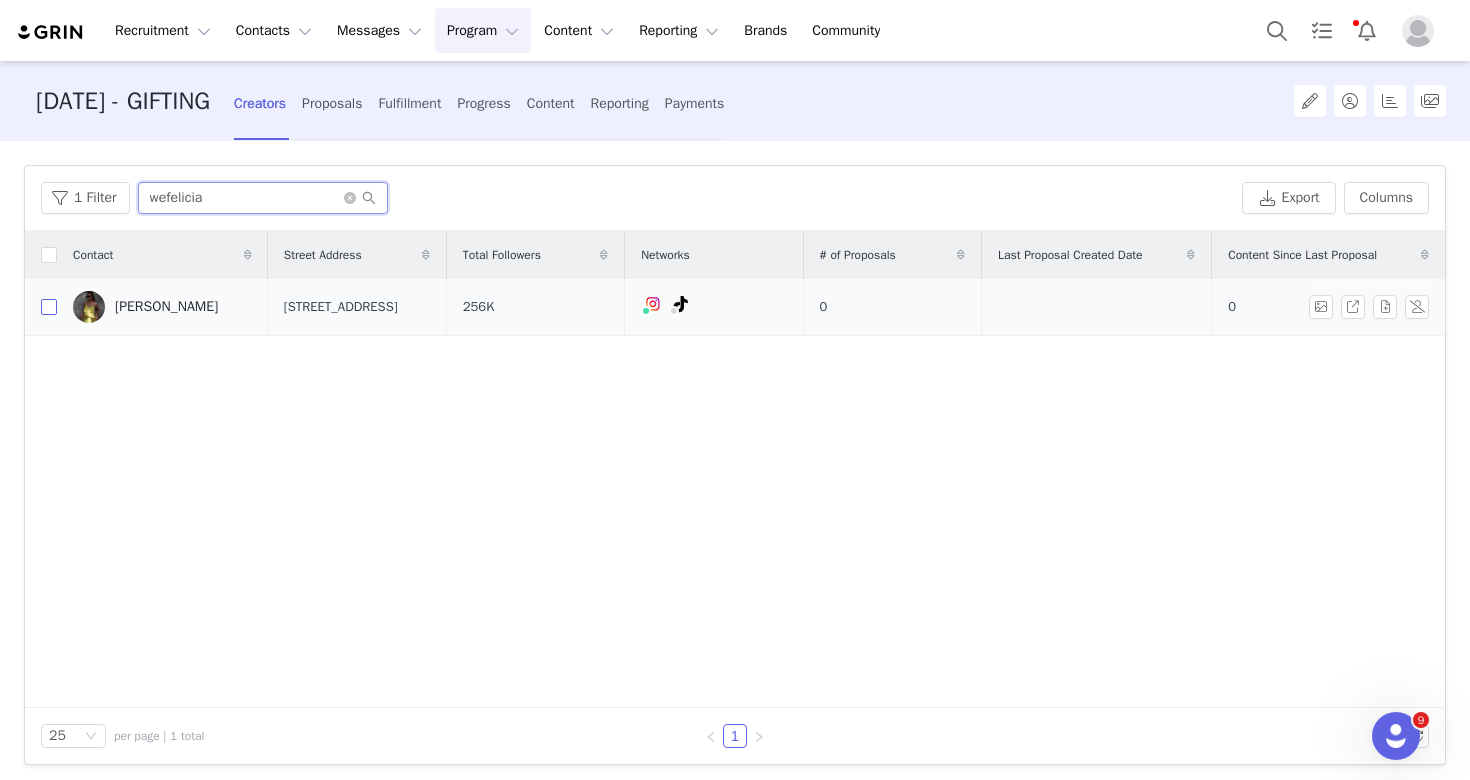 type on "wefelicia" 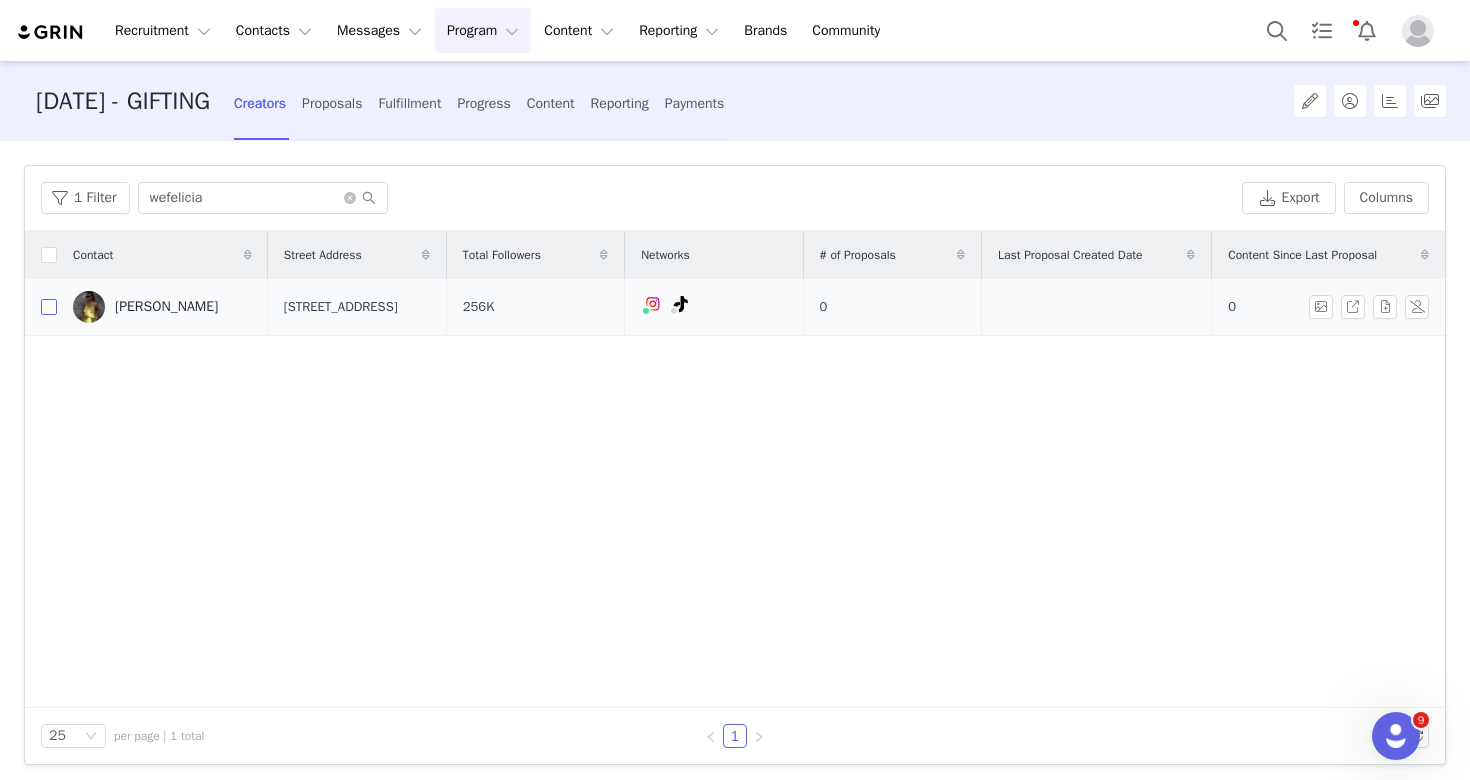 click at bounding box center [49, 307] 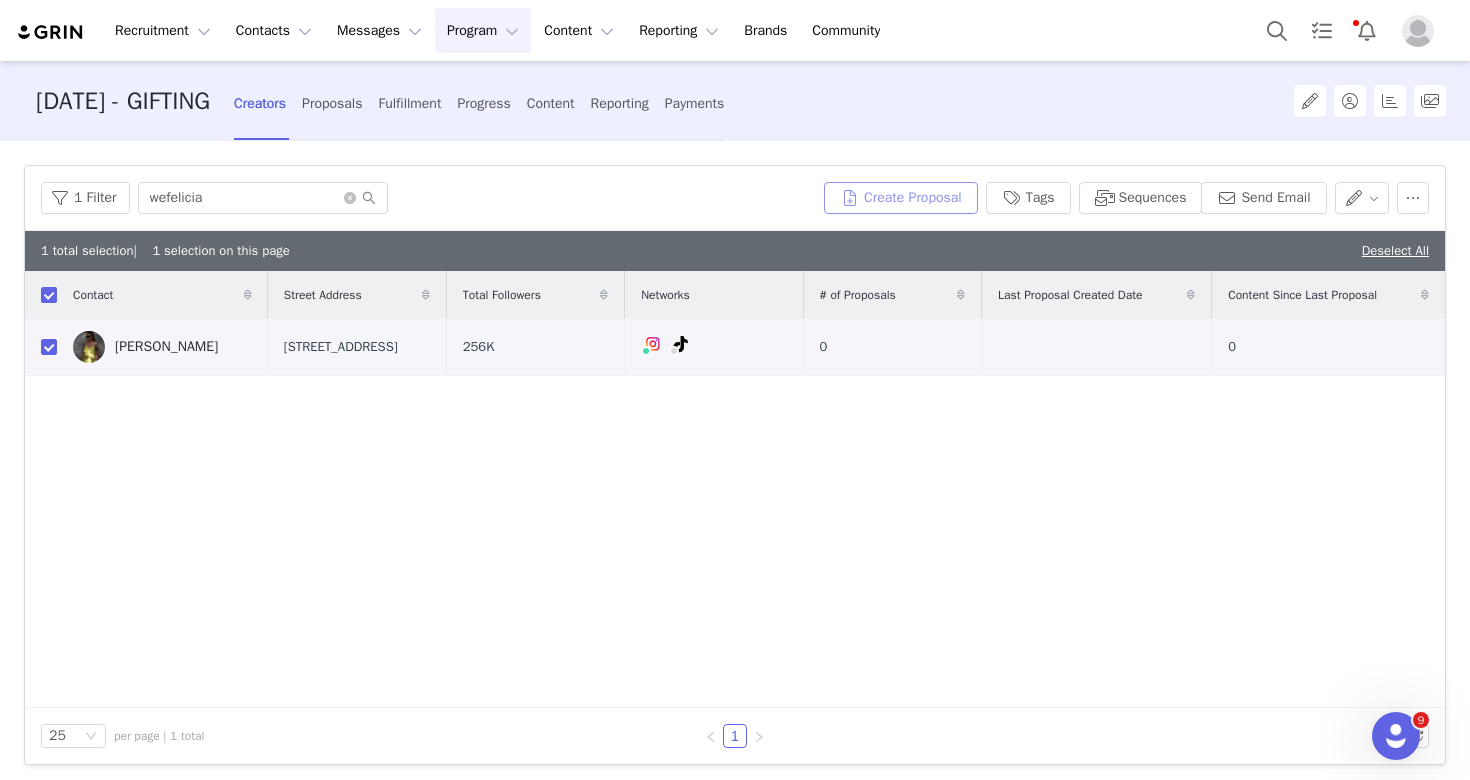 click on "Create Proposal" at bounding box center (901, 198) 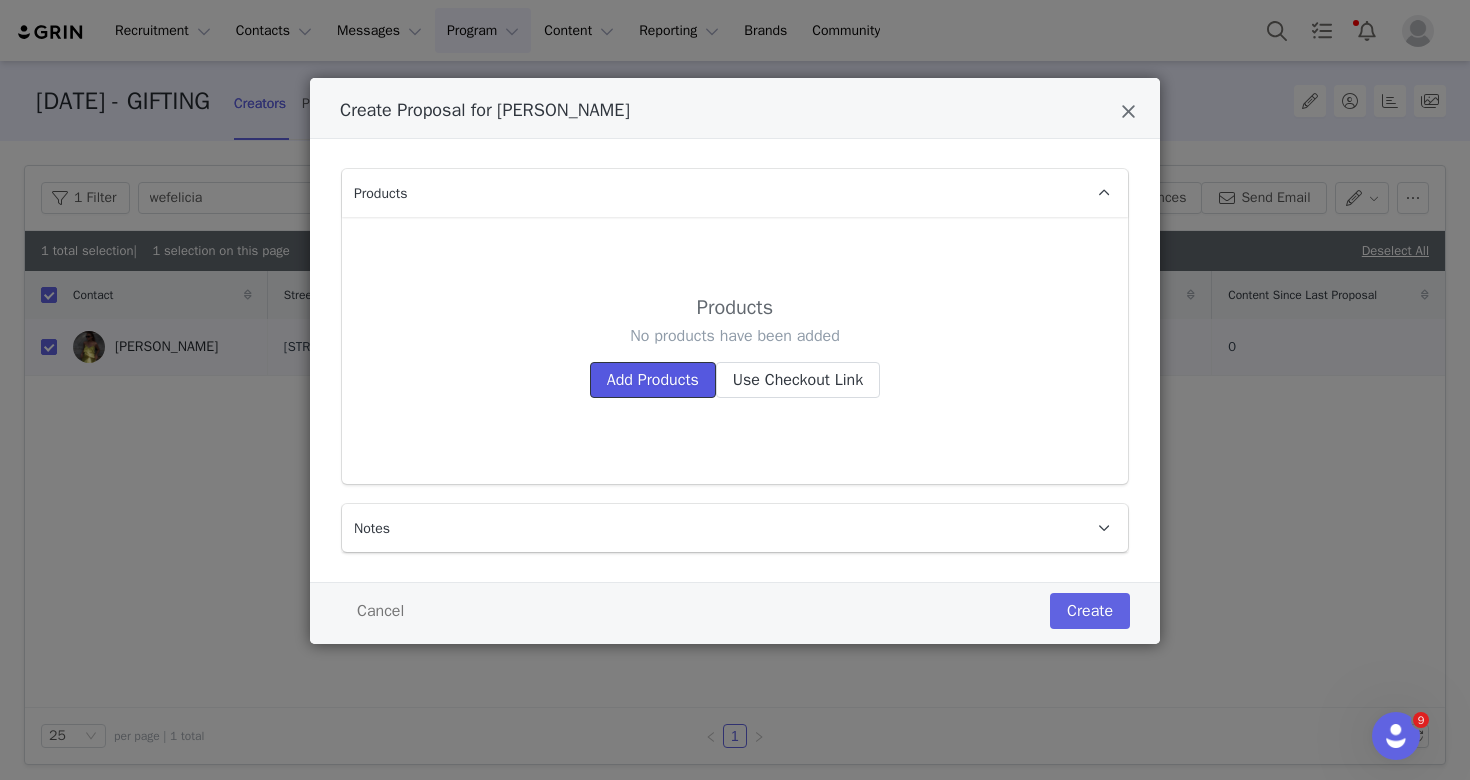 click on "Add Products" at bounding box center (653, 380) 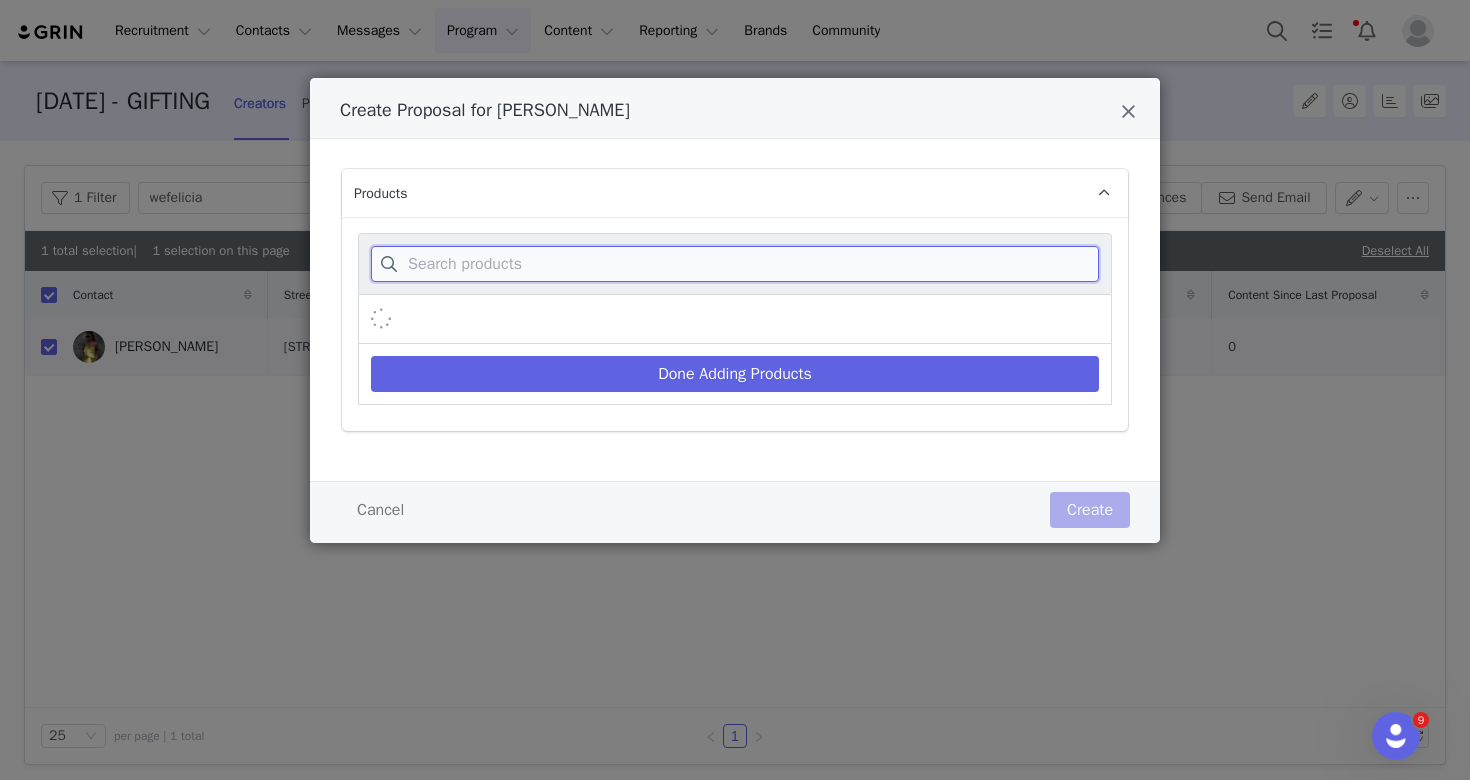 click at bounding box center [735, 264] 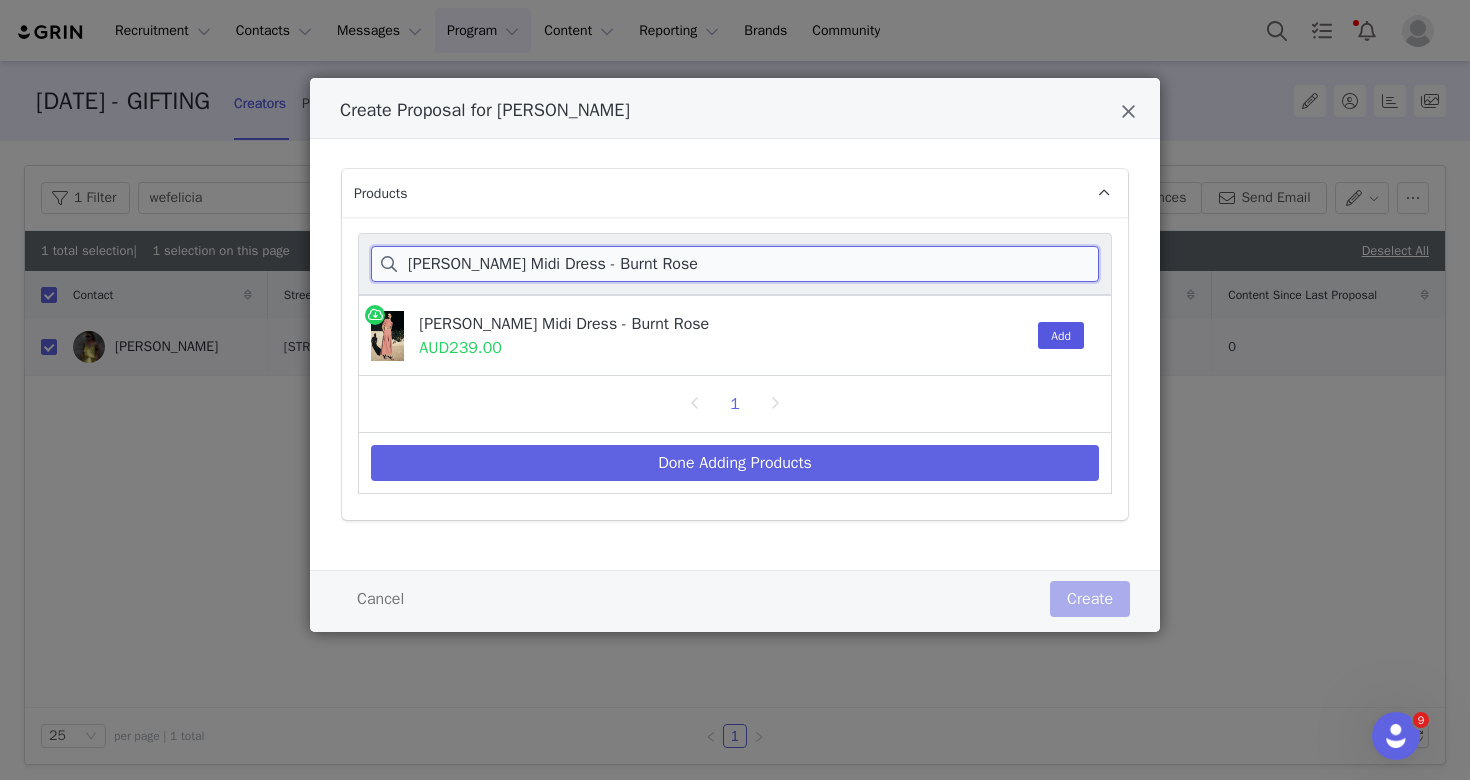 type on "[PERSON_NAME] Midi Dress - Burnt Rose" 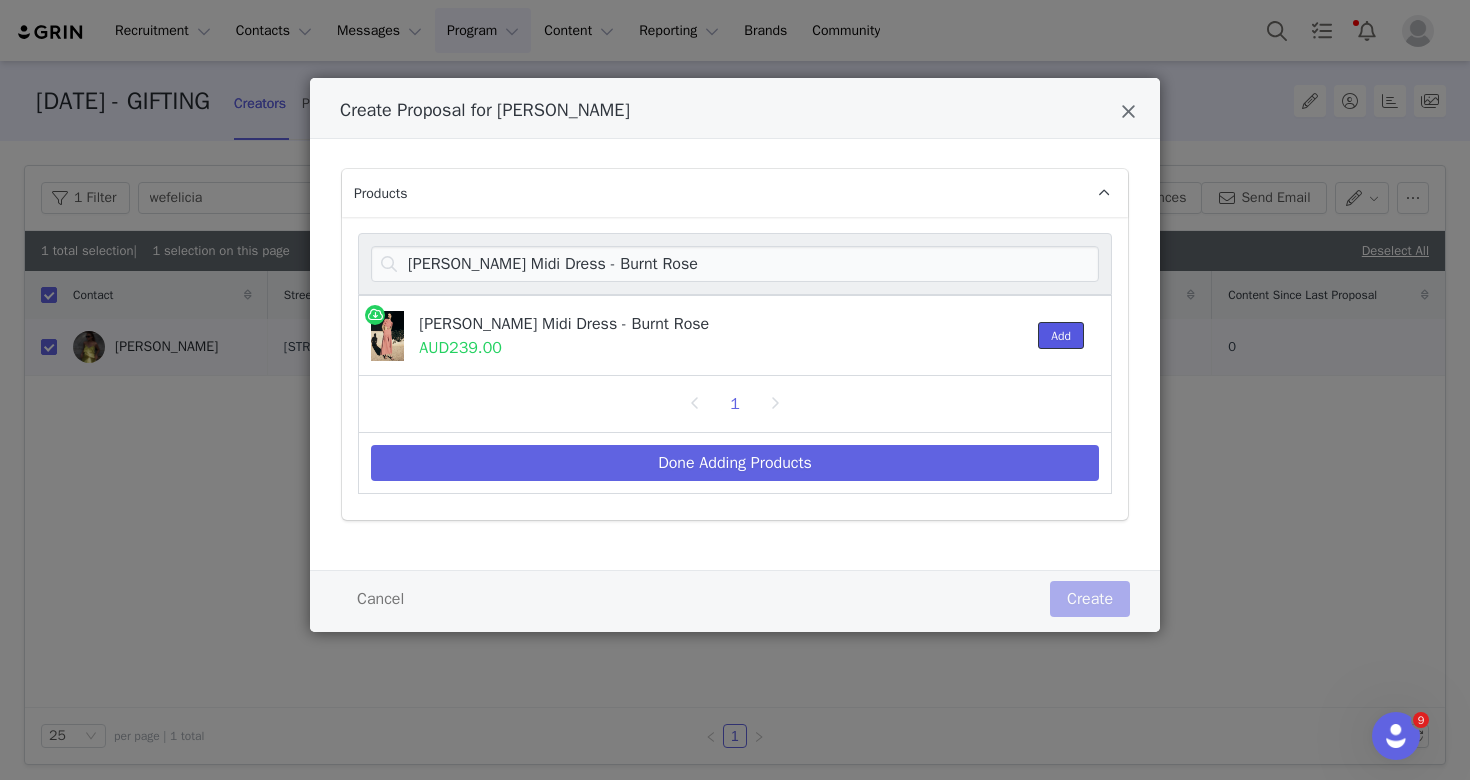 click on "Add" at bounding box center [1061, 335] 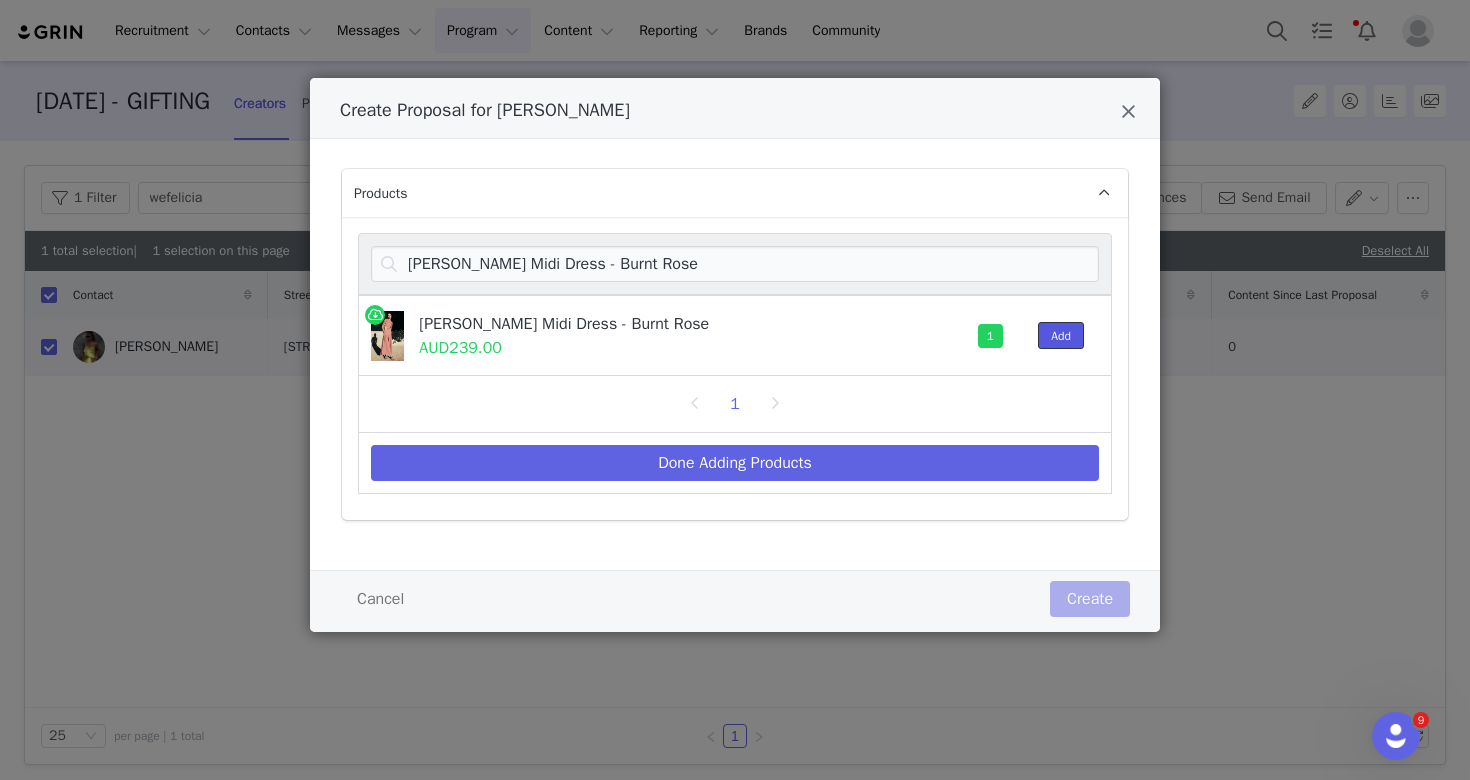 click on "Add" at bounding box center (1061, 335) 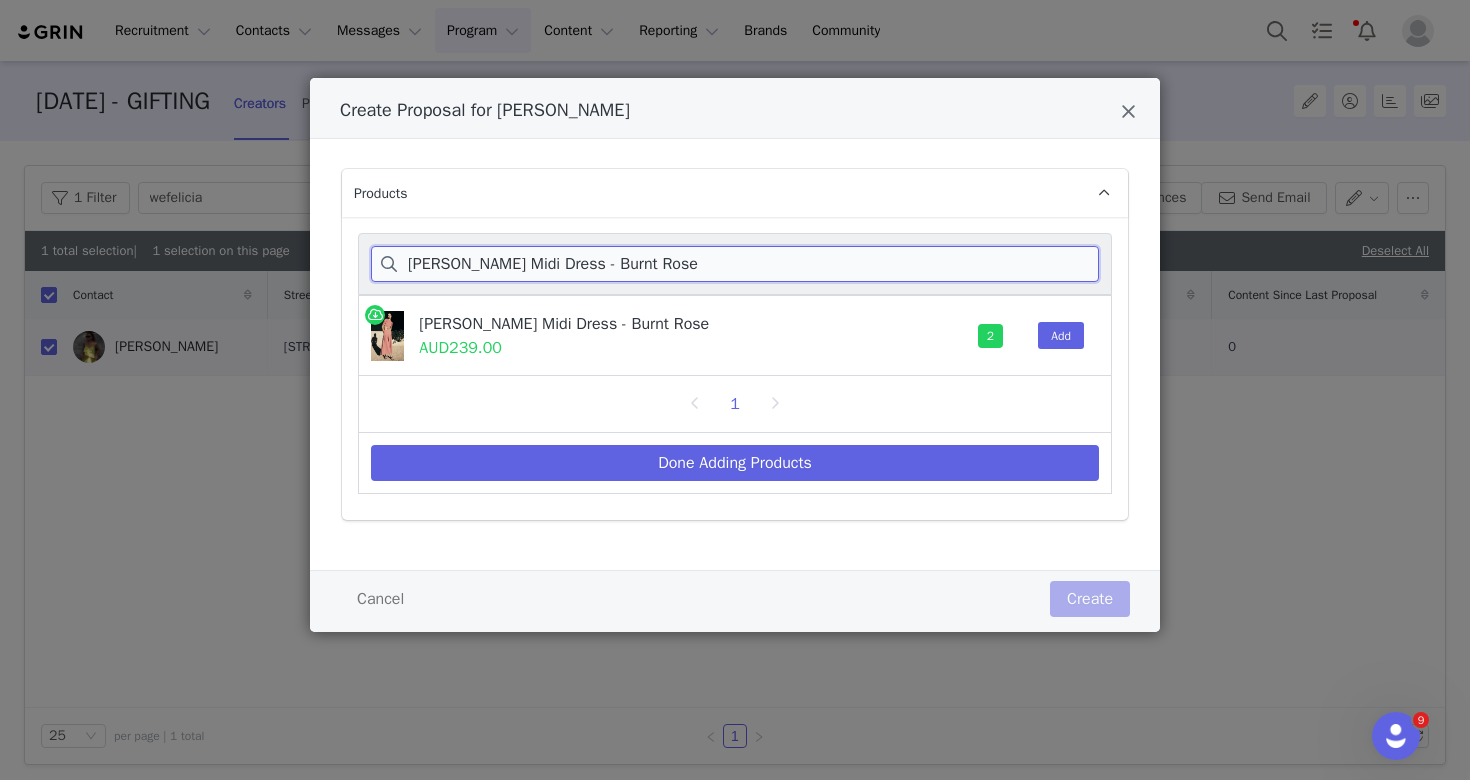 drag, startPoint x: 754, startPoint y: 264, endPoint x: 340, endPoint y: 257, distance: 414.05917 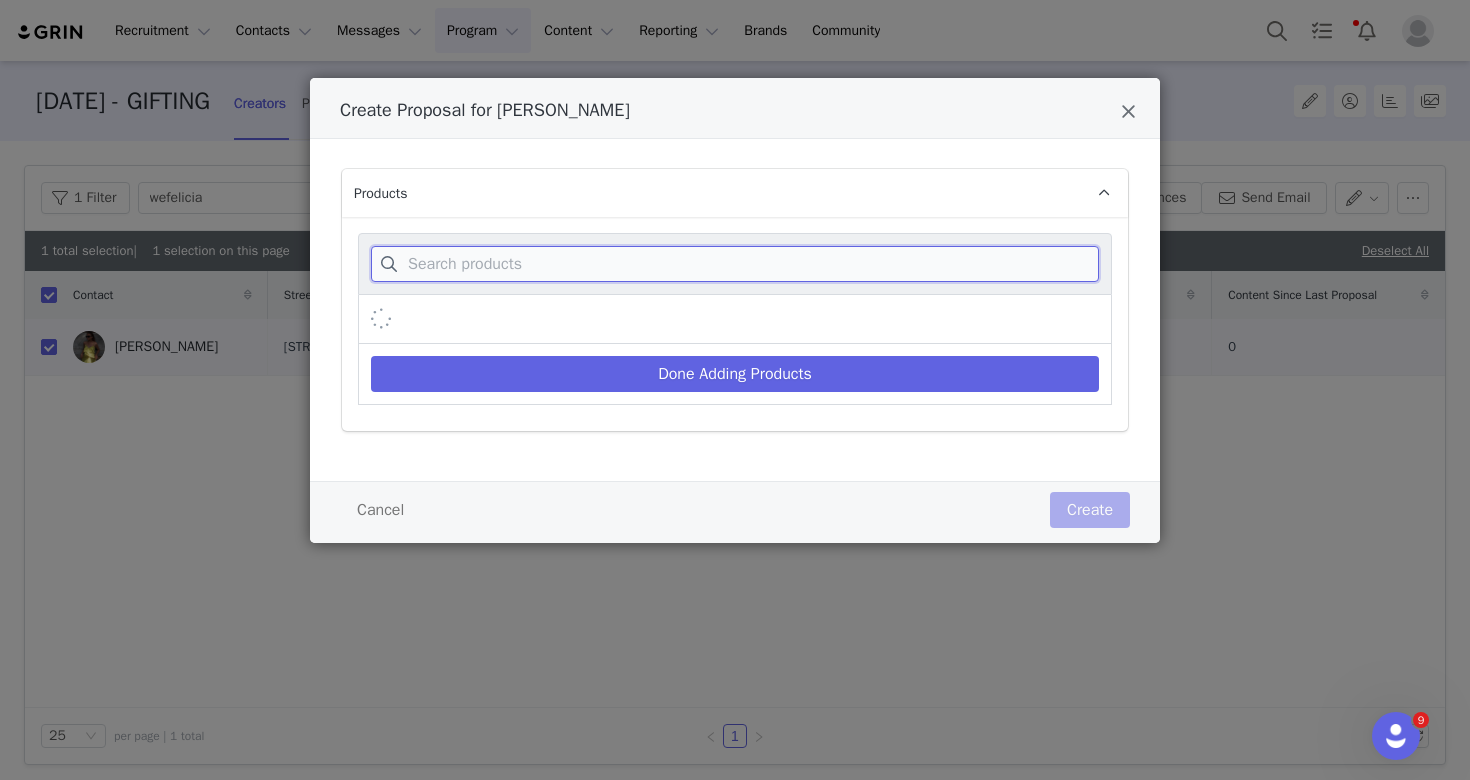 paste on "Koah Fringe Bandage Knit Maxi Dress" 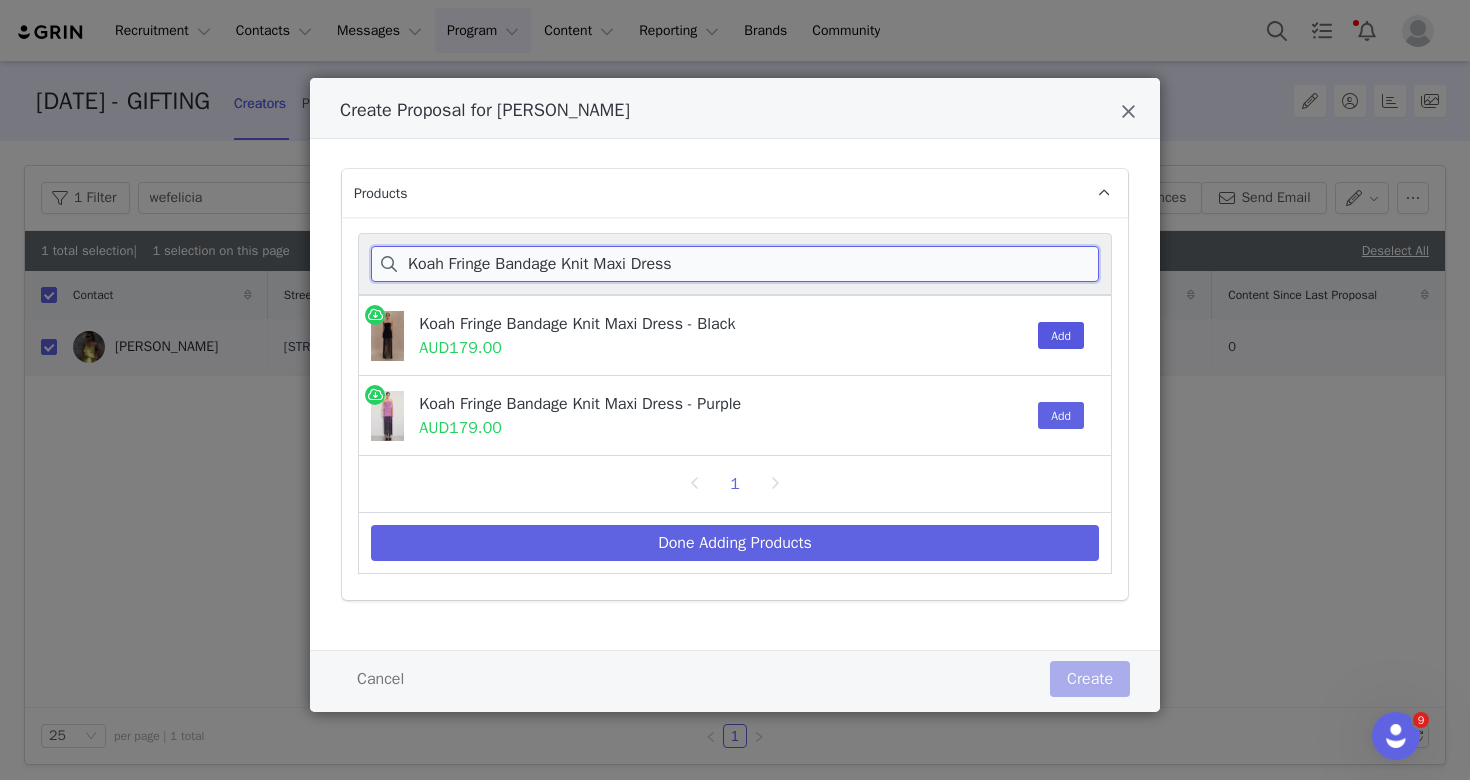 type on "Koah Fringe Bandage Knit Maxi Dress" 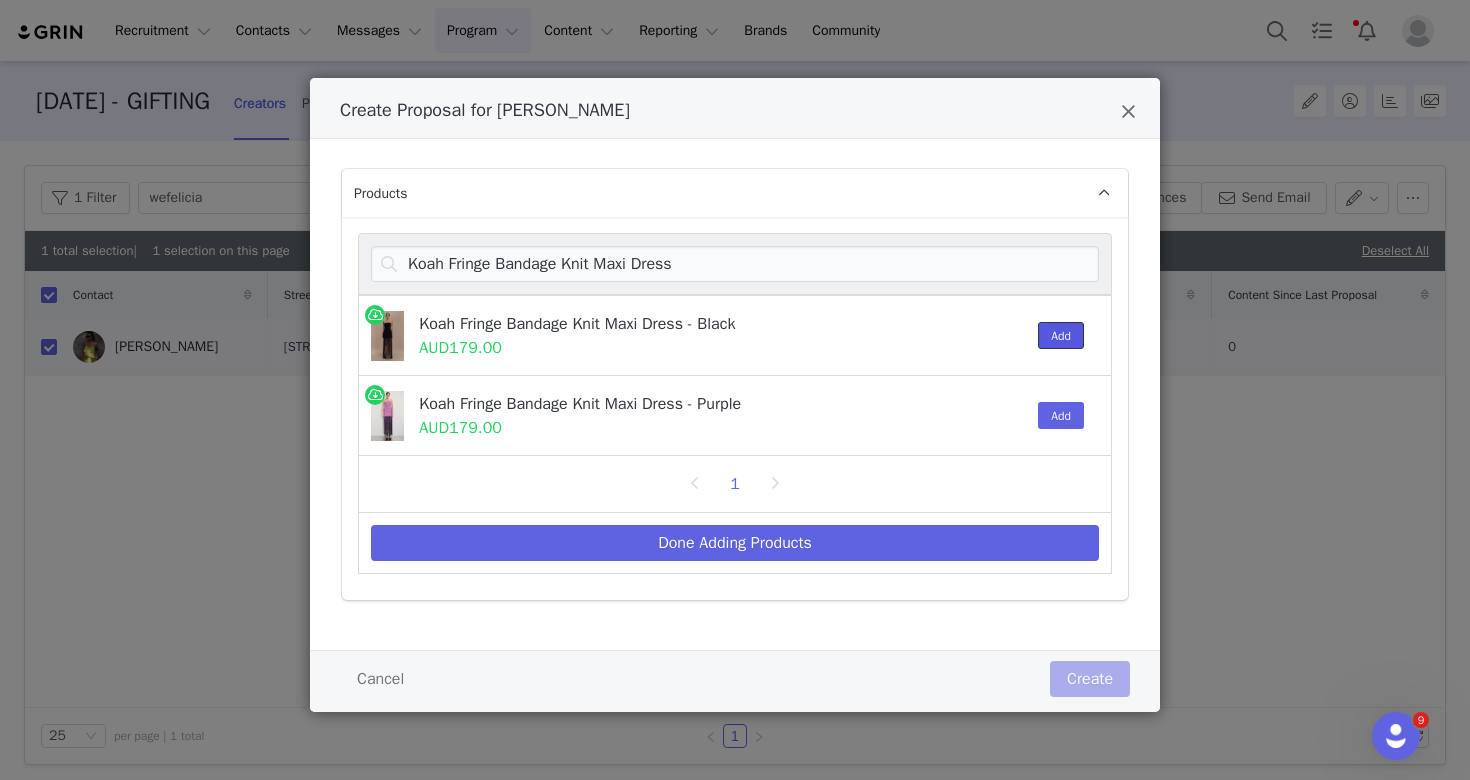 click on "Add" at bounding box center (1061, 335) 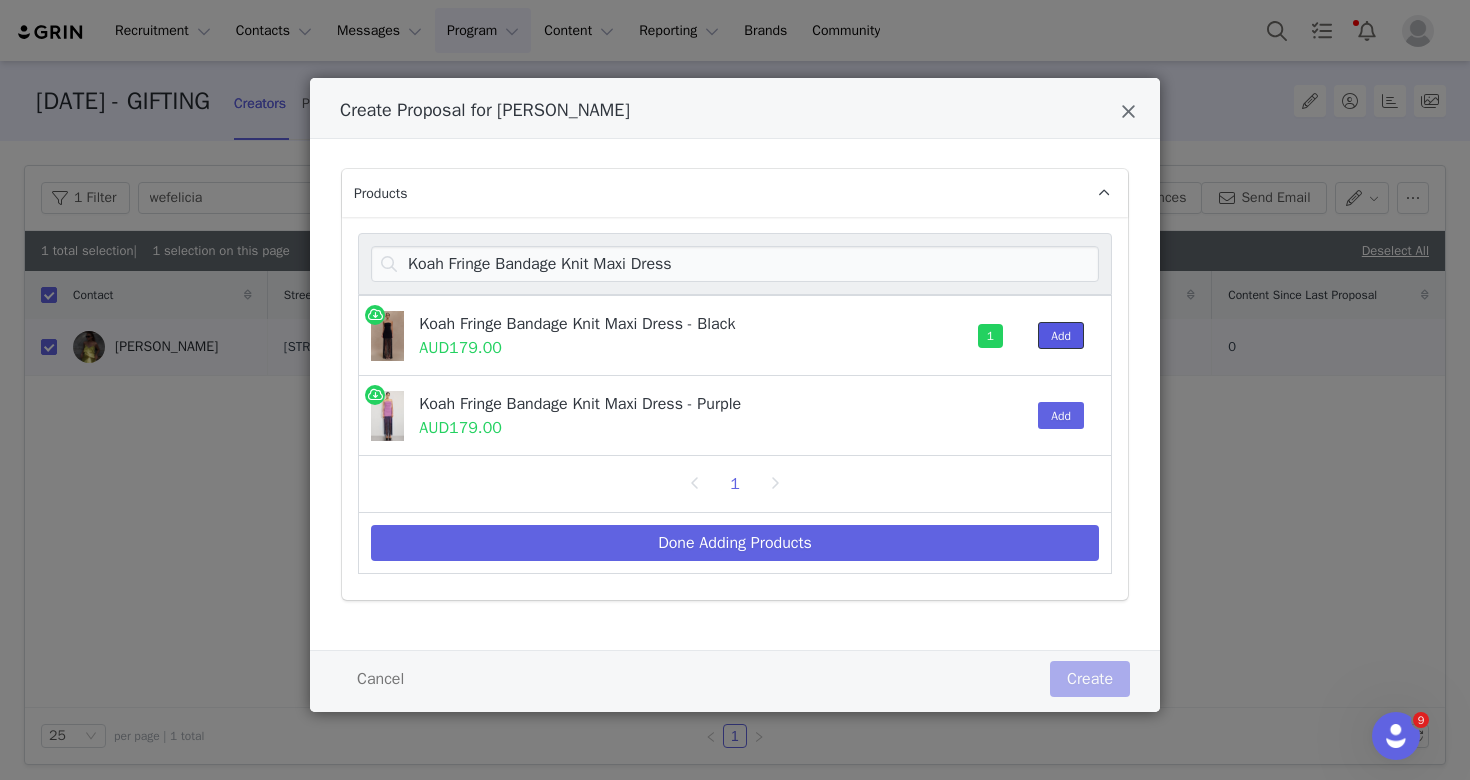 click on "Add" at bounding box center (1061, 335) 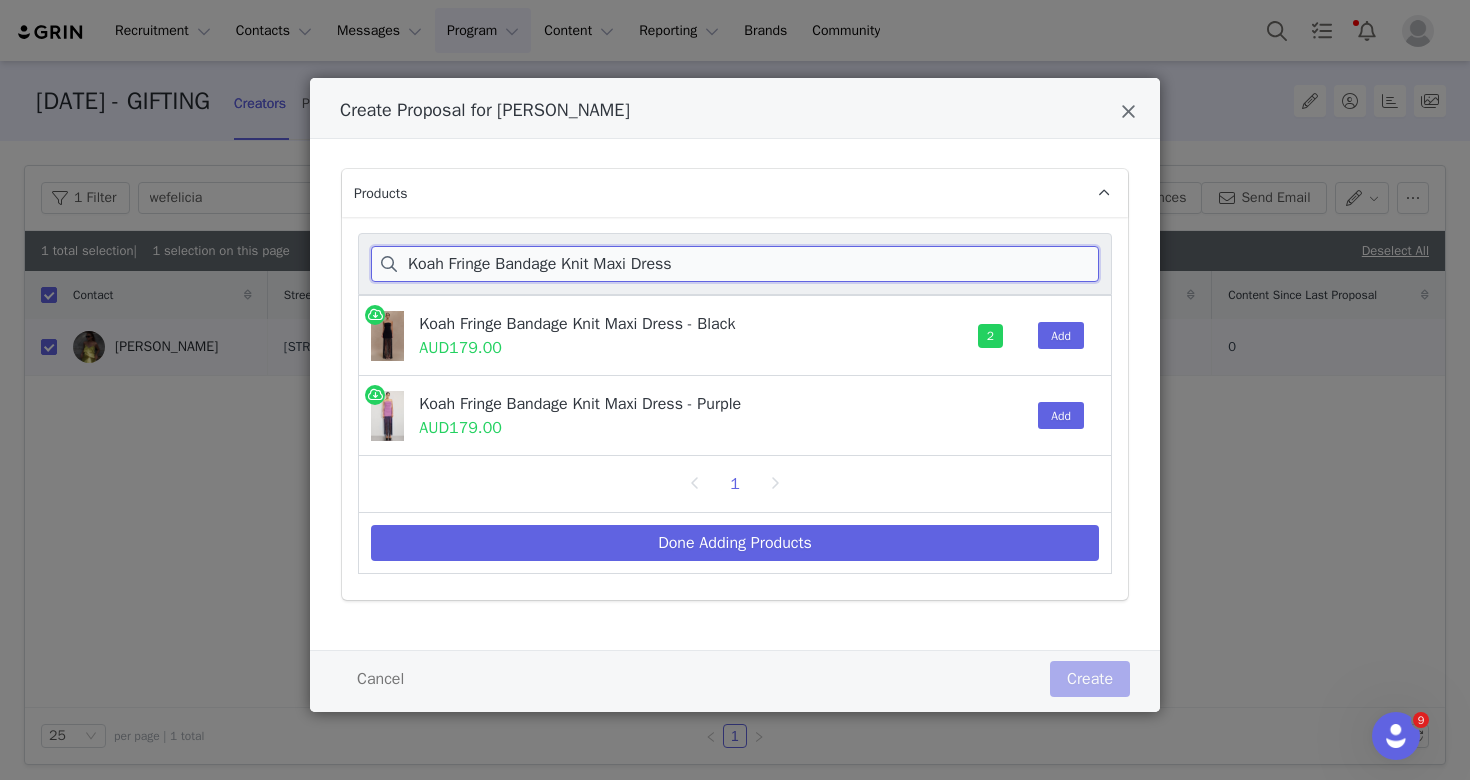 drag, startPoint x: 679, startPoint y: 261, endPoint x: 382, endPoint y: 247, distance: 297.32977 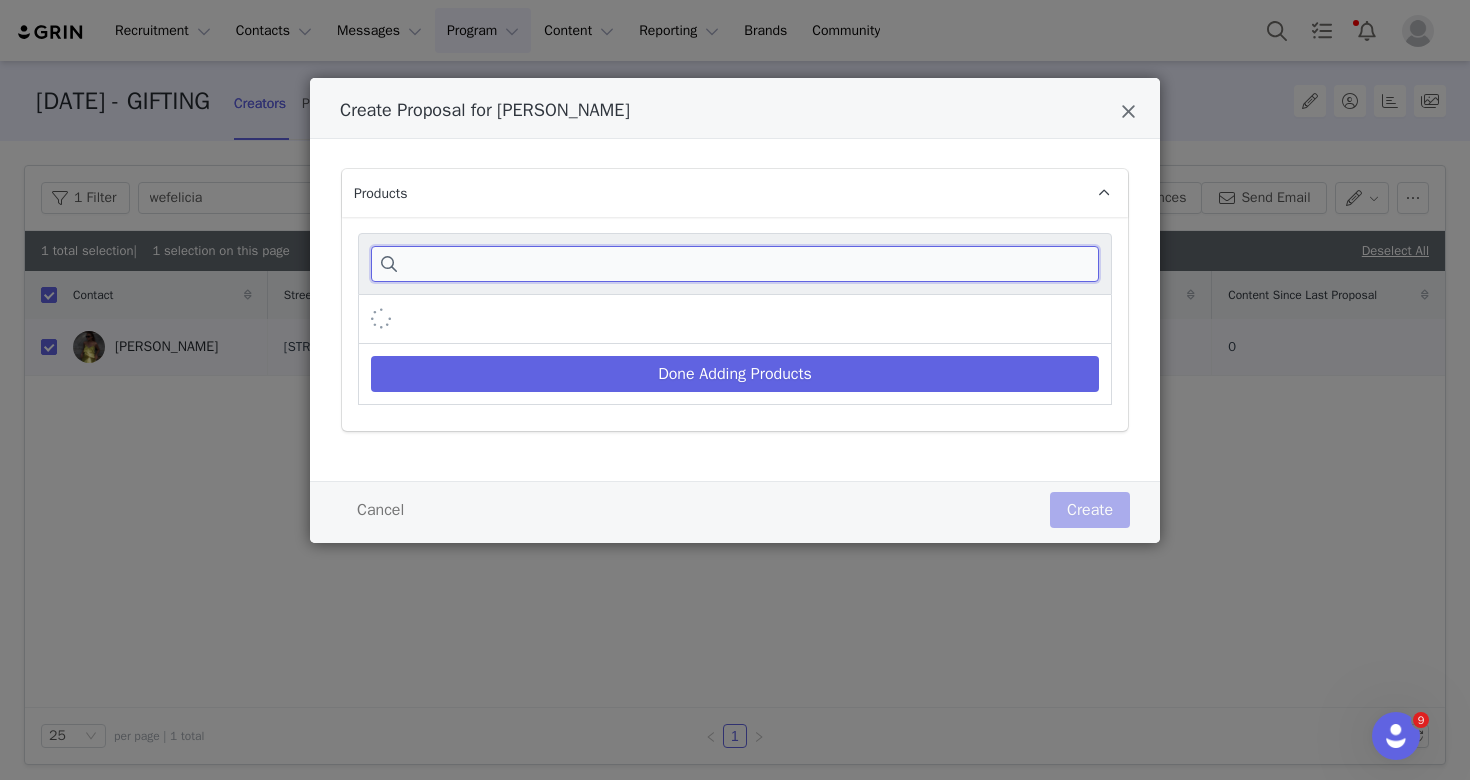paste on "Marigold Ruffle Halter Mini Dress - Powder Pink" 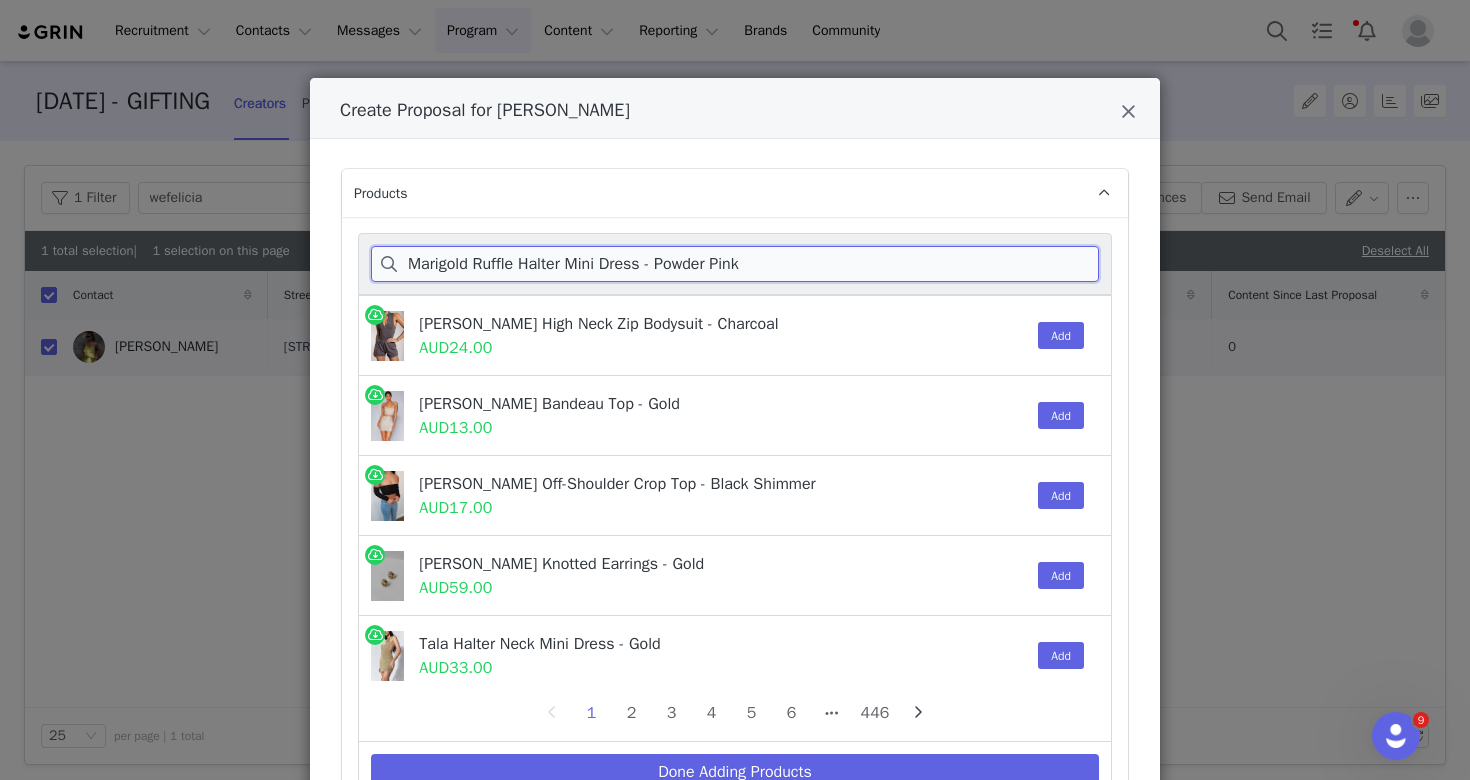 drag, startPoint x: 594, startPoint y: 257, endPoint x: 839, endPoint y: 276, distance: 245.73563 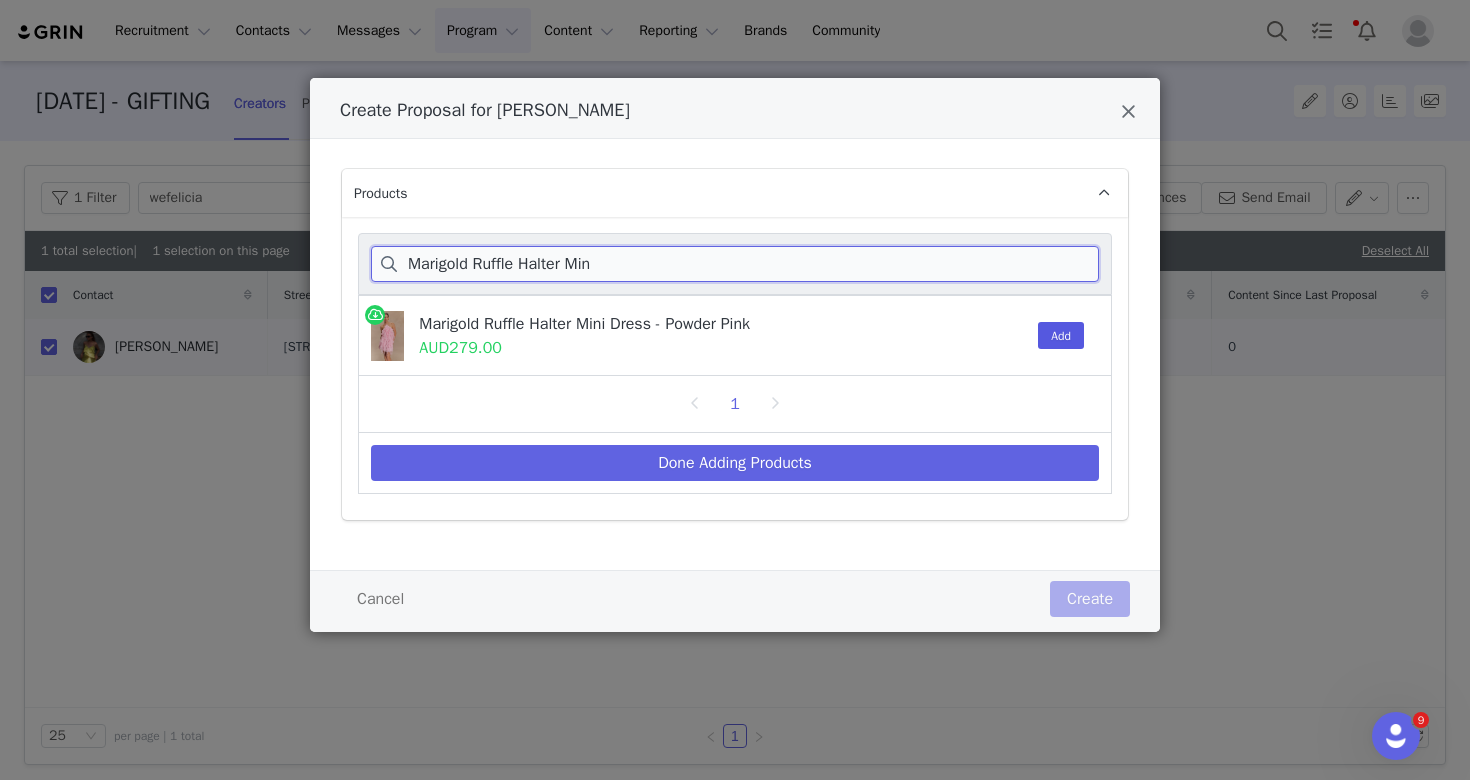 type on "Marigold Ruffle Halter Min" 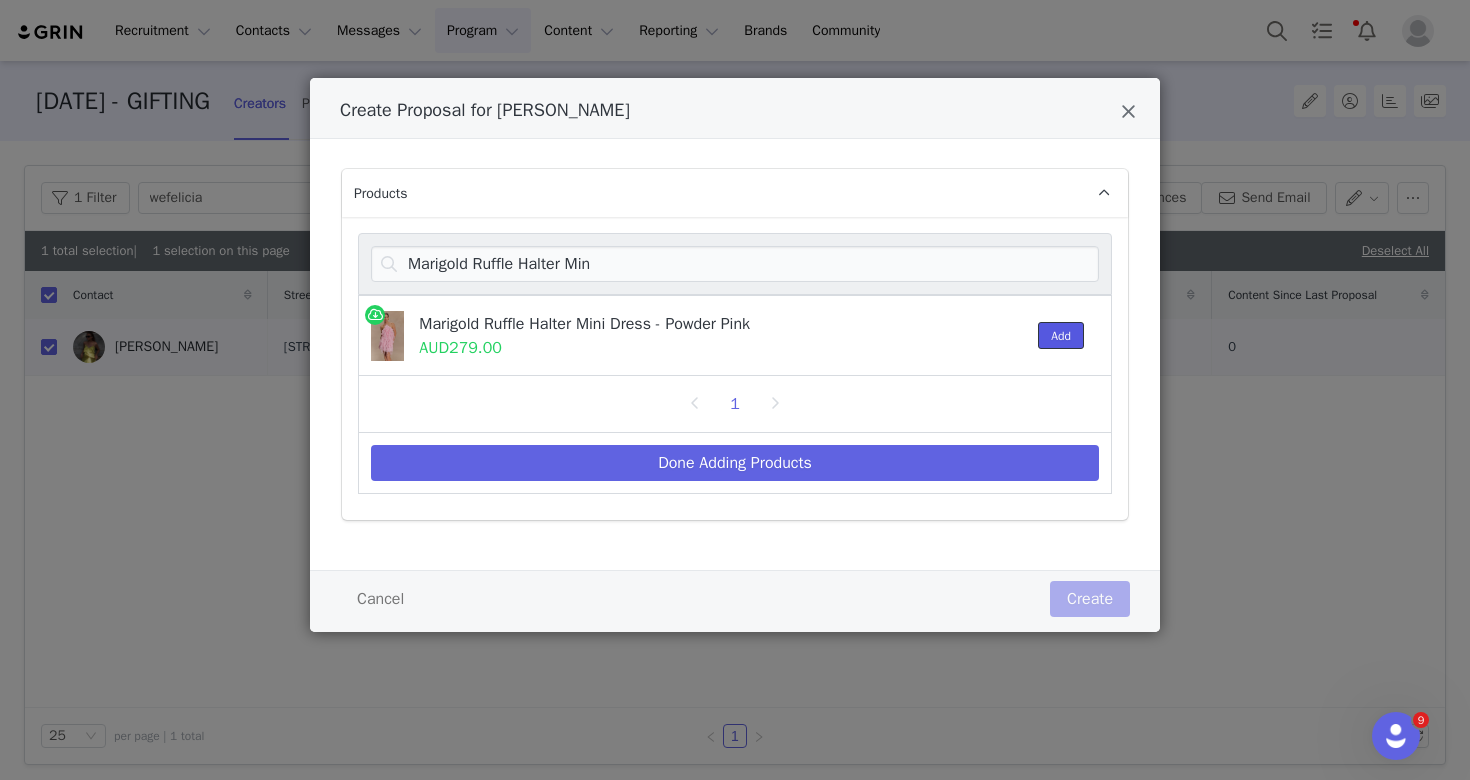 click on "Add" at bounding box center [1061, 335] 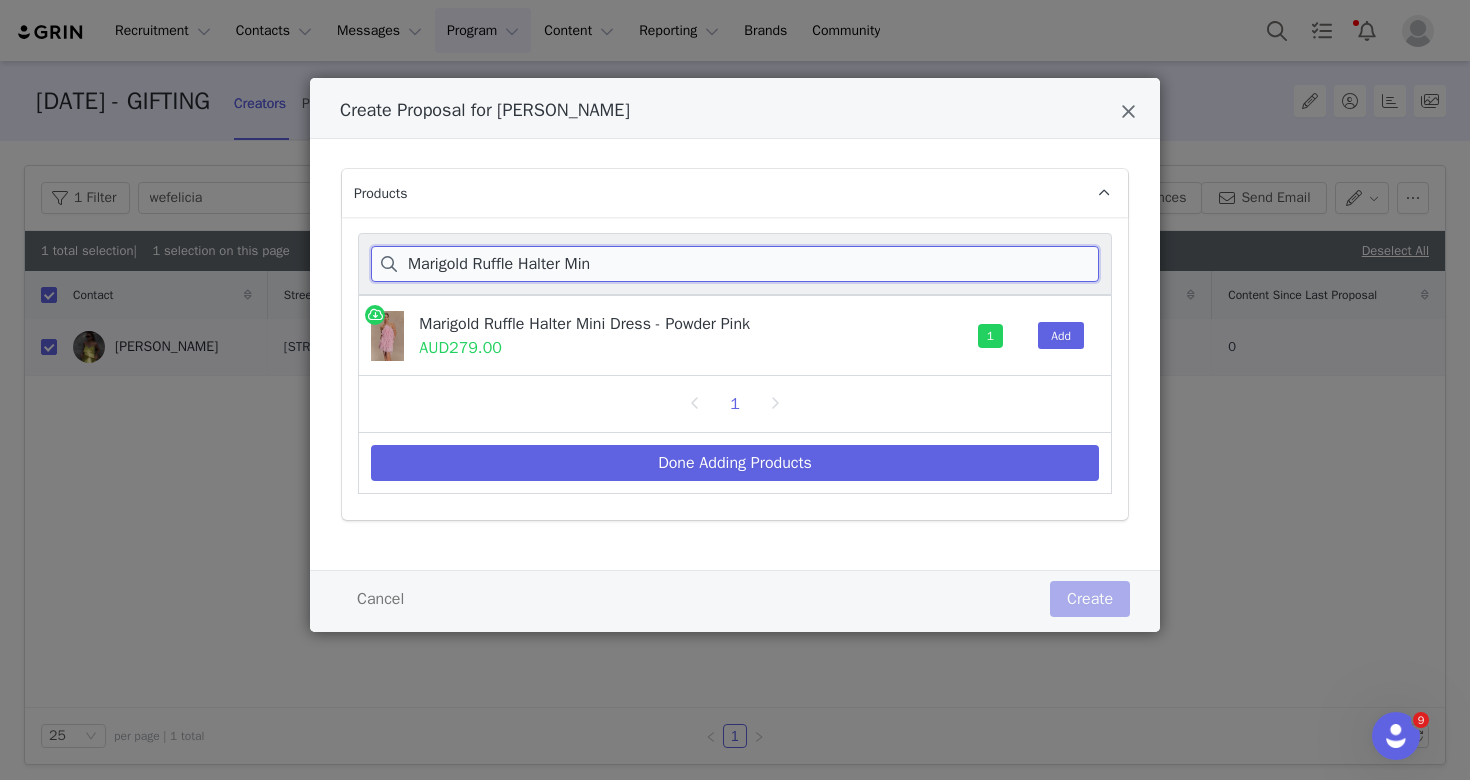 drag, startPoint x: 639, startPoint y: 260, endPoint x: 331, endPoint y: 260, distance: 308 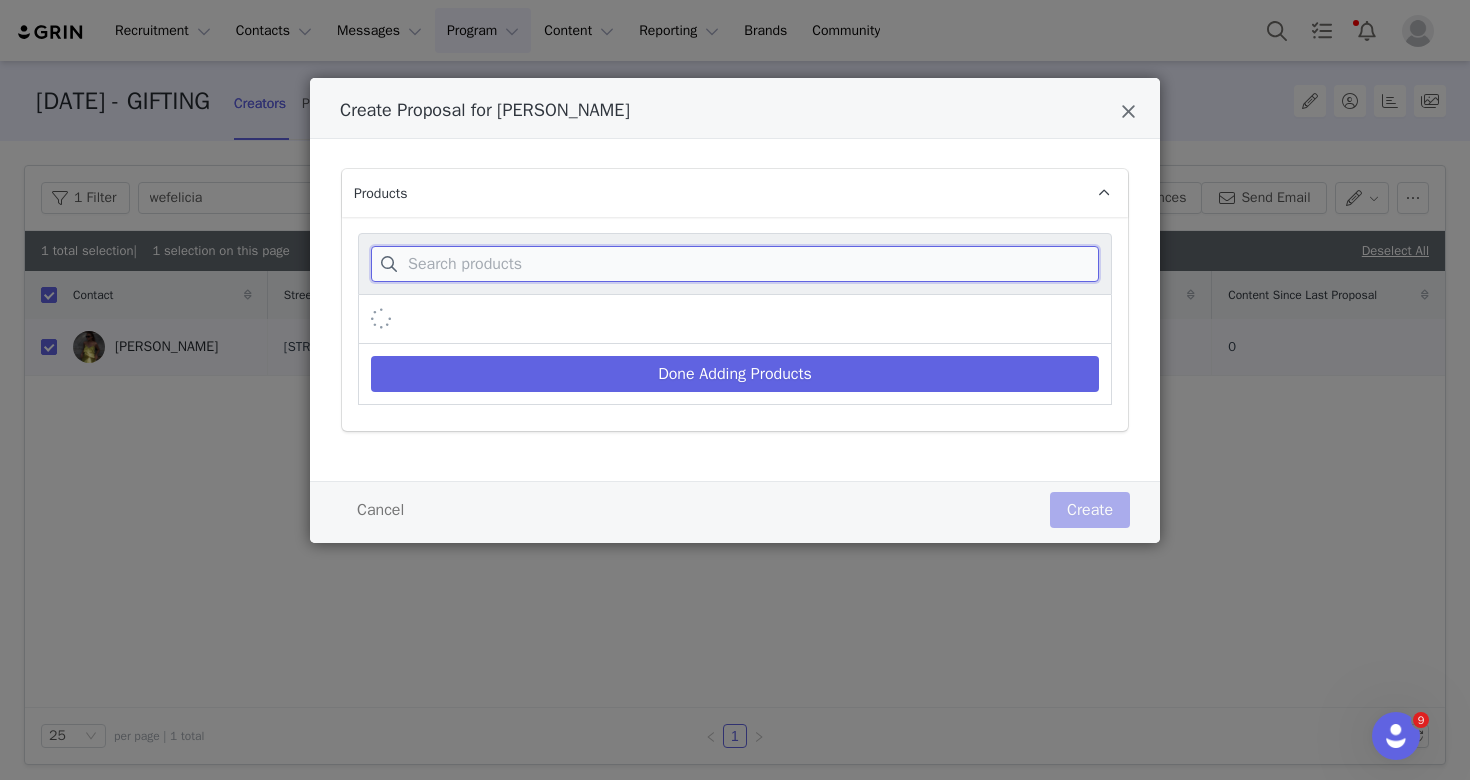 paste on "[PERSON_NAME] Strapless Sequin Maxi Dress - Lagoon" 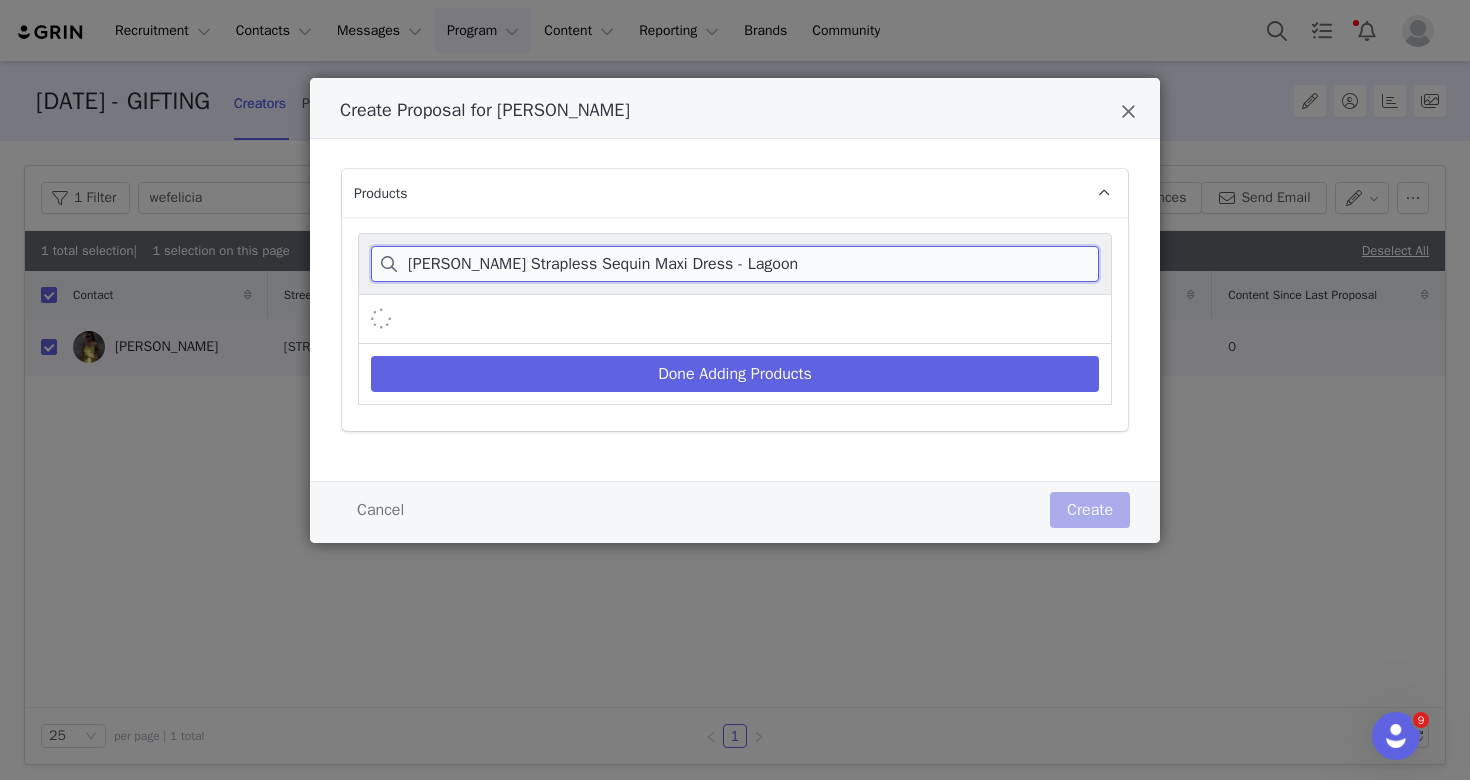 drag, startPoint x: 609, startPoint y: 269, endPoint x: 875, endPoint y: 274, distance: 266.047 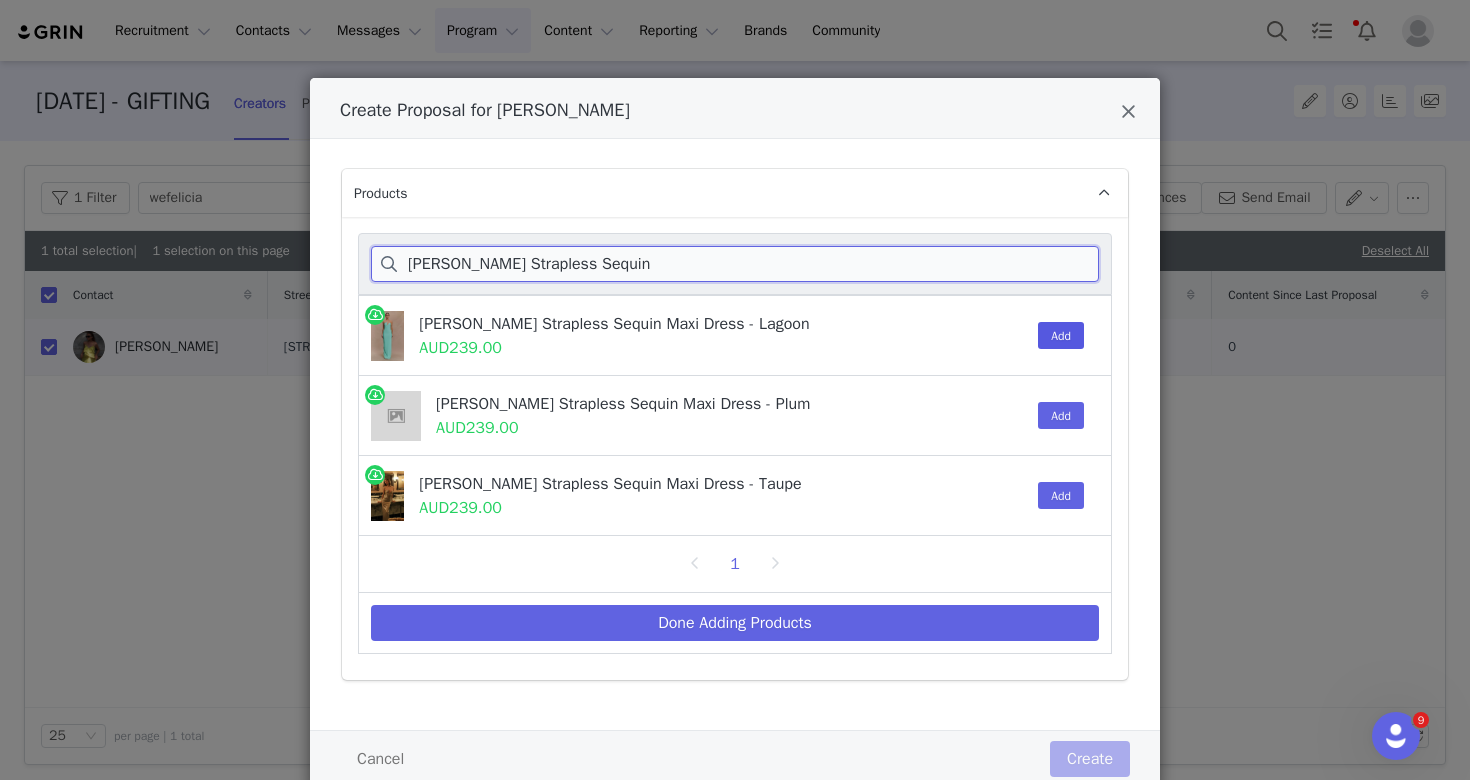 type on "[PERSON_NAME] Strapless Sequin" 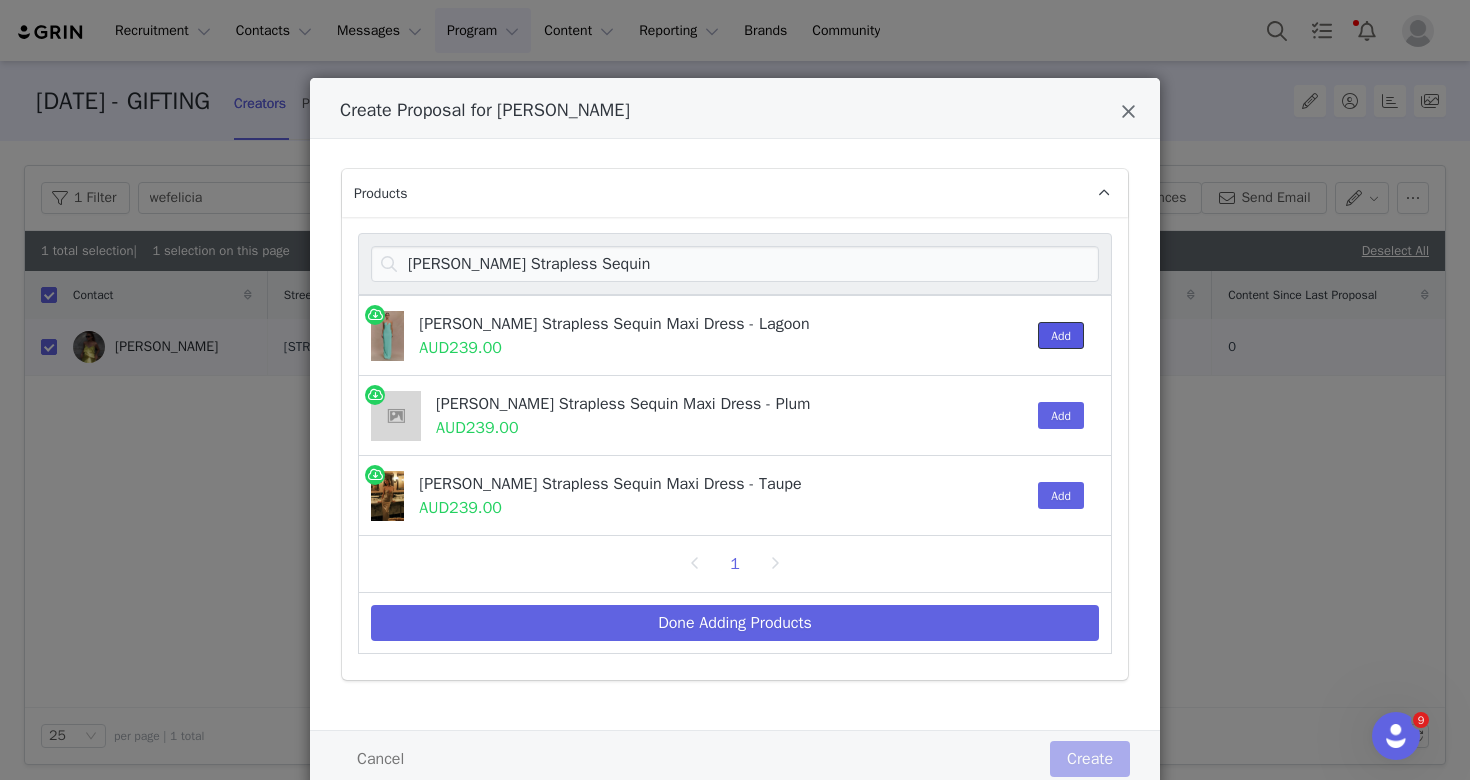 click on "Add" at bounding box center (1061, 335) 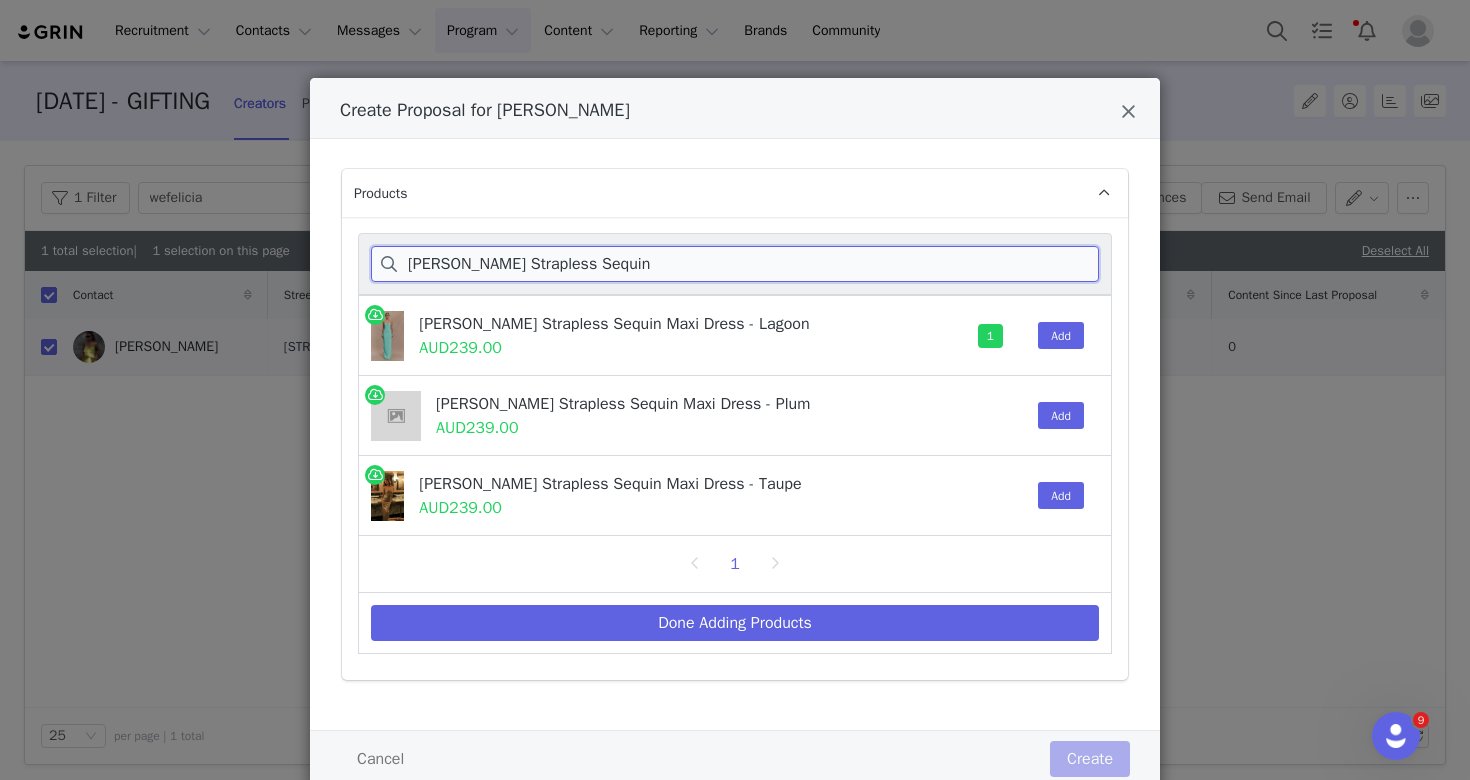 drag, startPoint x: 617, startPoint y: 265, endPoint x: 402, endPoint y: 264, distance: 215.00232 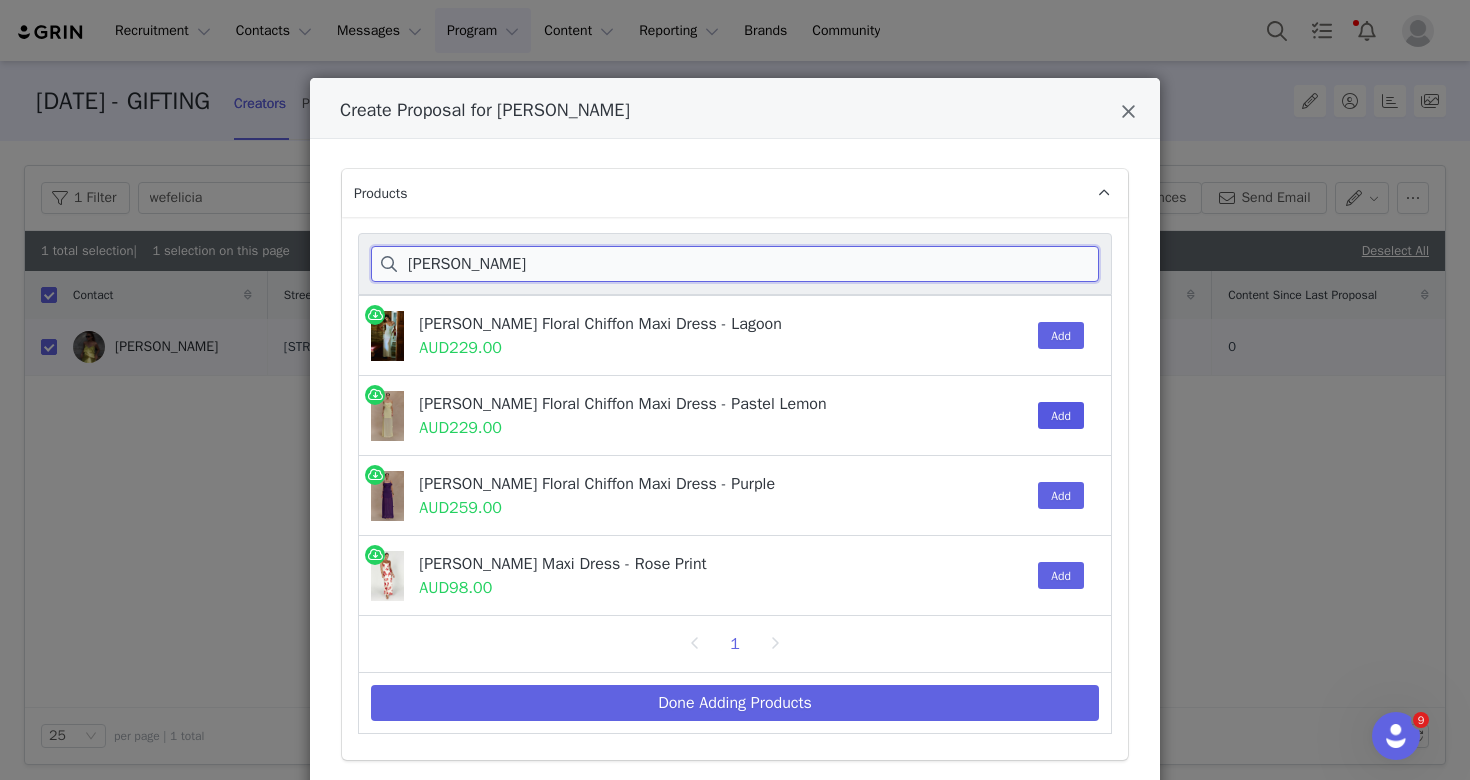 type on "[PERSON_NAME]" 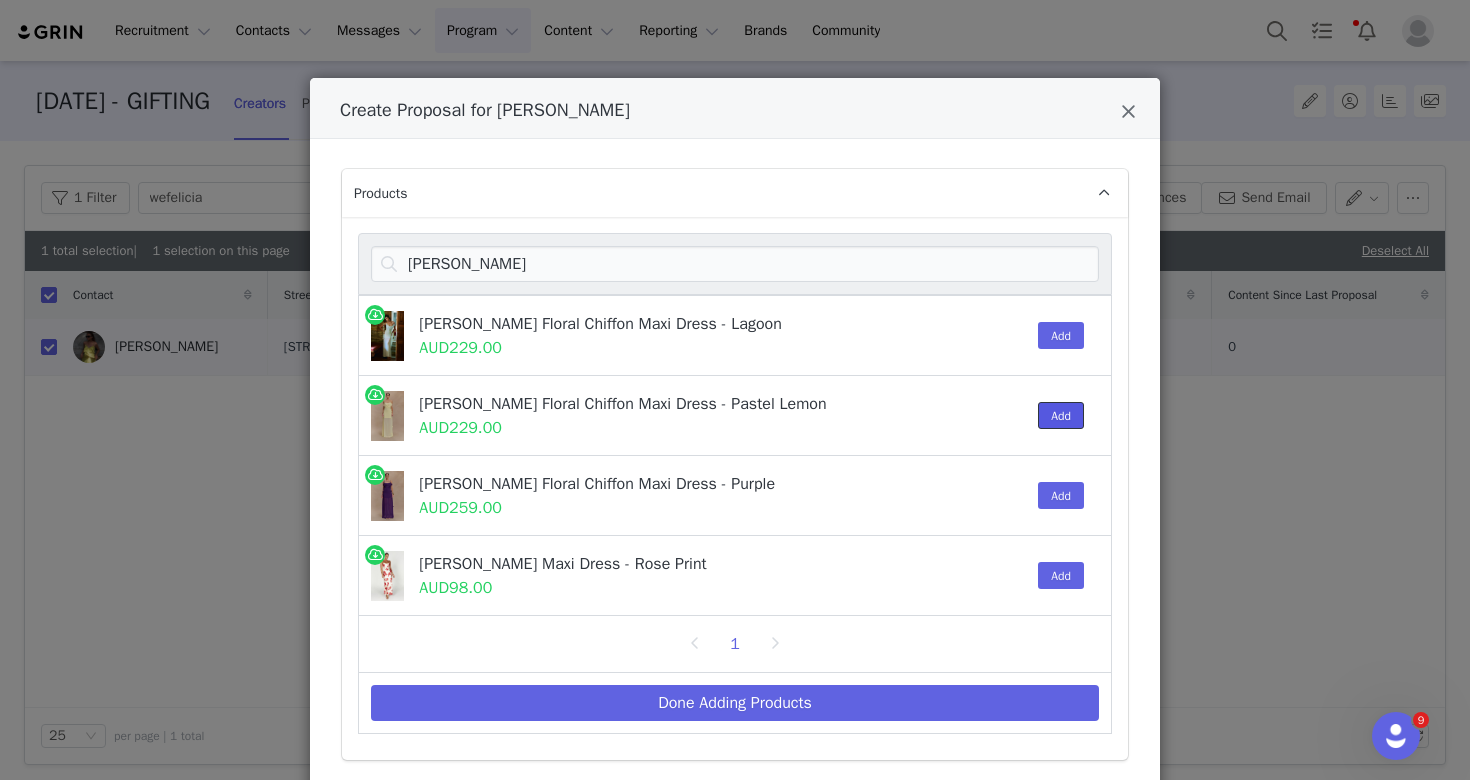 click on "Add" at bounding box center (1061, 415) 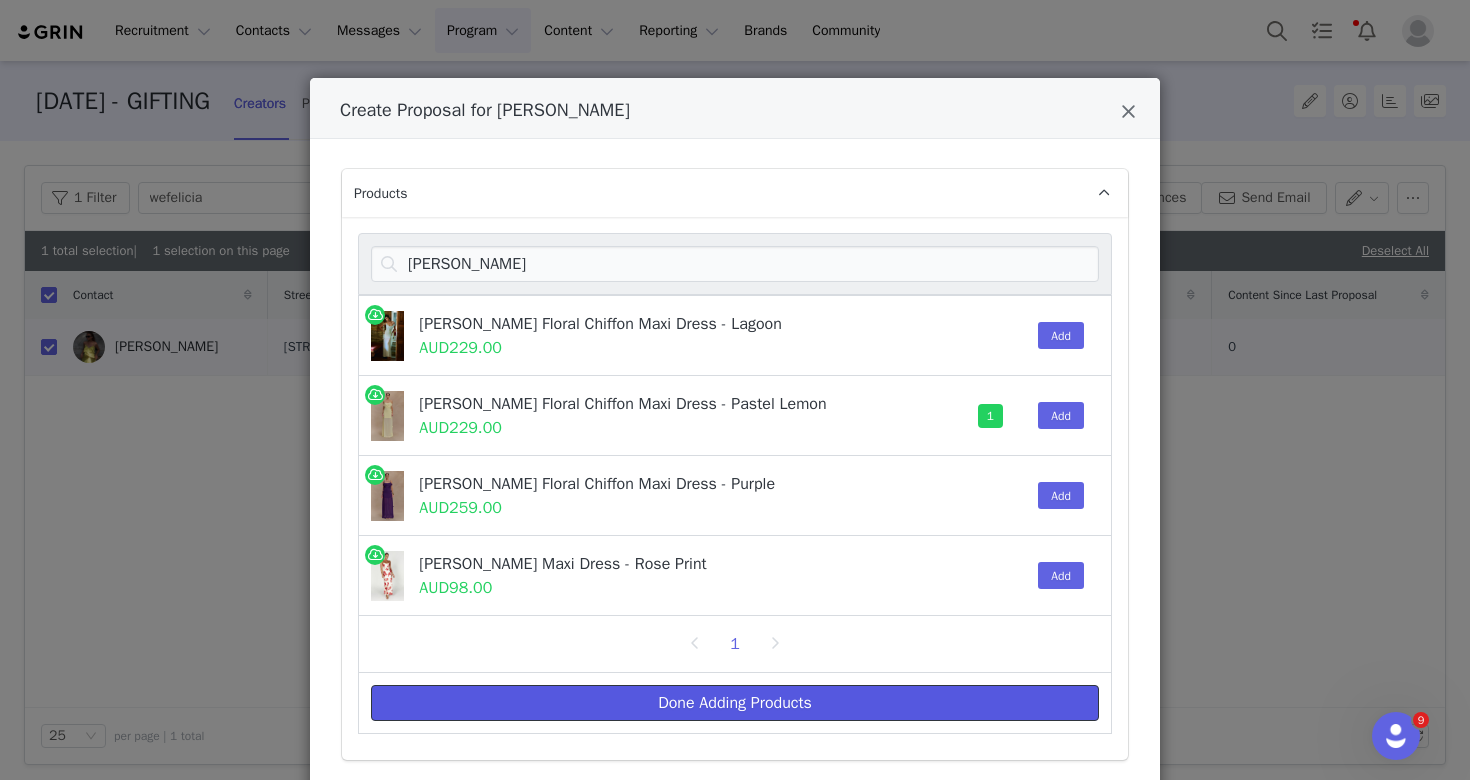 click on "Done Adding Products" at bounding box center (735, 703) 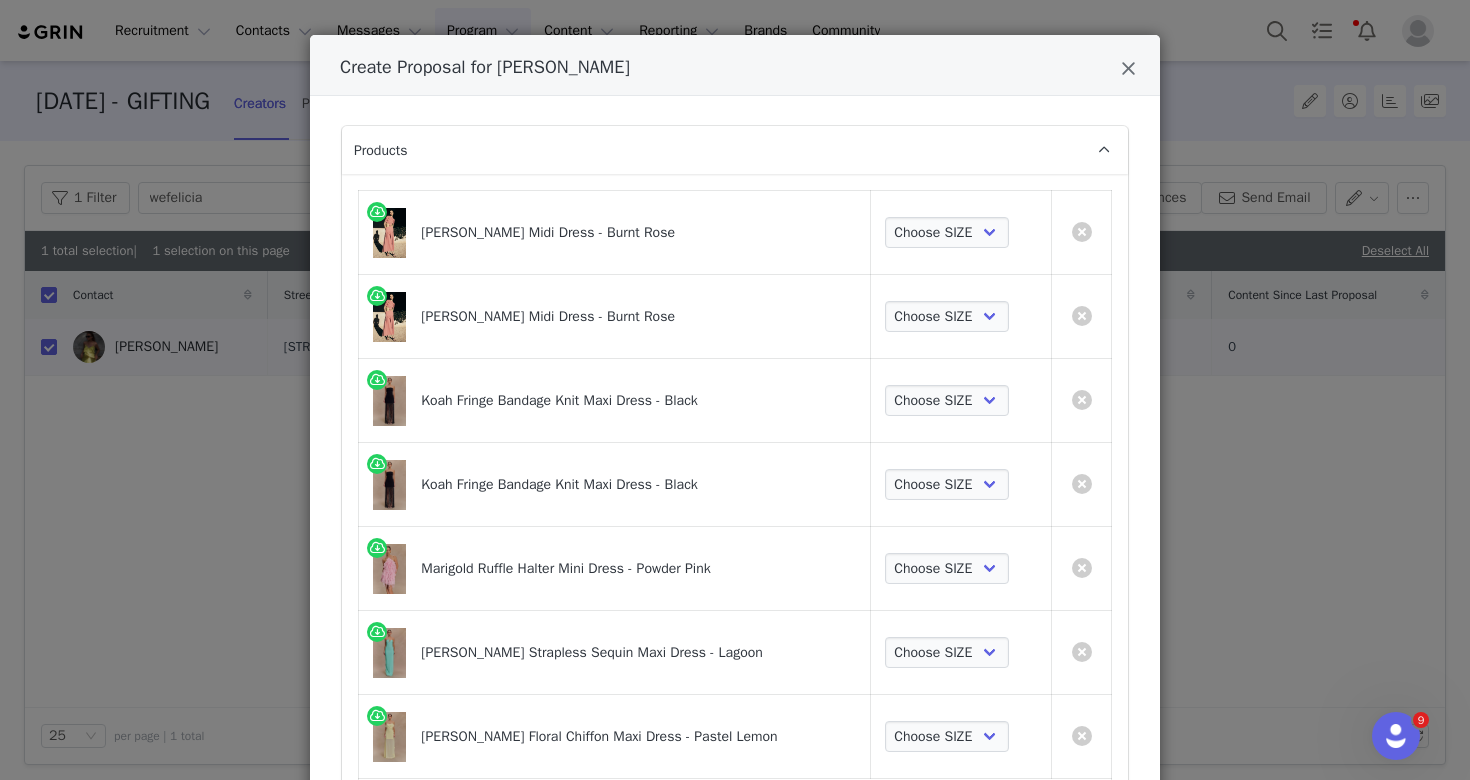 scroll, scrollTop: 47, scrollLeft: 0, axis: vertical 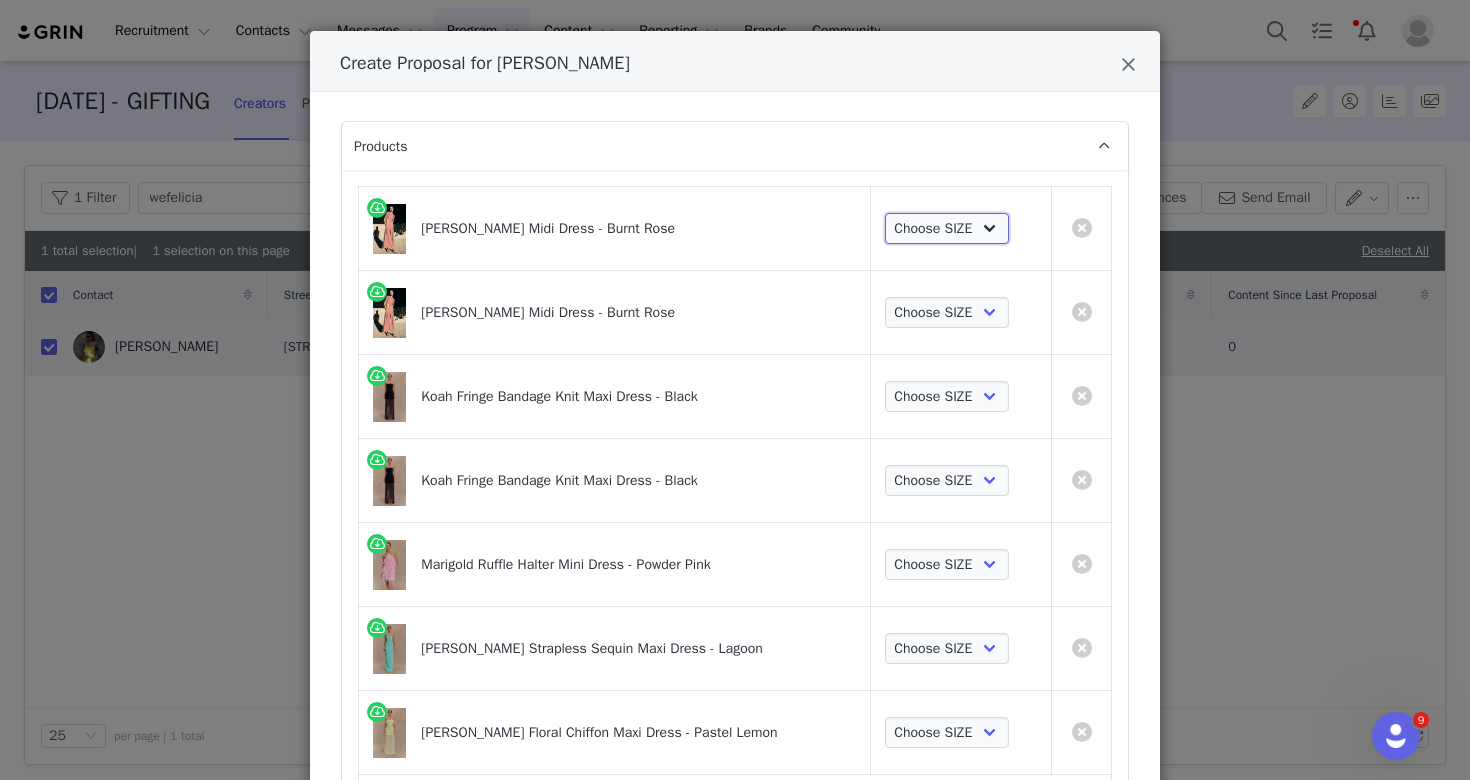 click on "Choose SIZE  XXS   XS   S   M   L   XL   XXL   3XL" at bounding box center (947, 229) 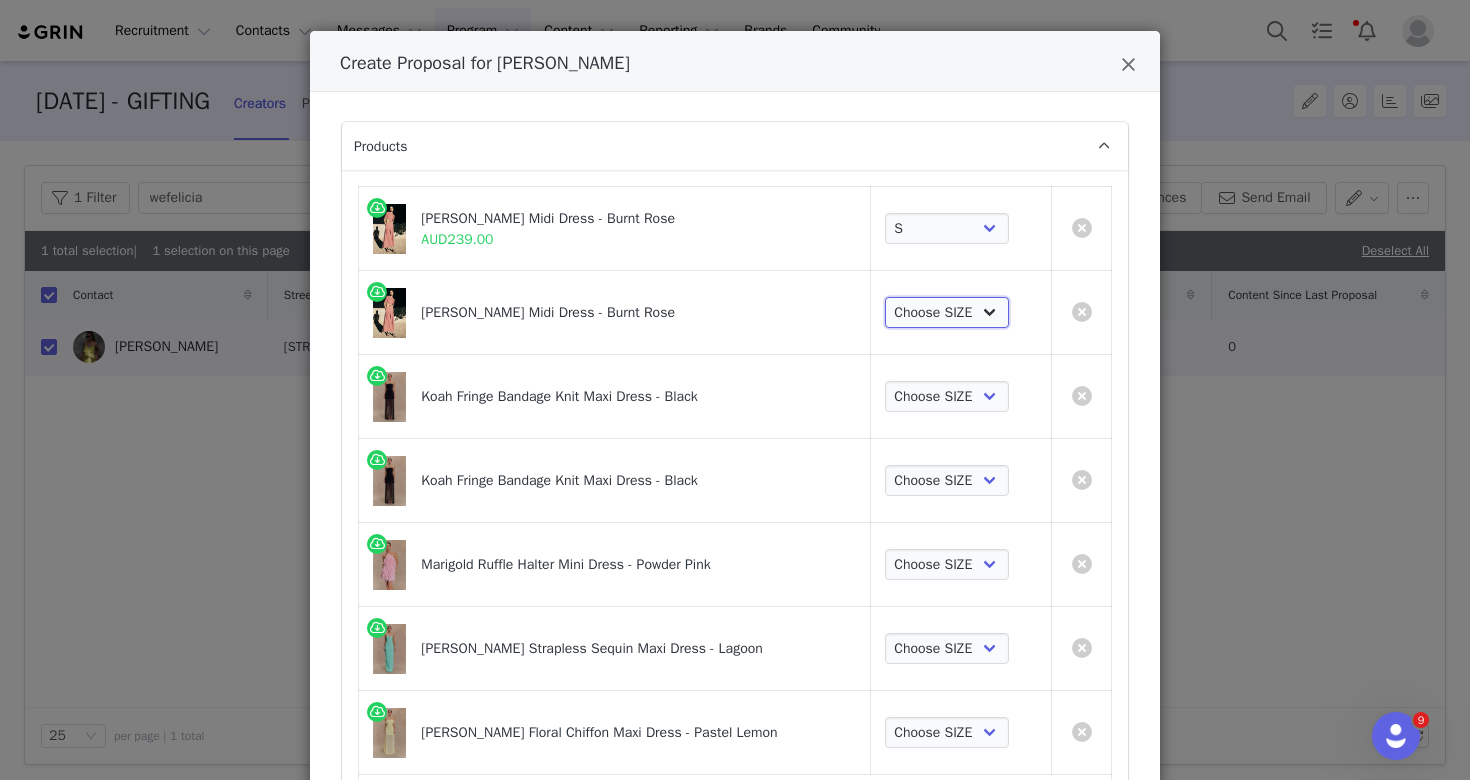 click on "Choose SIZE  XXS   XS   S   M   L   XL   XXL   3XL" at bounding box center (947, 313) 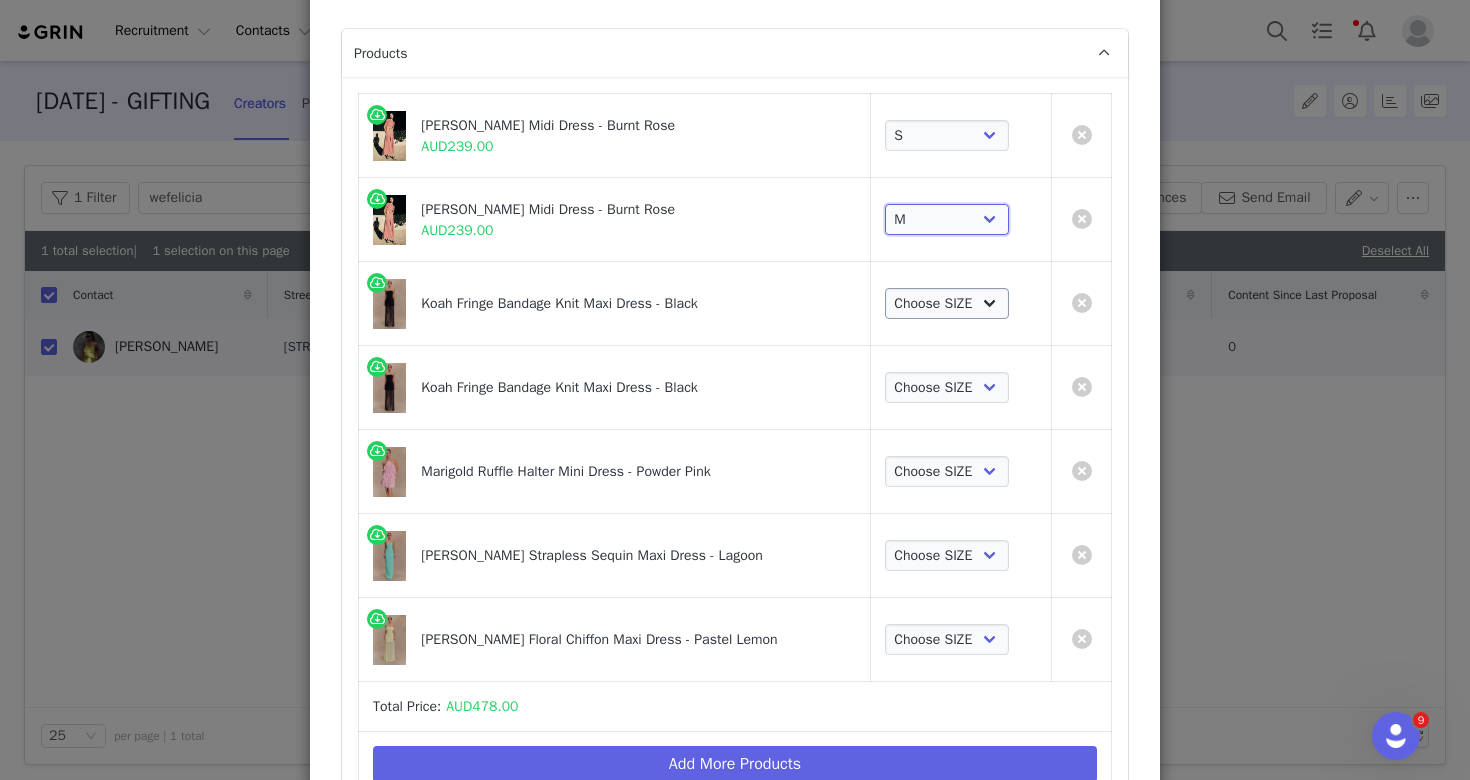 scroll, scrollTop: 210, scrollLeft: 0, axis: vertical 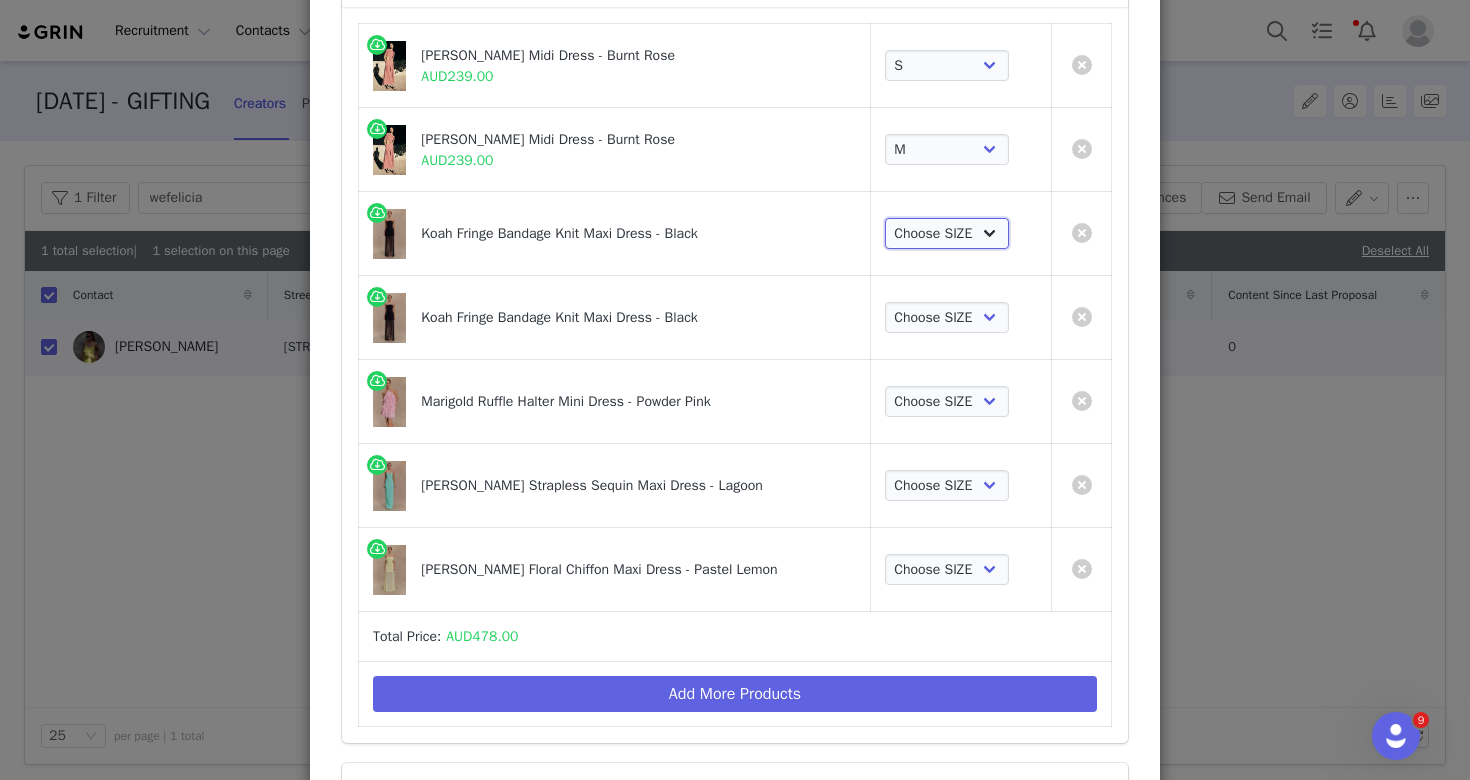 click on "Choose SIZE  XXS   XS   S   M   L   XL   XXL   3XL" at bounding box center [947, 234] 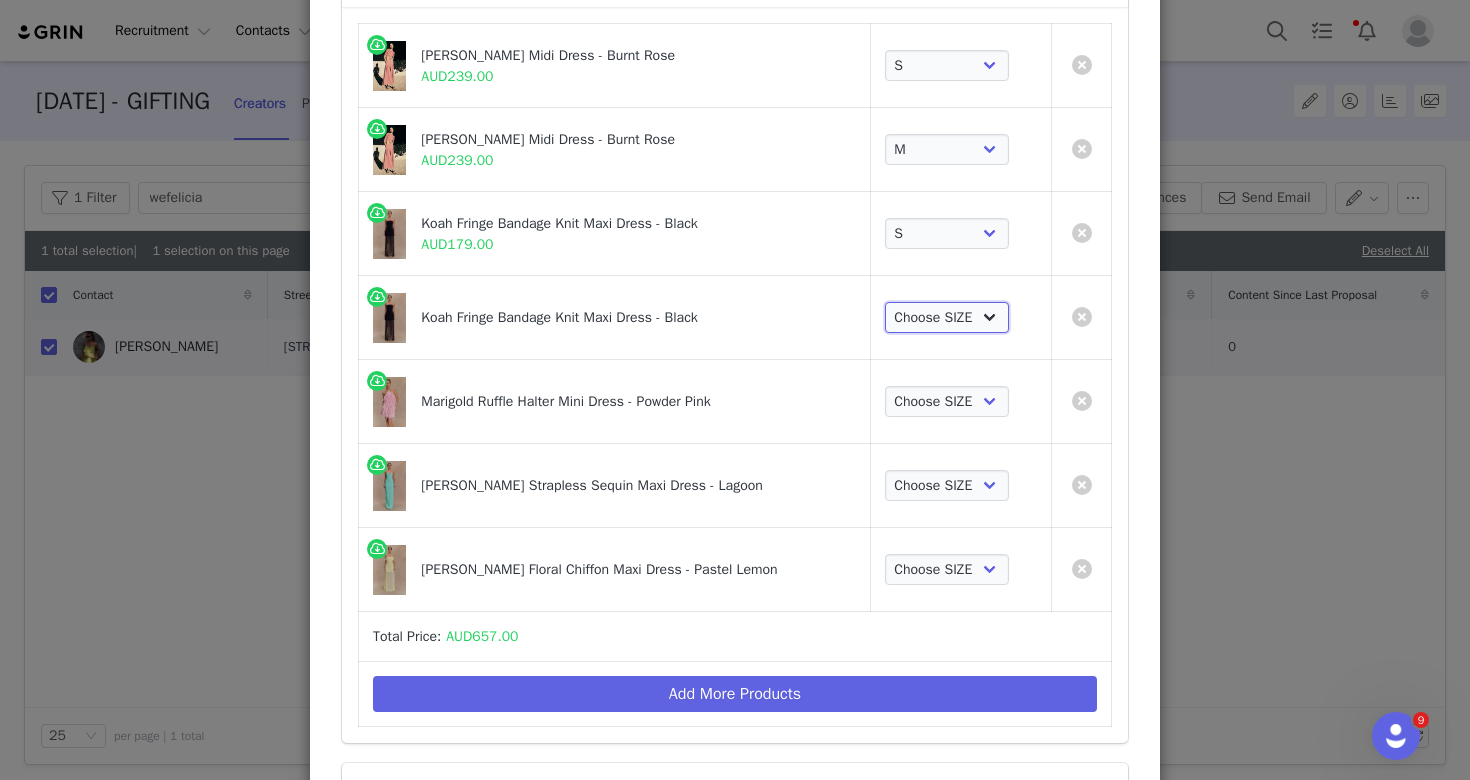 click on "Choose SIZE  XXS   XS   S   M   L   XL   XXL   3XL" at bounding box center (947, 318) 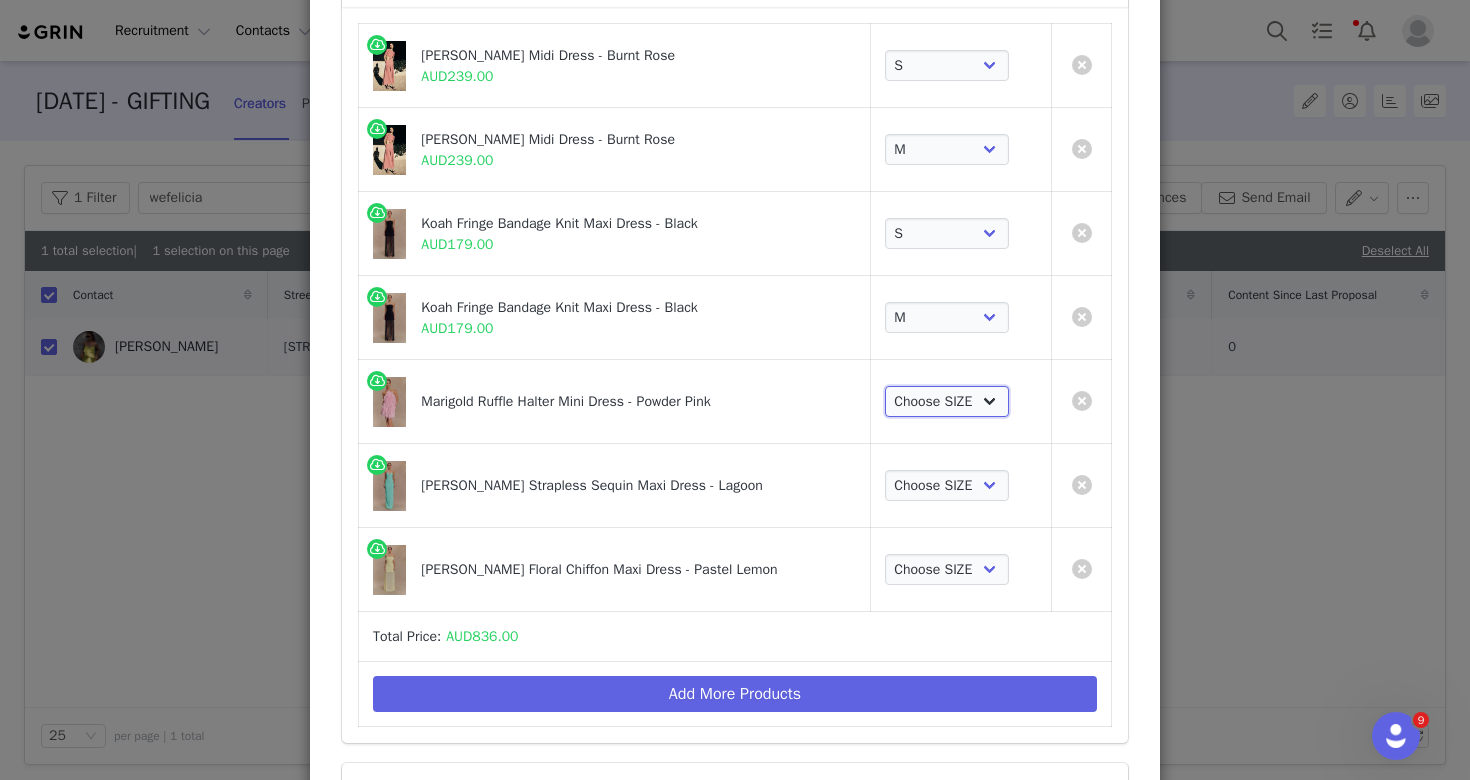 click on "Choose SIZE  XXS   XS   S   M   L   XL   XXL   3XL" at bounding box center (947, 402) 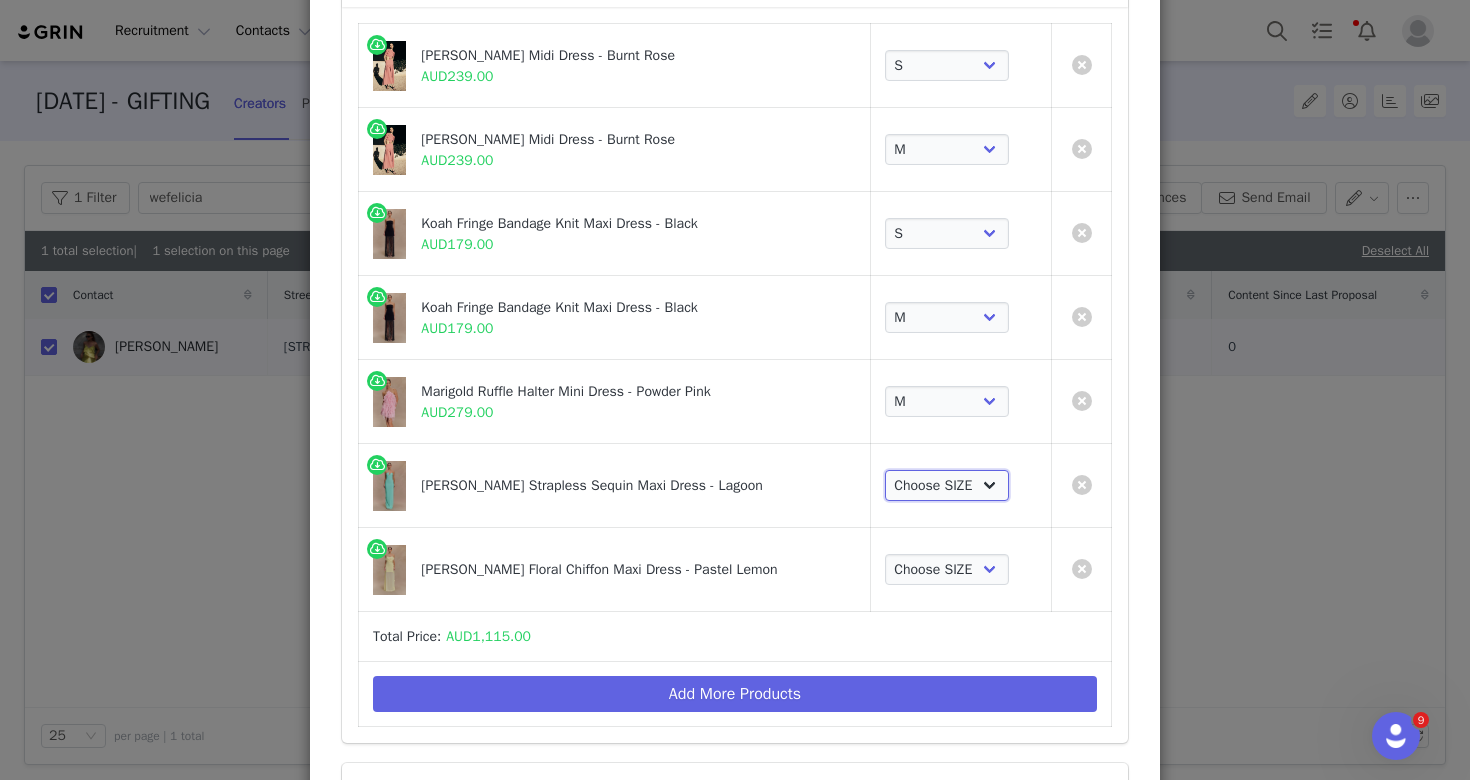 click on "Choose SIZE  XXS   XS   S   M   L   XL   XXL   3XL" at bounding box center (947, 486) 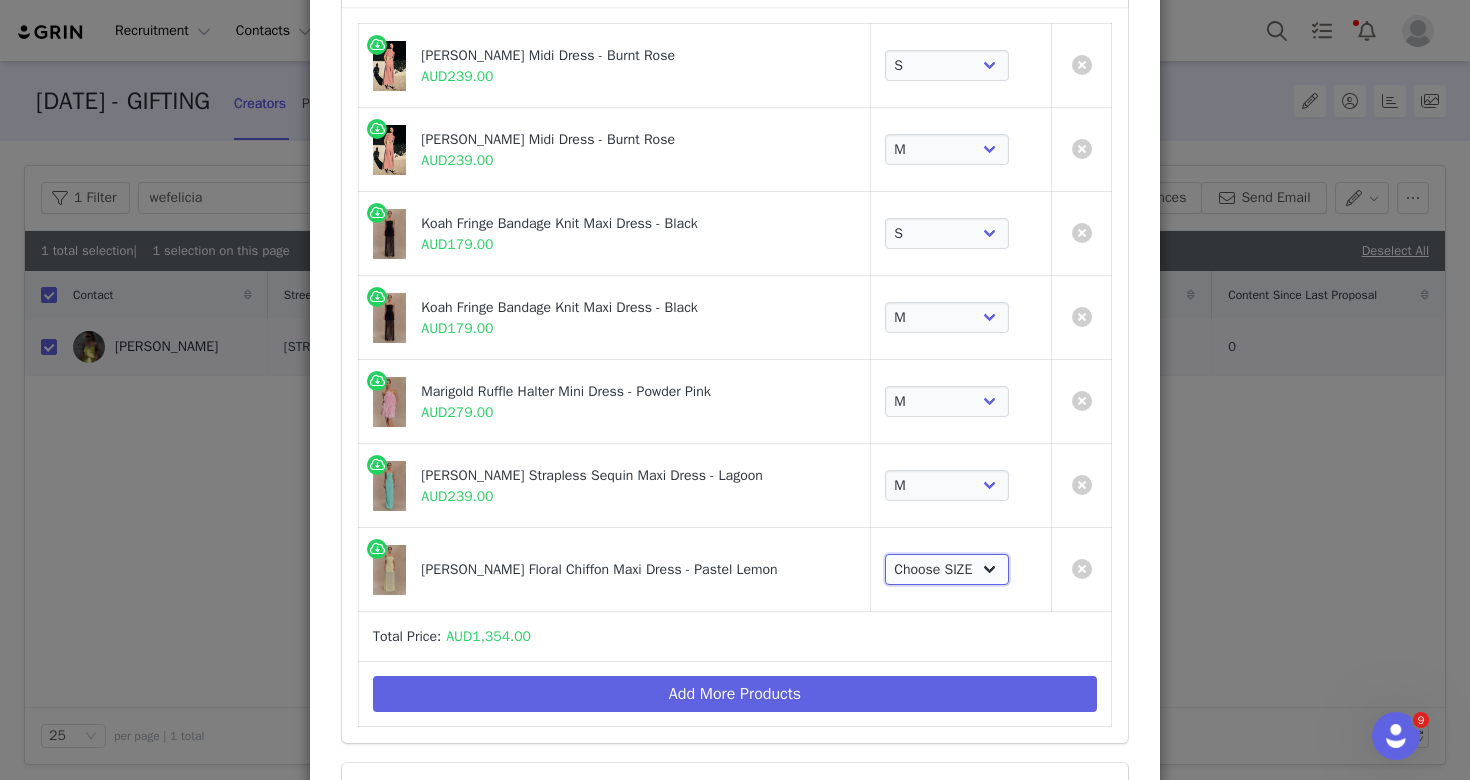 click on "Choose SIZE  XXS   XS   S   M   L   XL   XXL   3XL" at bounding box center [947, 570] 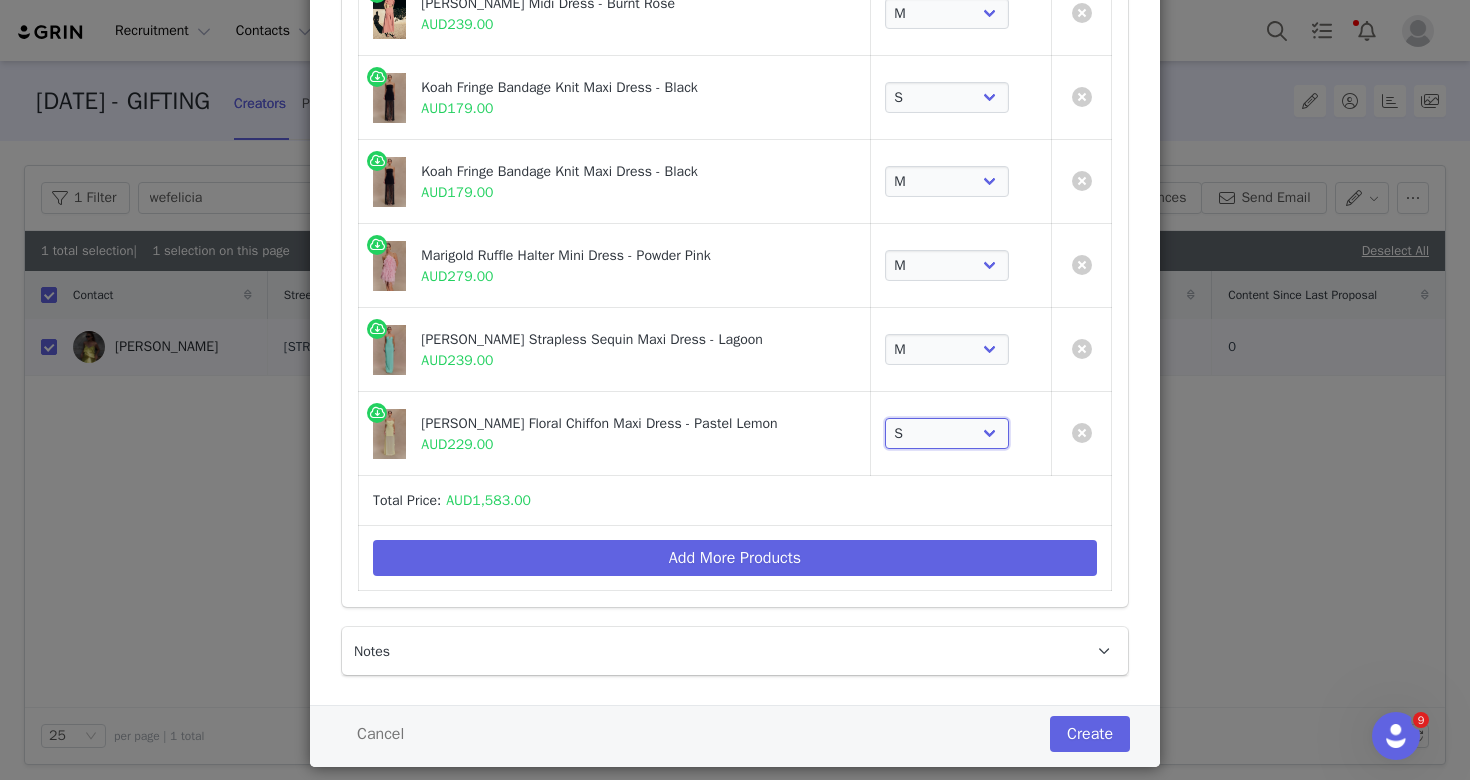 scroll, scrollTop: 383, scrollLeft: 0, axis: vertical 